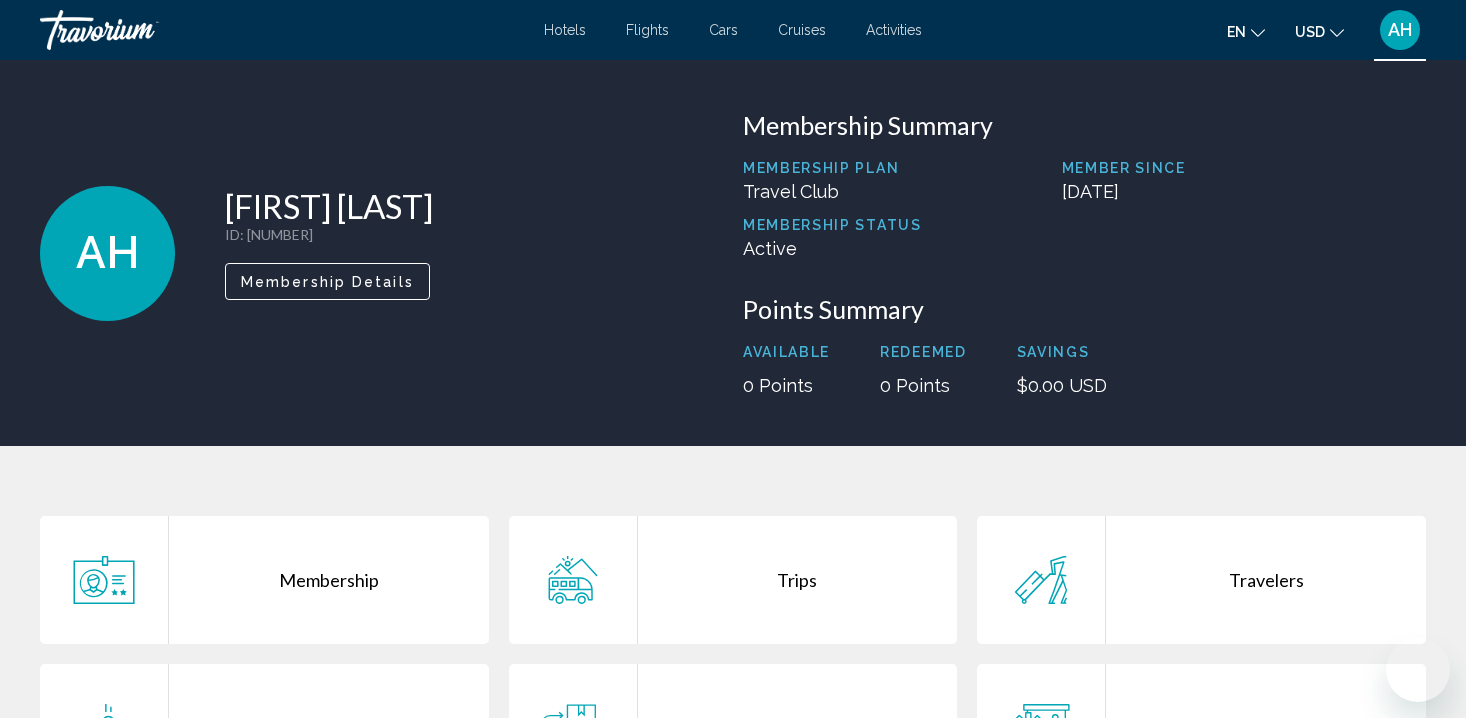 scroll, scrollTop: 0, scrollLeft: 0, axis: both 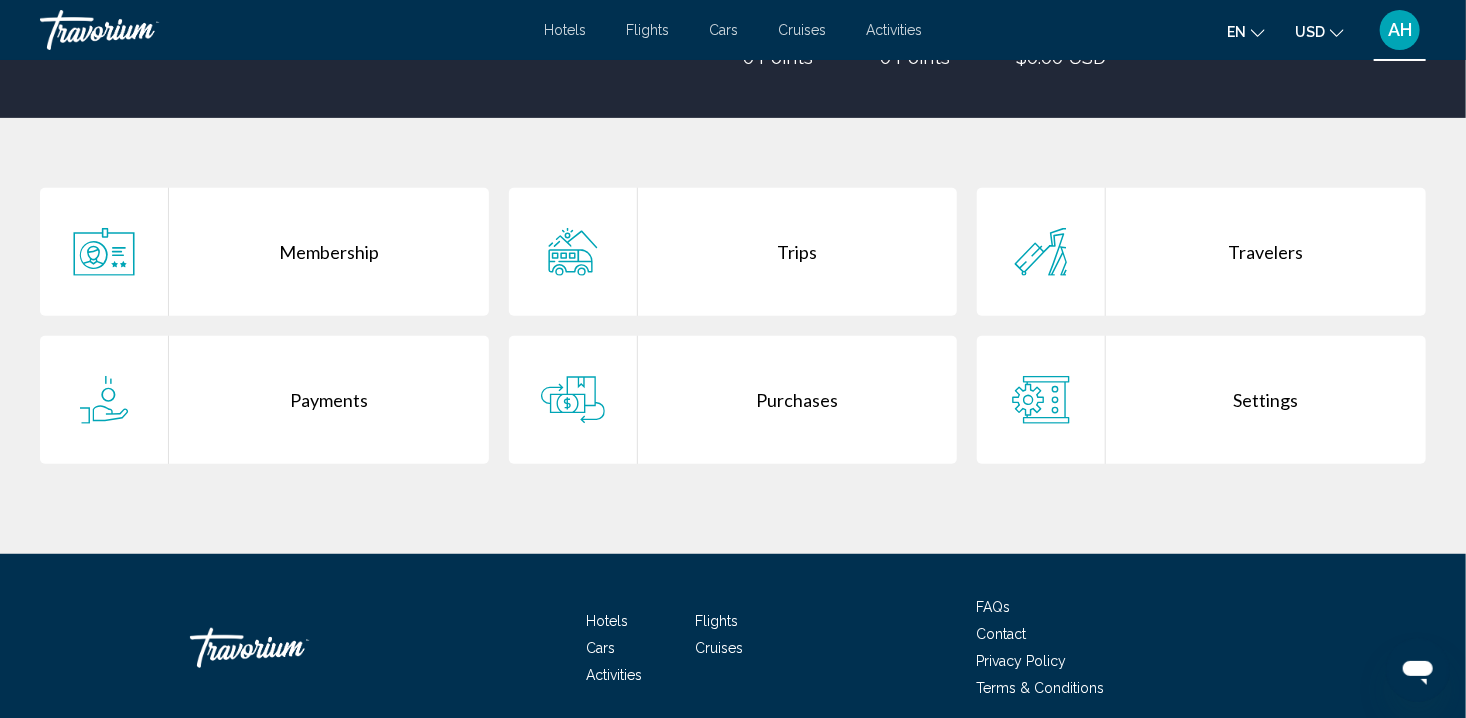 click on "Purchases" at bounding box center [798, 400] 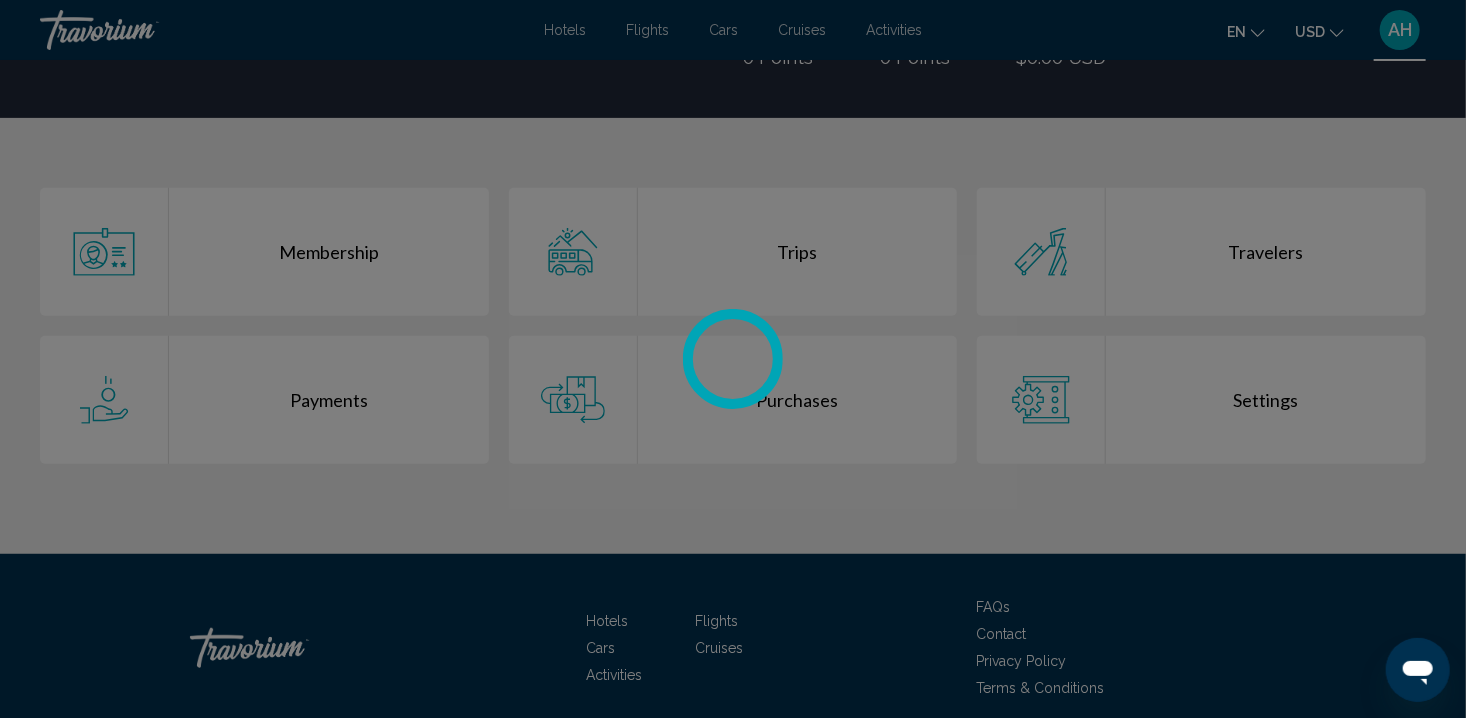 scroll, scrollTop: 0, scrollLeft: 0, axis: both 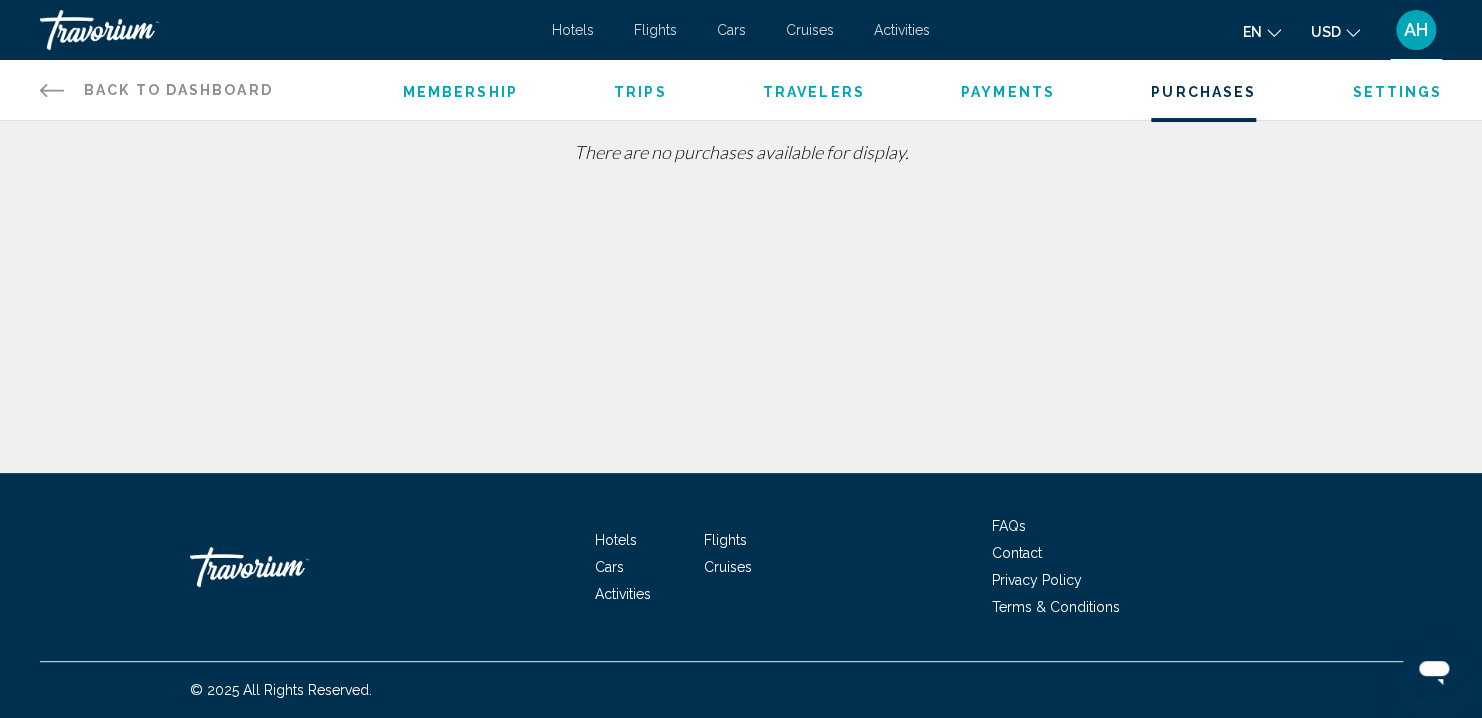 click on "Membership" at bounding box center [460, 92] 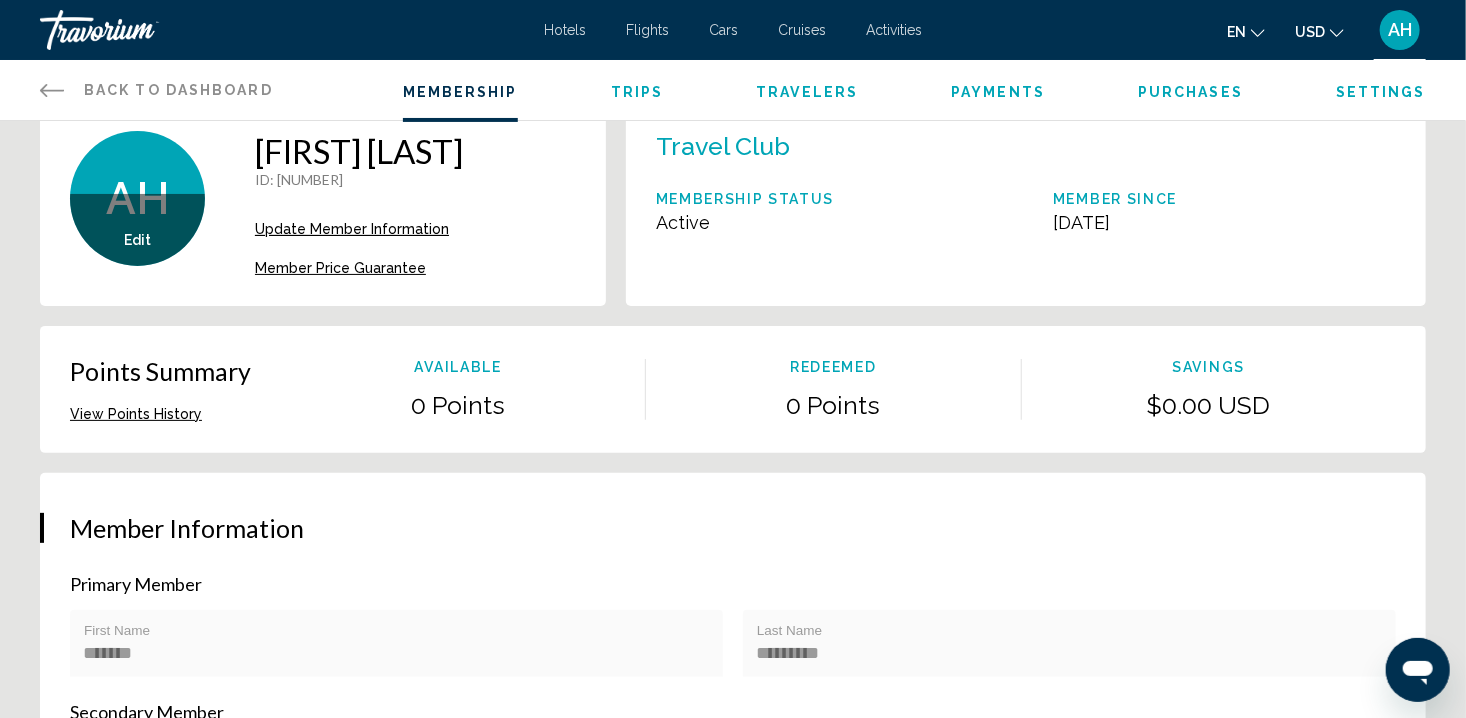 scroll, scrollTop: 0, scrollLeft: 0, axis: both 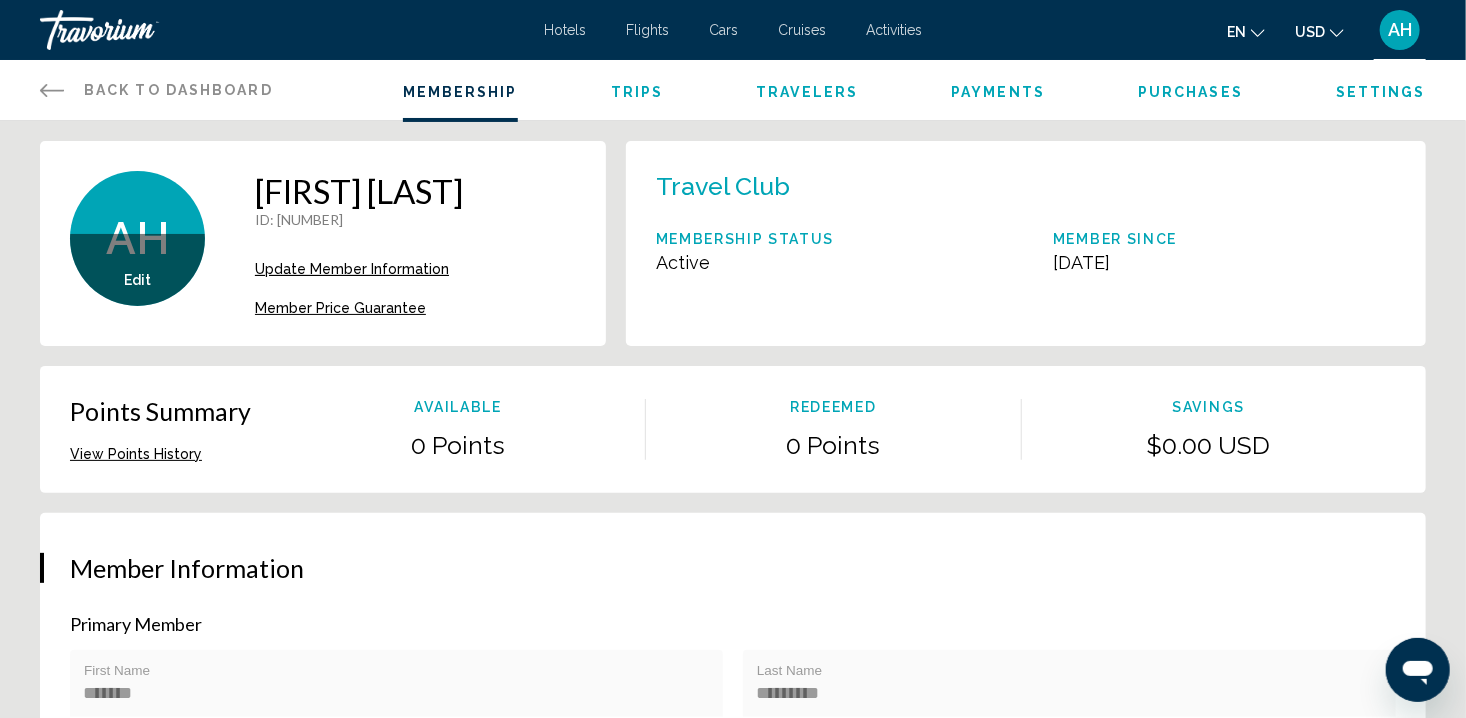 click on "Travelers" at bounding box center [807, 90] 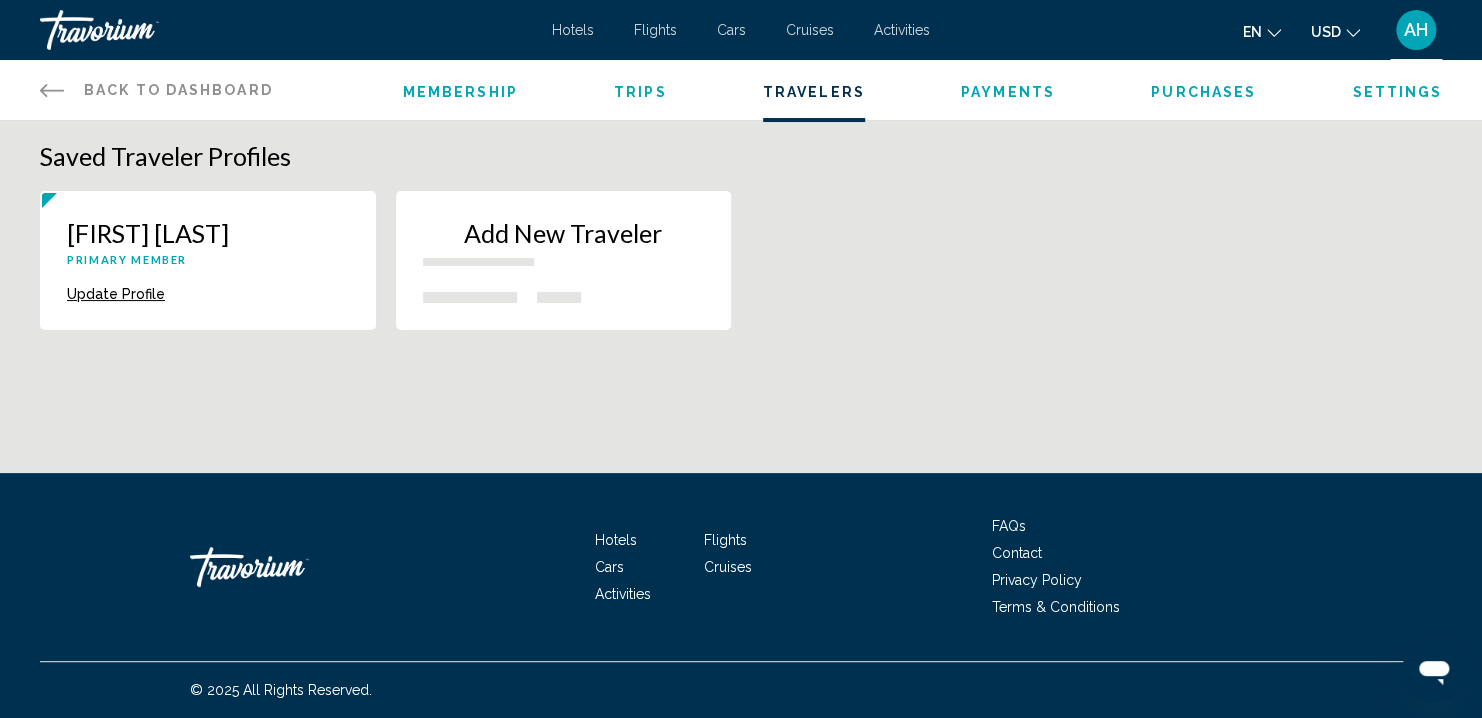 click on "Trips" at bounding box center [640, 92] 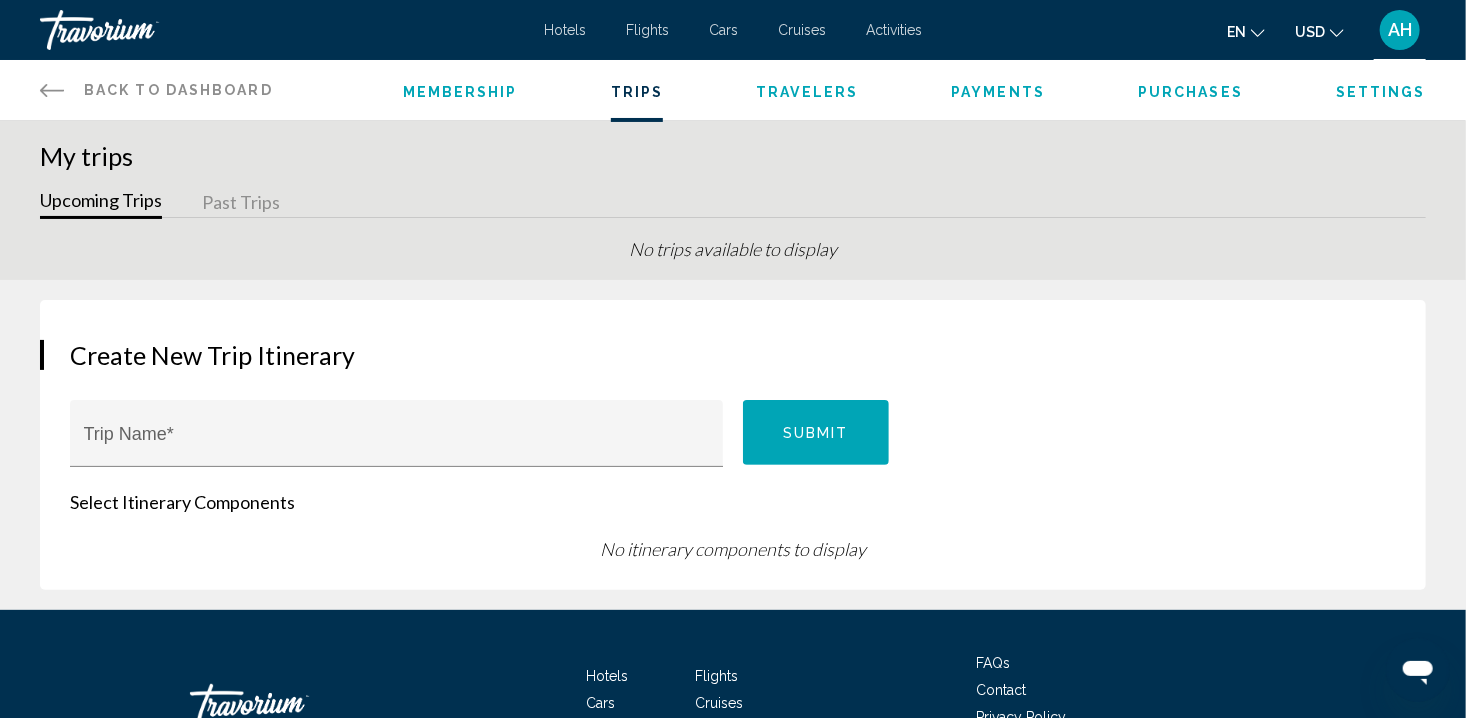 click on "Payments" at bounding box center [998, 92] 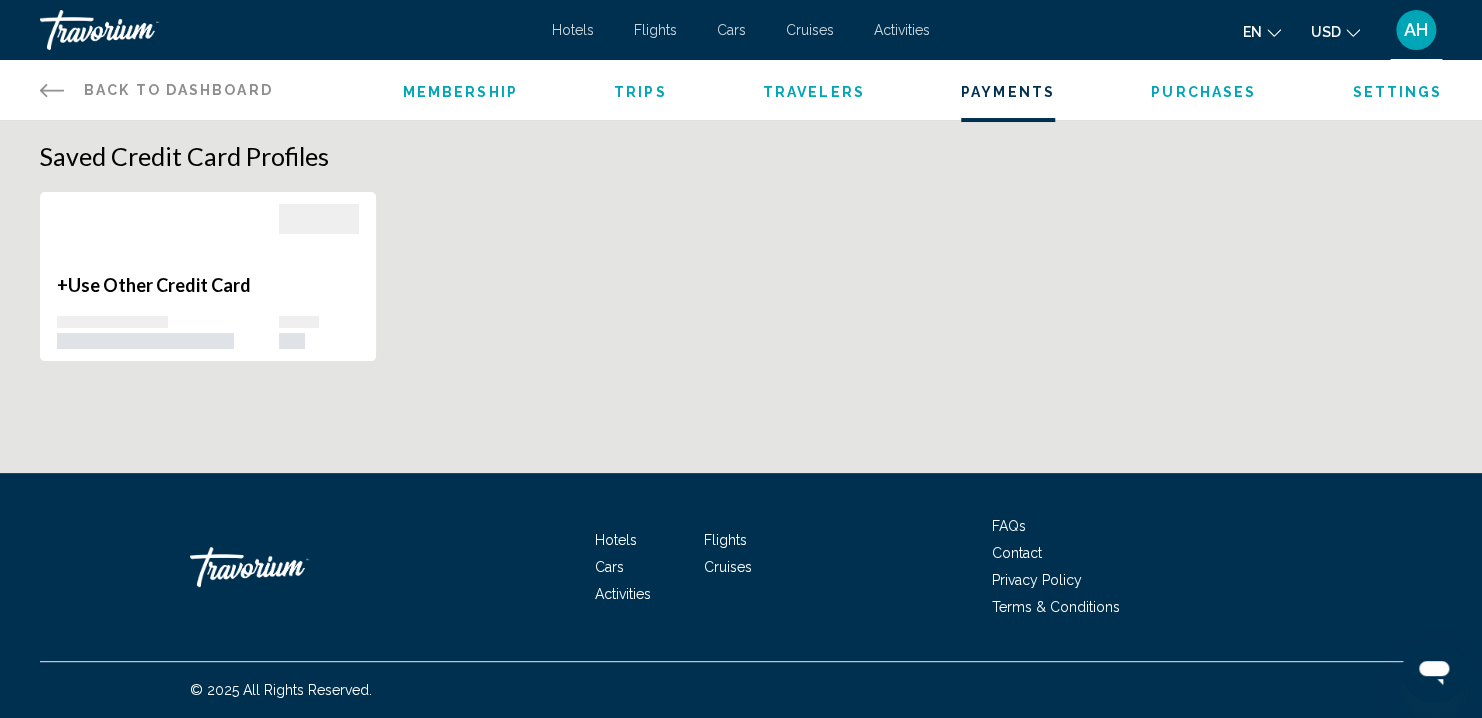 click on "Hotels" at bounding box center [573, 30] 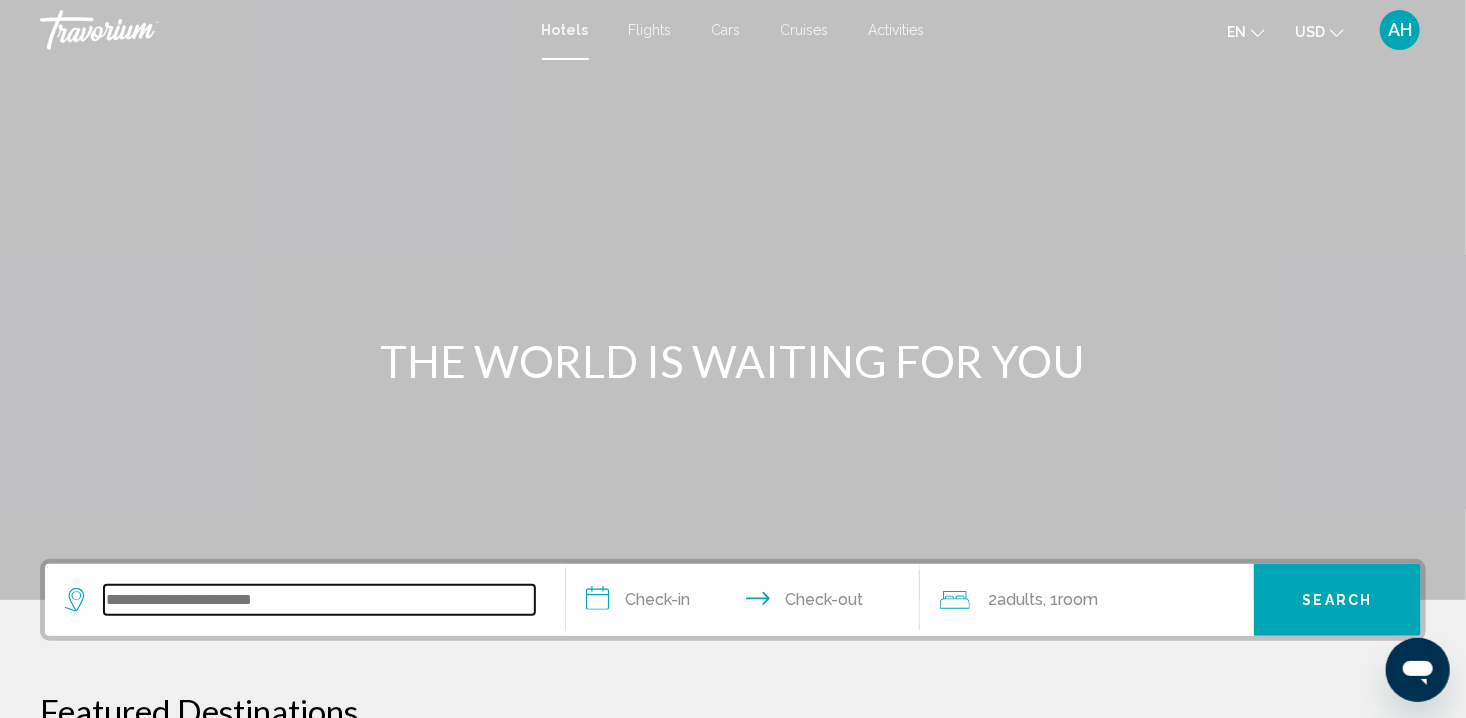 click at bounding box center [319, 600] 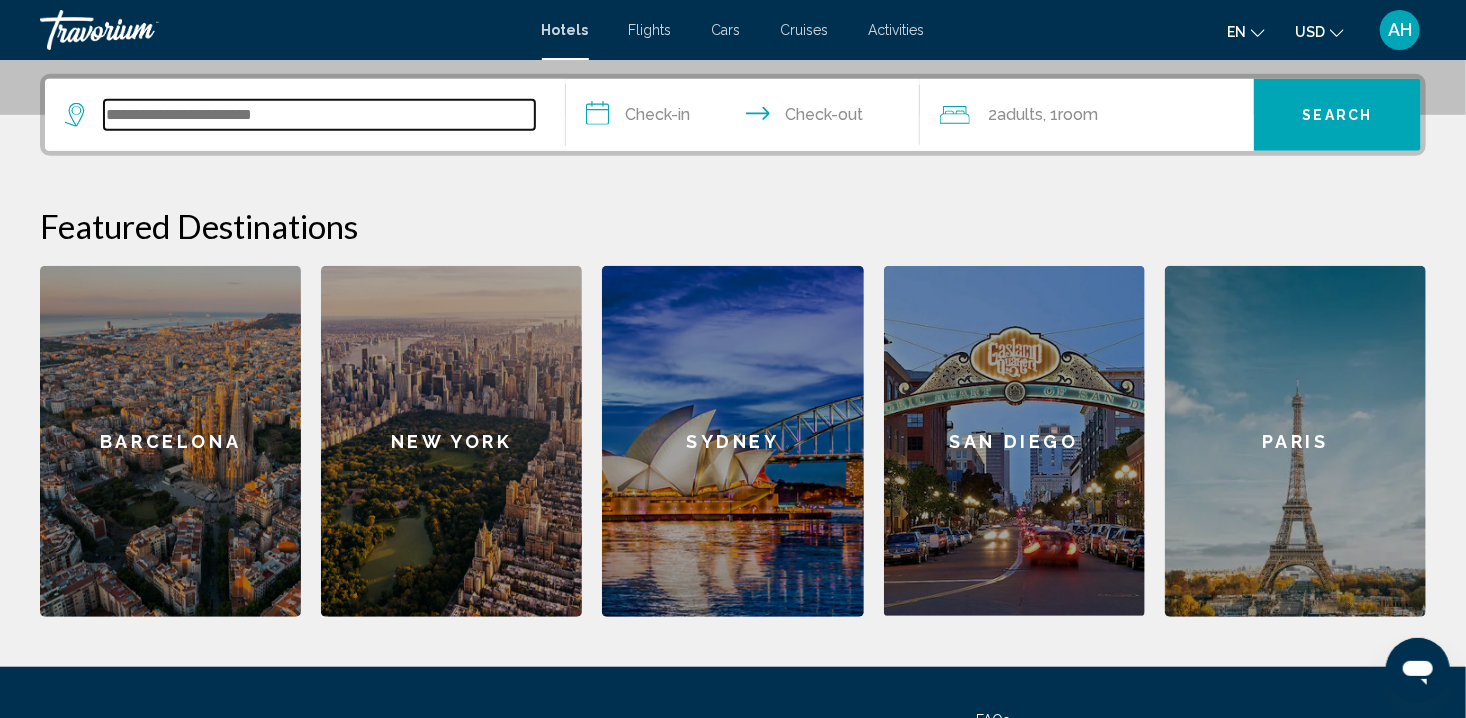 scroll, scrollTop: 493, scrollLeft: 0, axis: vertical 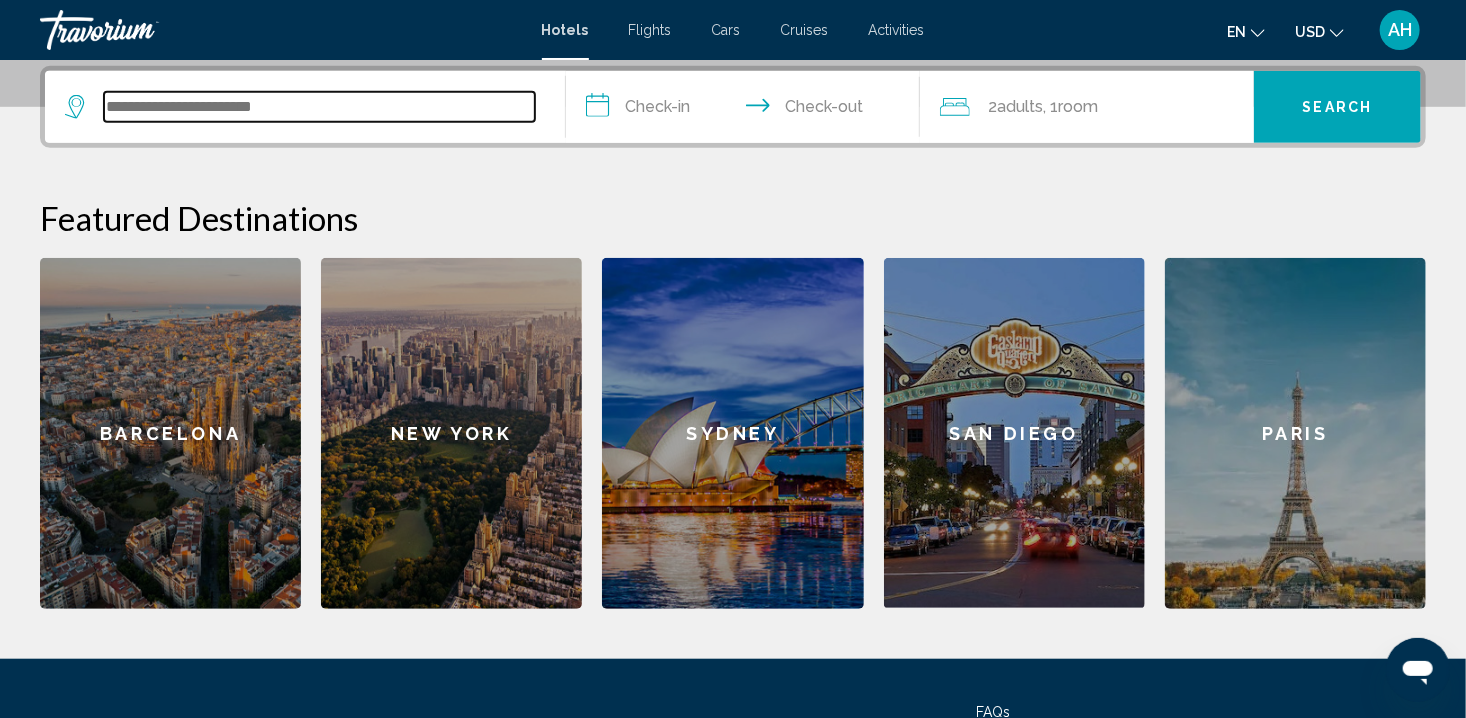 click at bounding box center [319, 107] 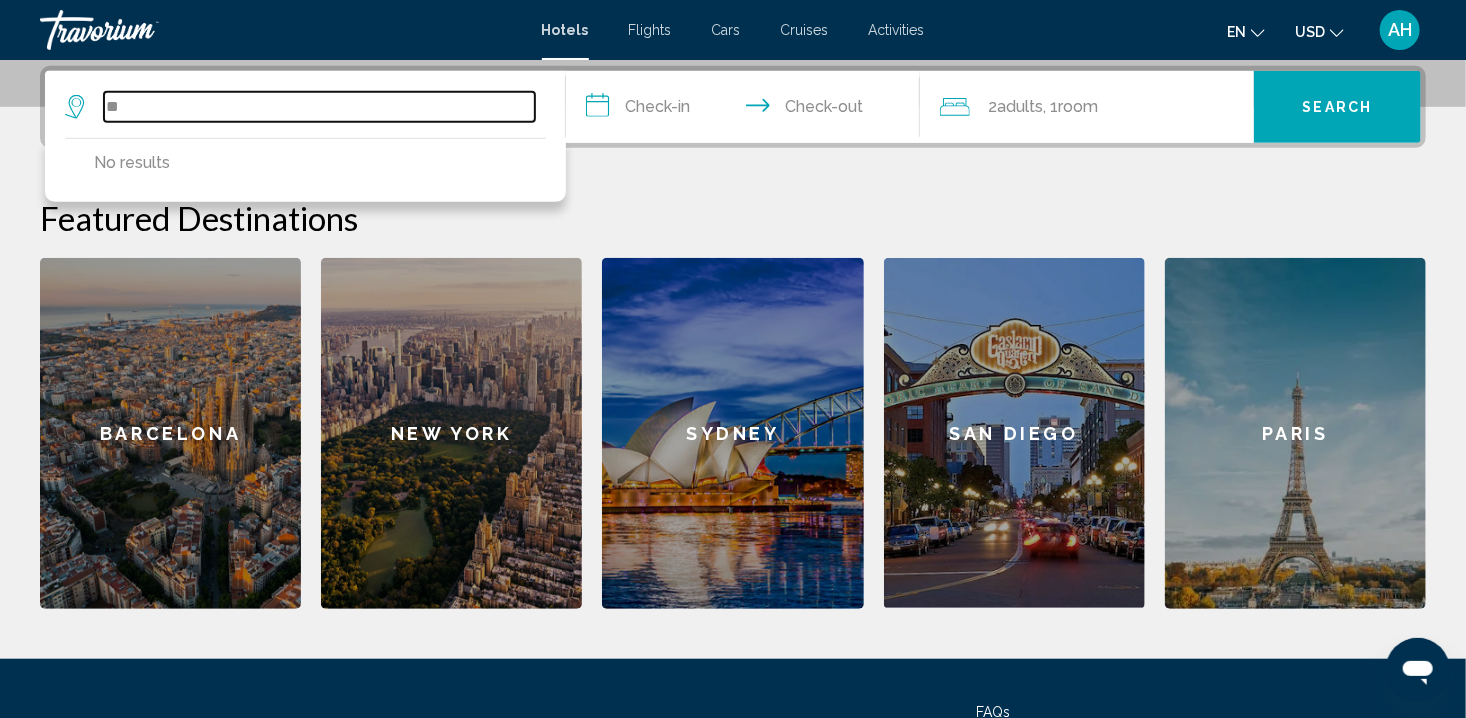 type on "*" 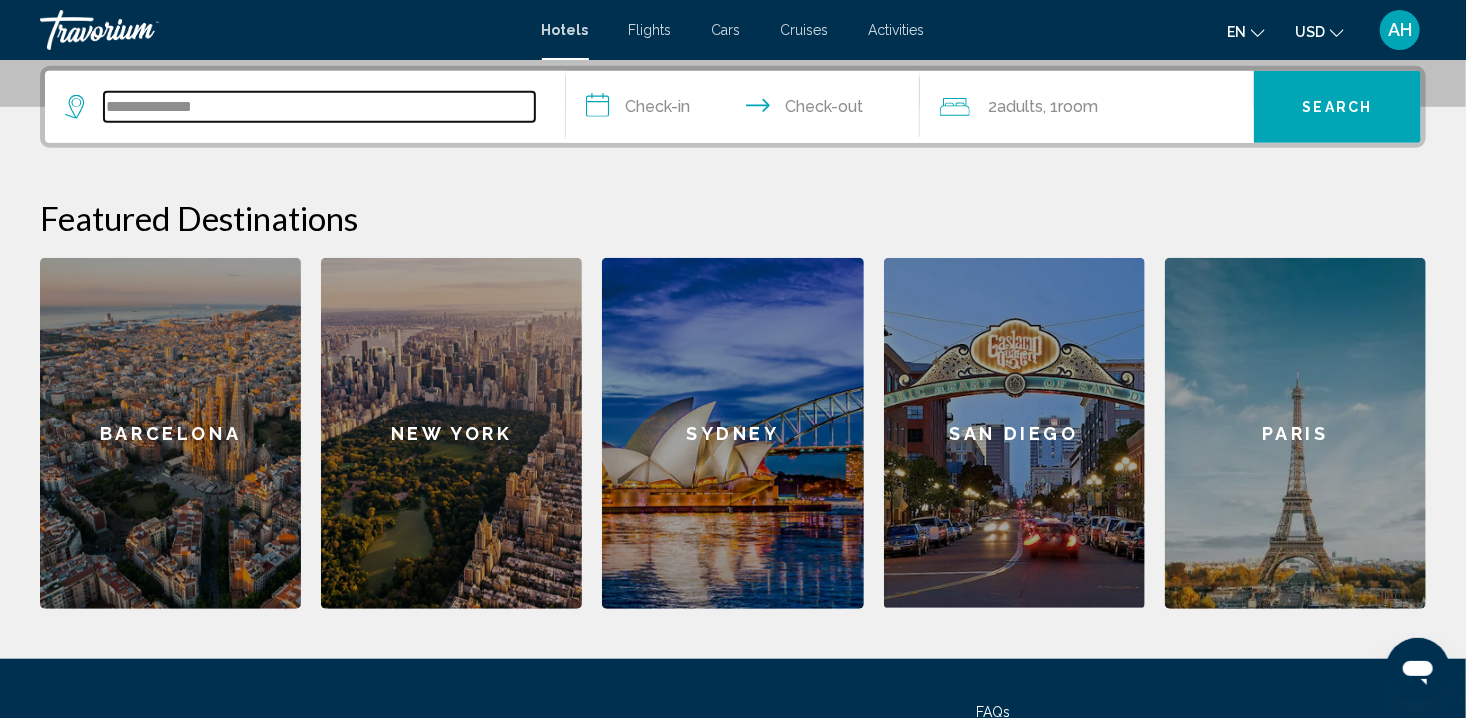 click on "**********" at bounding box center (319, 107) 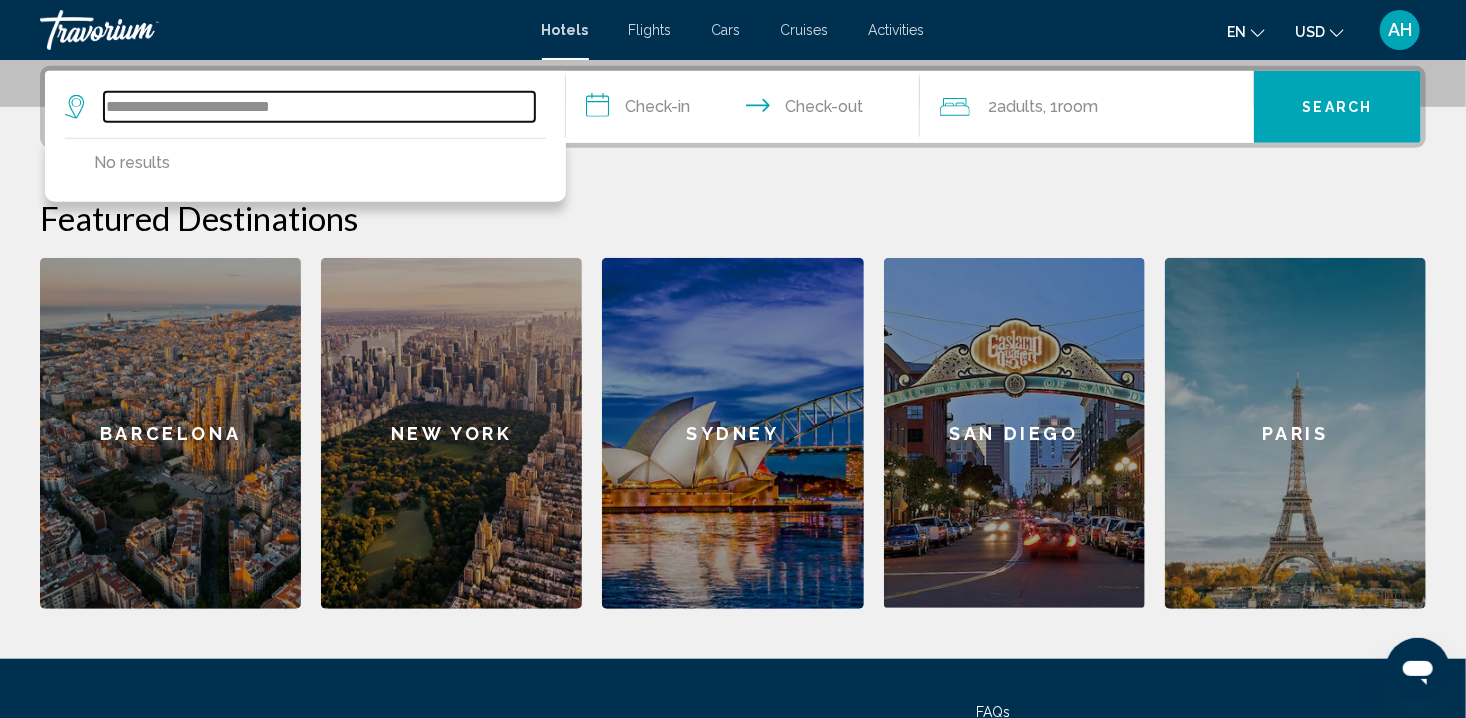 type on "**********" 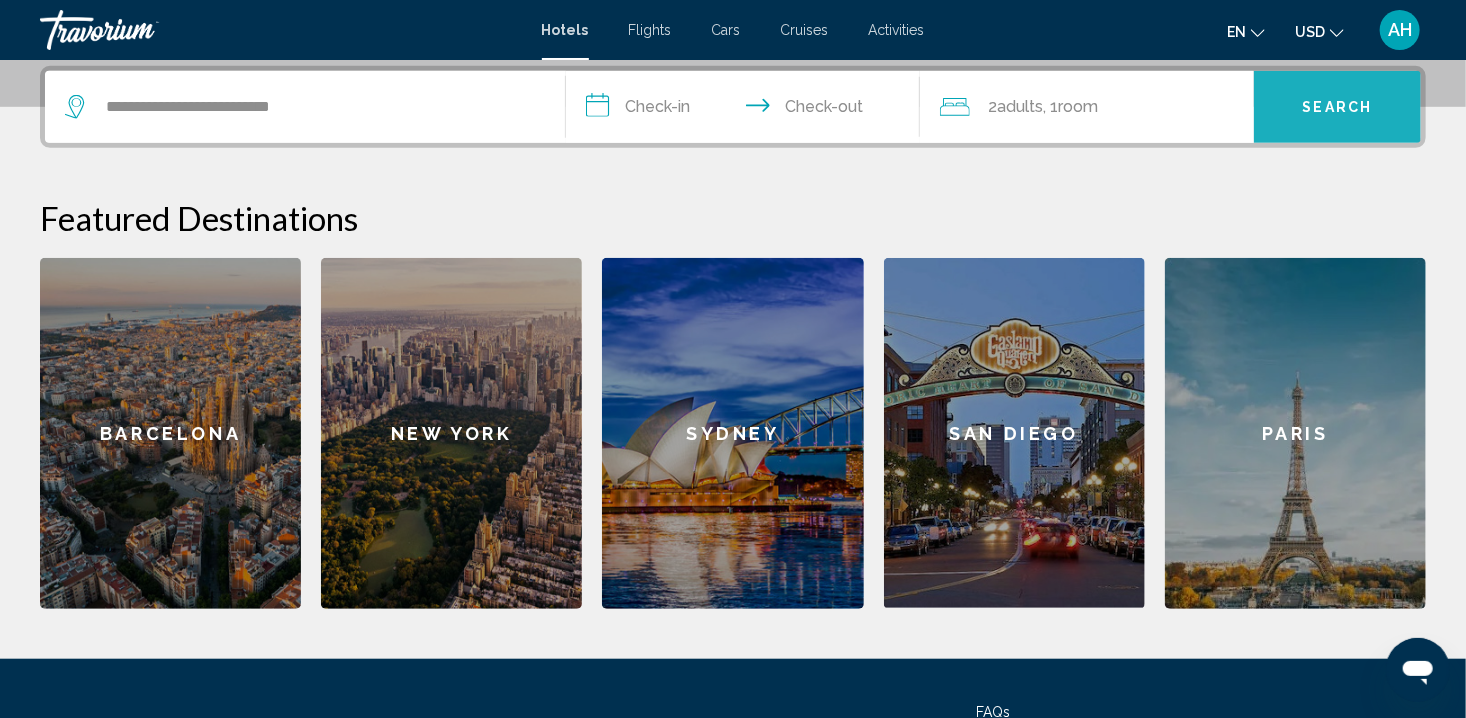 click on "Search" at bounding box center [1337, 107] 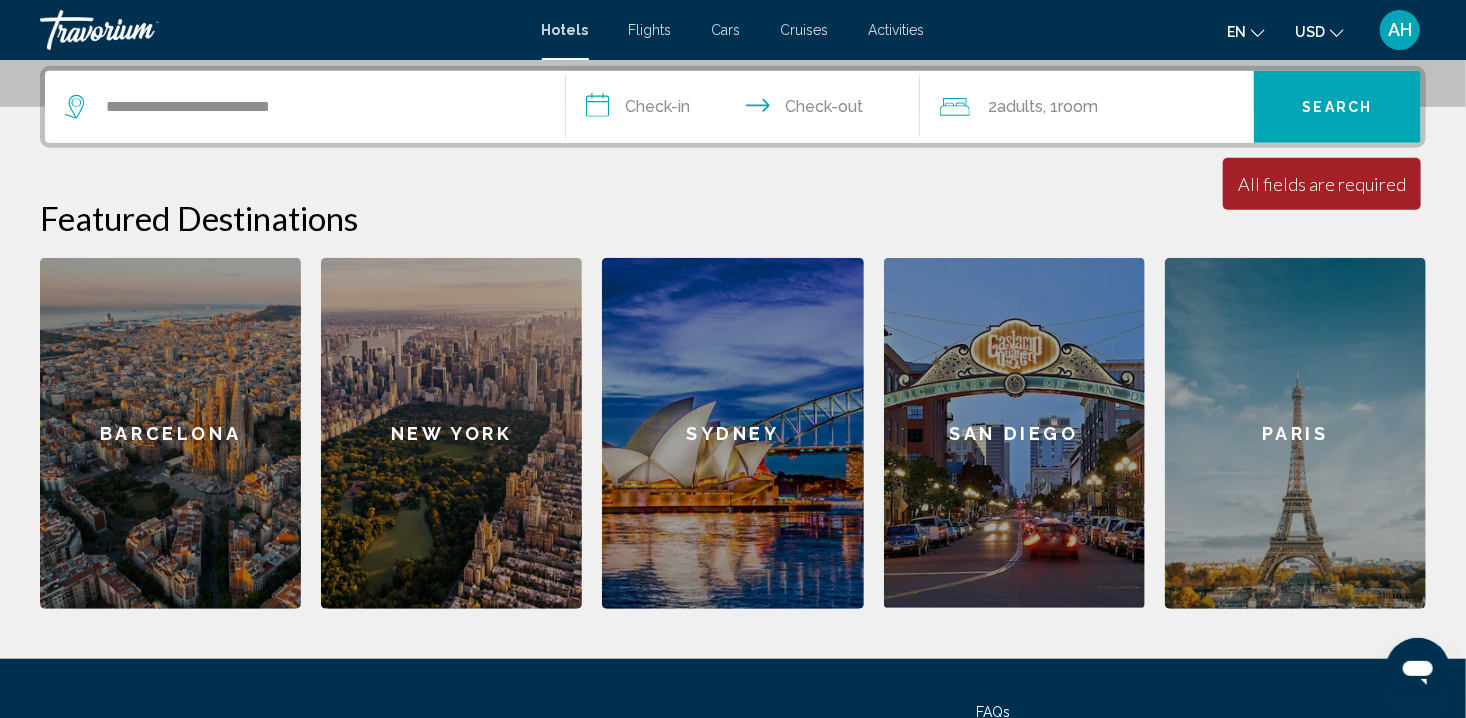 click on "**********" at bounding box center (747, 110) 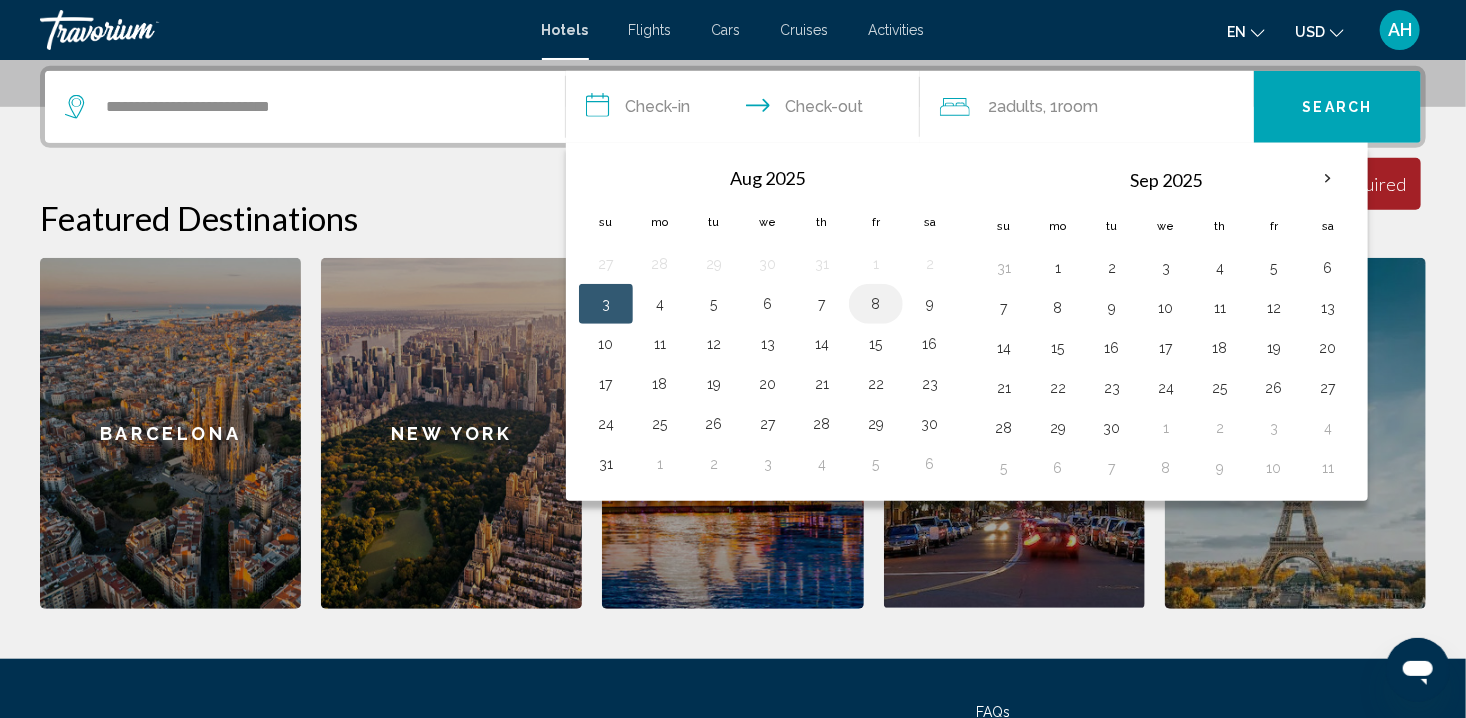 click on "8" at bounding box center [876, 304] 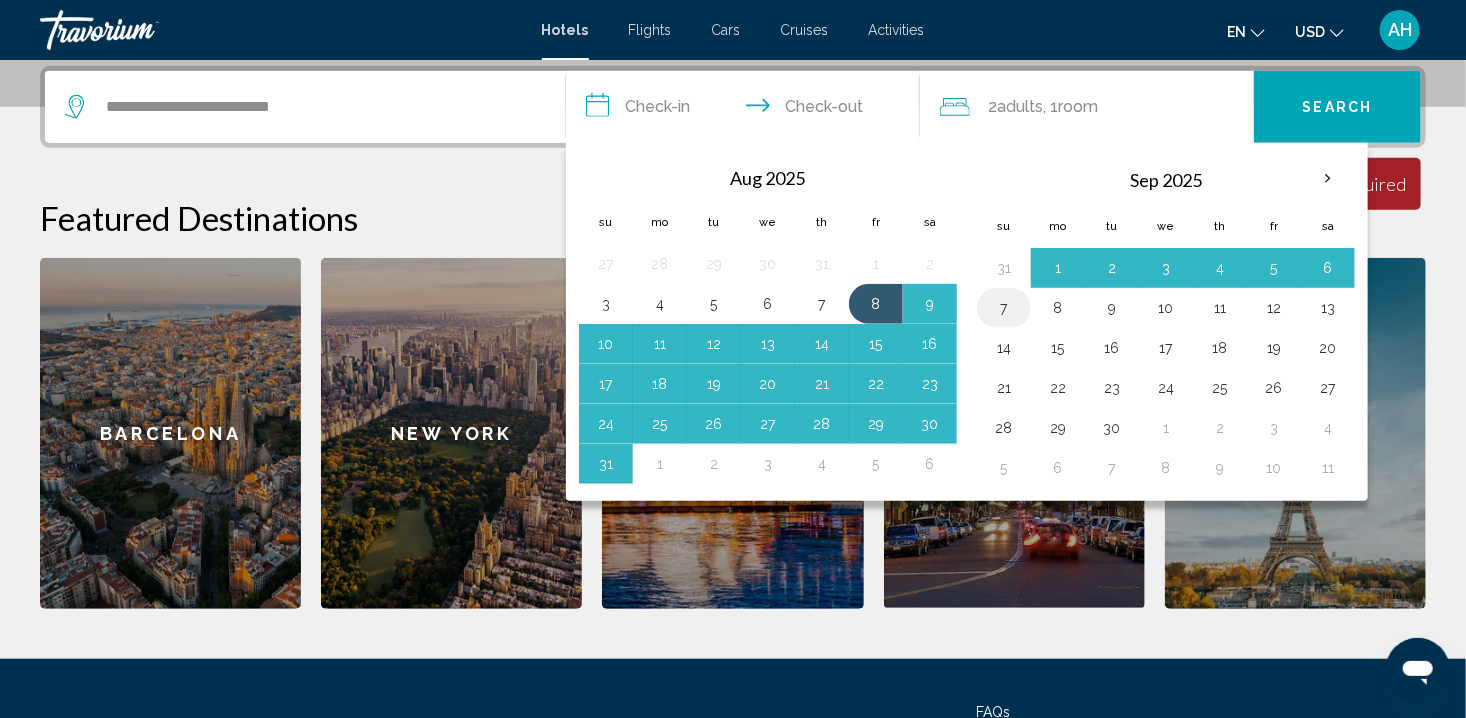 click on "7" at bounding box center [1004, 308] 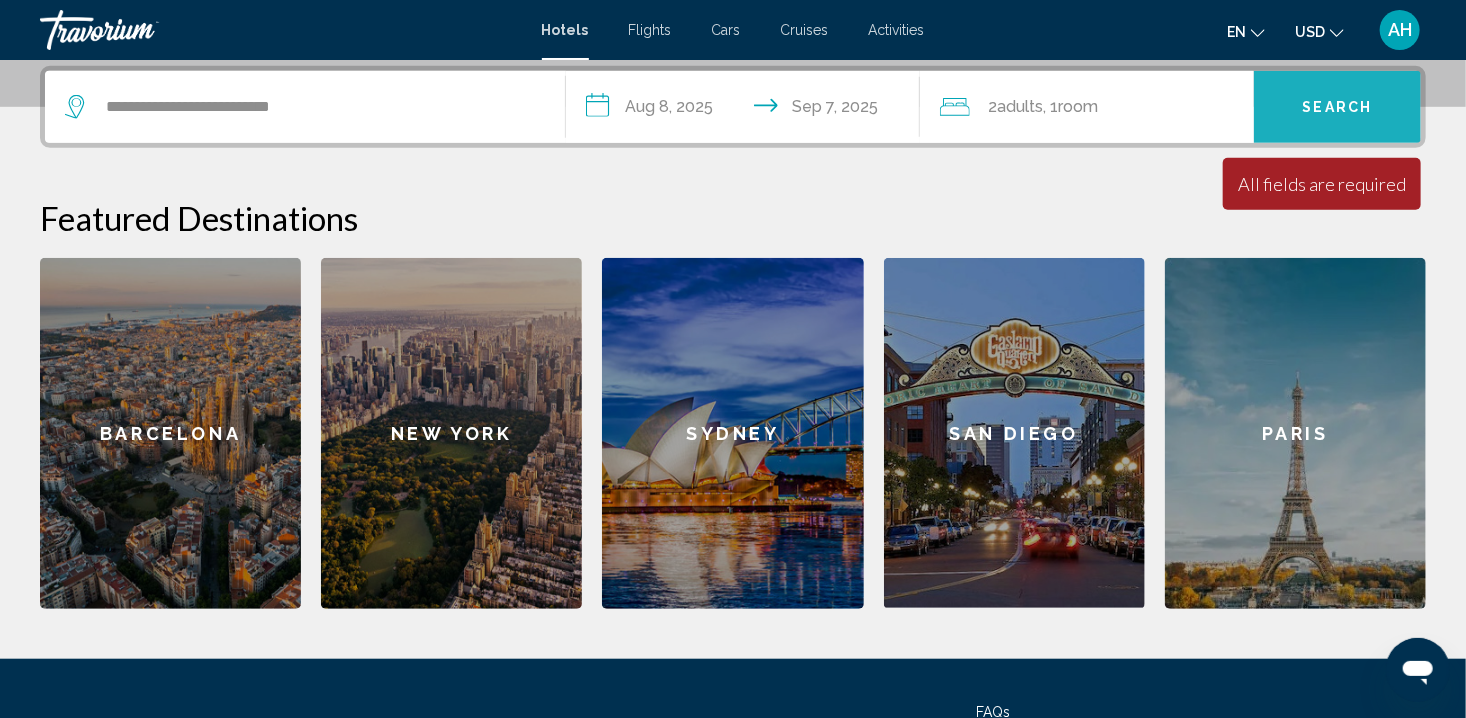 click on "Search" at bounding box center [1338, 108] 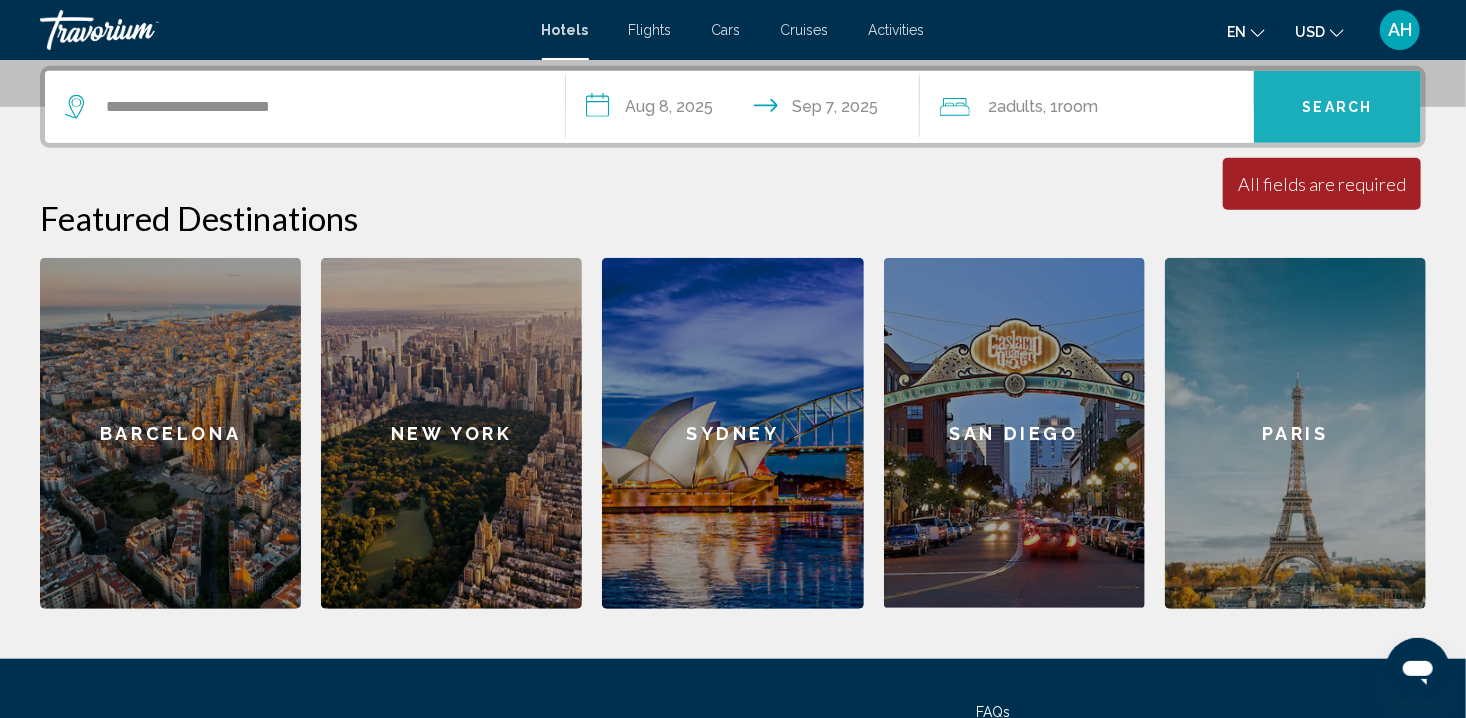 click on "Search" at bounding box center (1338, 108) 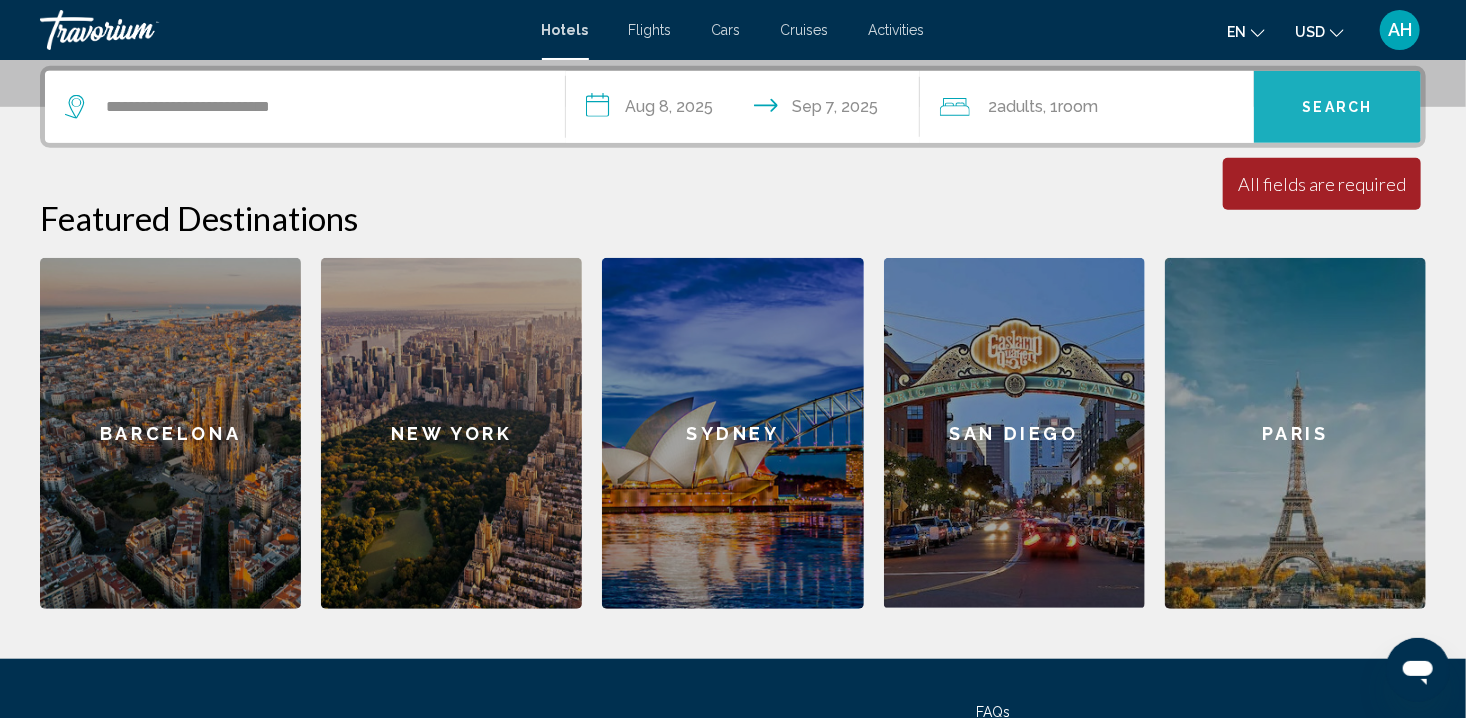click on "Search" at bounding box center (1338, 108) 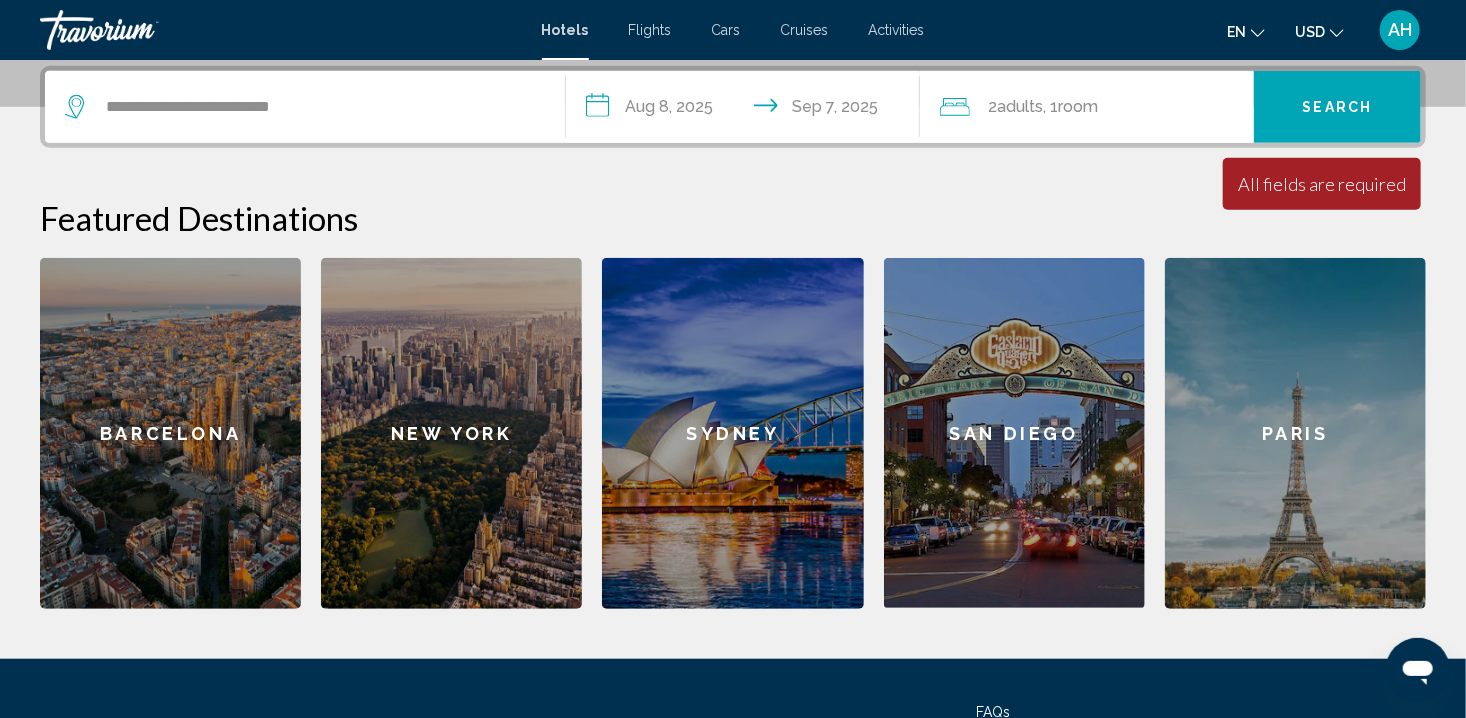 type 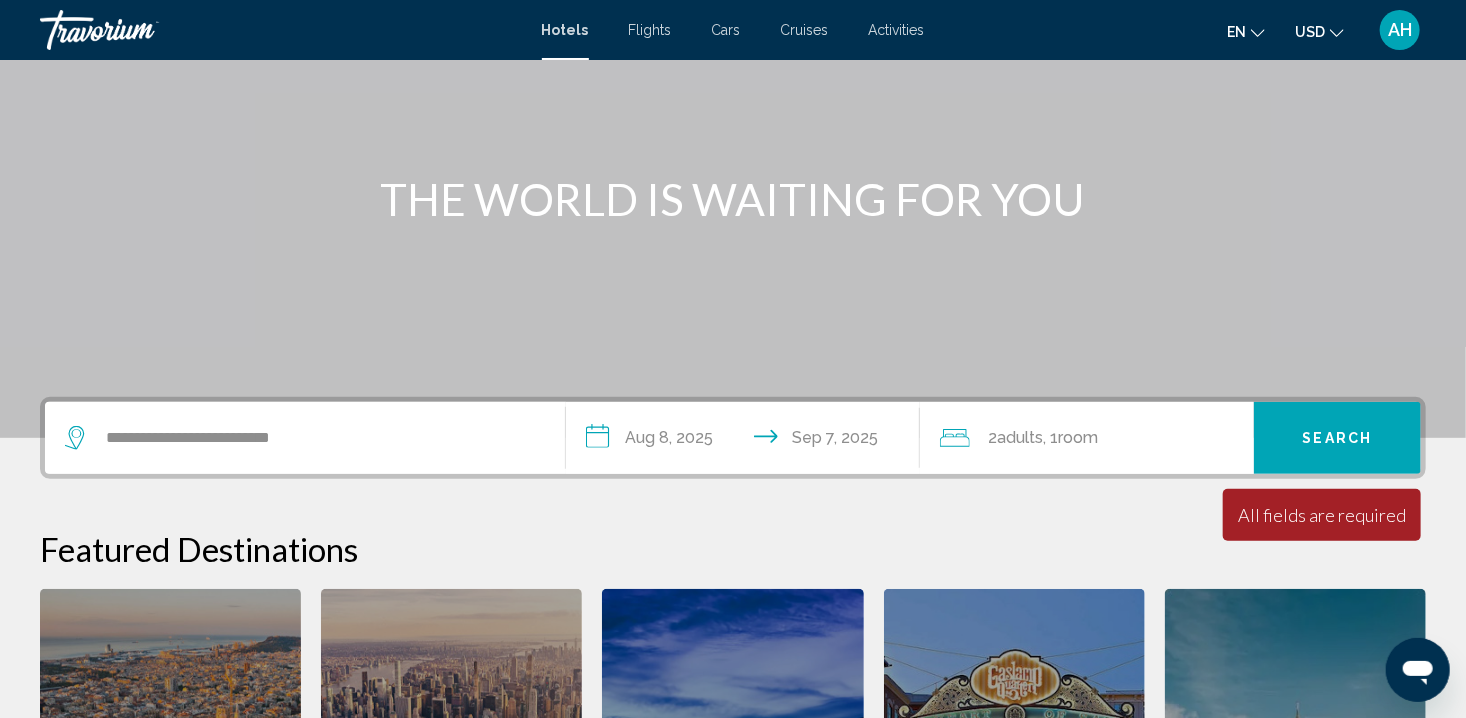 scroll, scrollTop: 158, scrollLeft: 0, axis: vertical 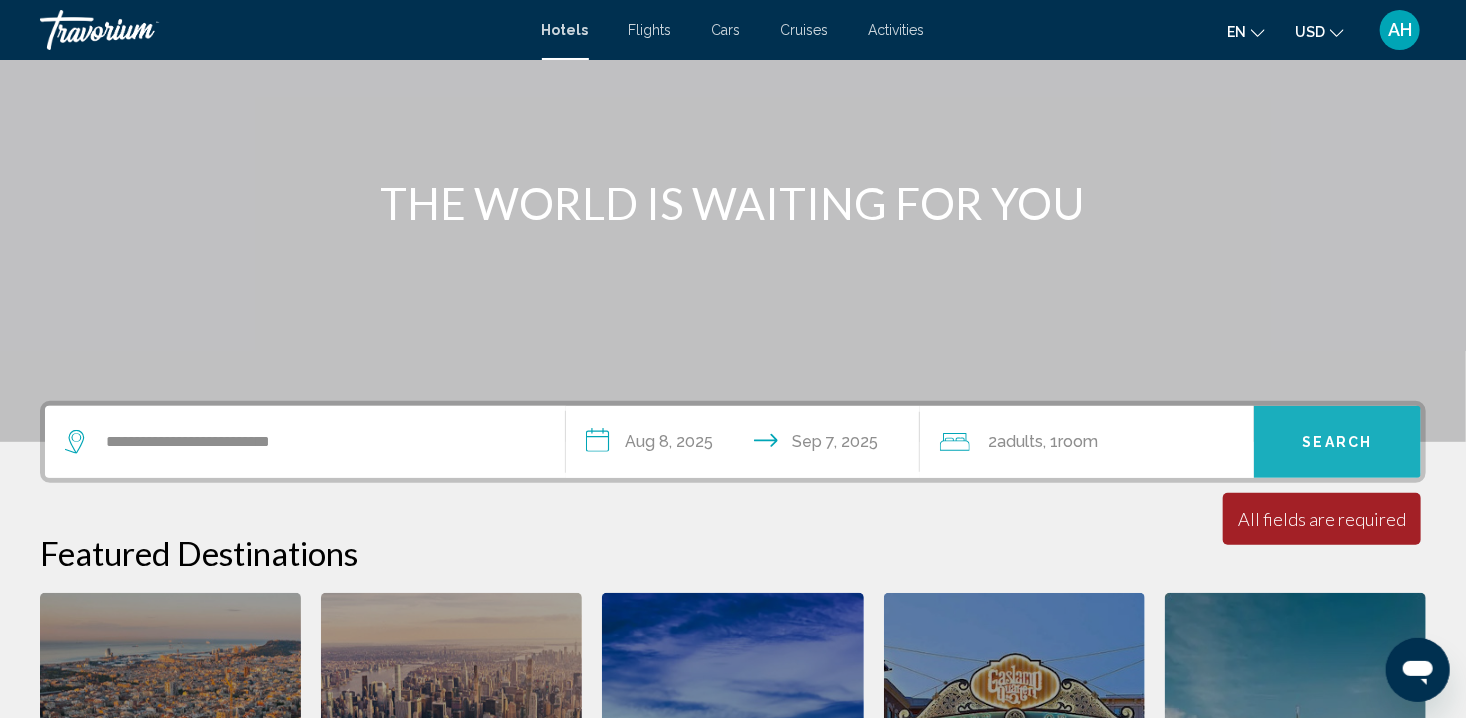 click on "Search" at bounding box center (1337, 442) 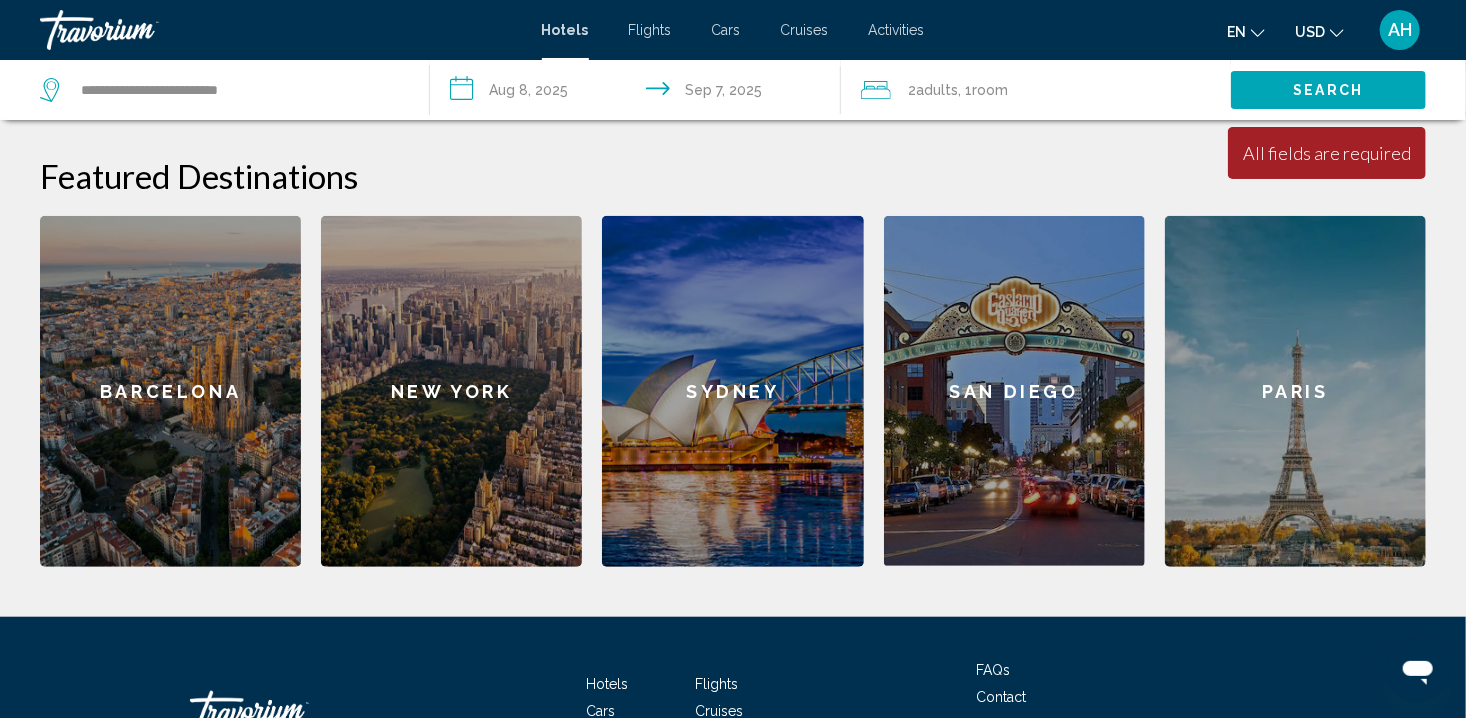 scroll, scrollTop: 678, scrollLeft: 0, axis: vertical 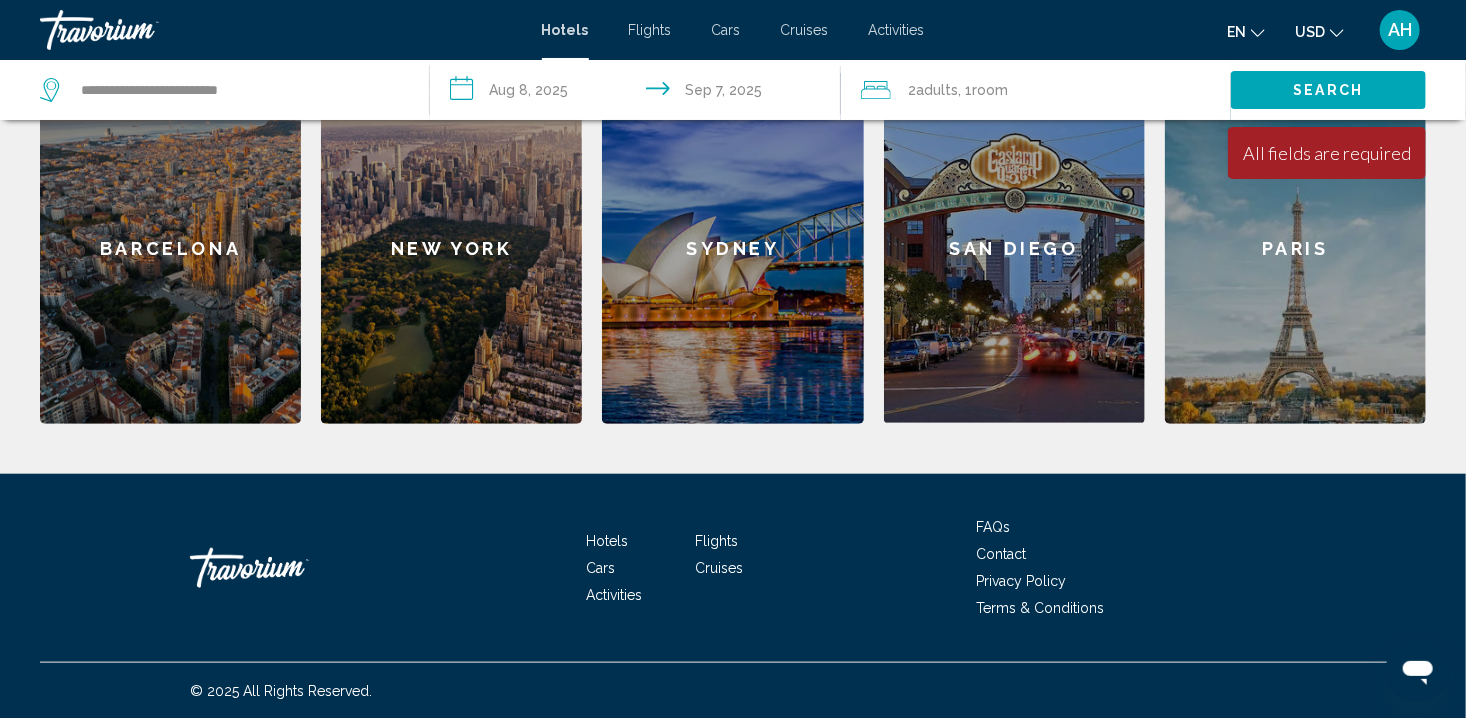 click on "Hotels" at bounding box center (608, 541) 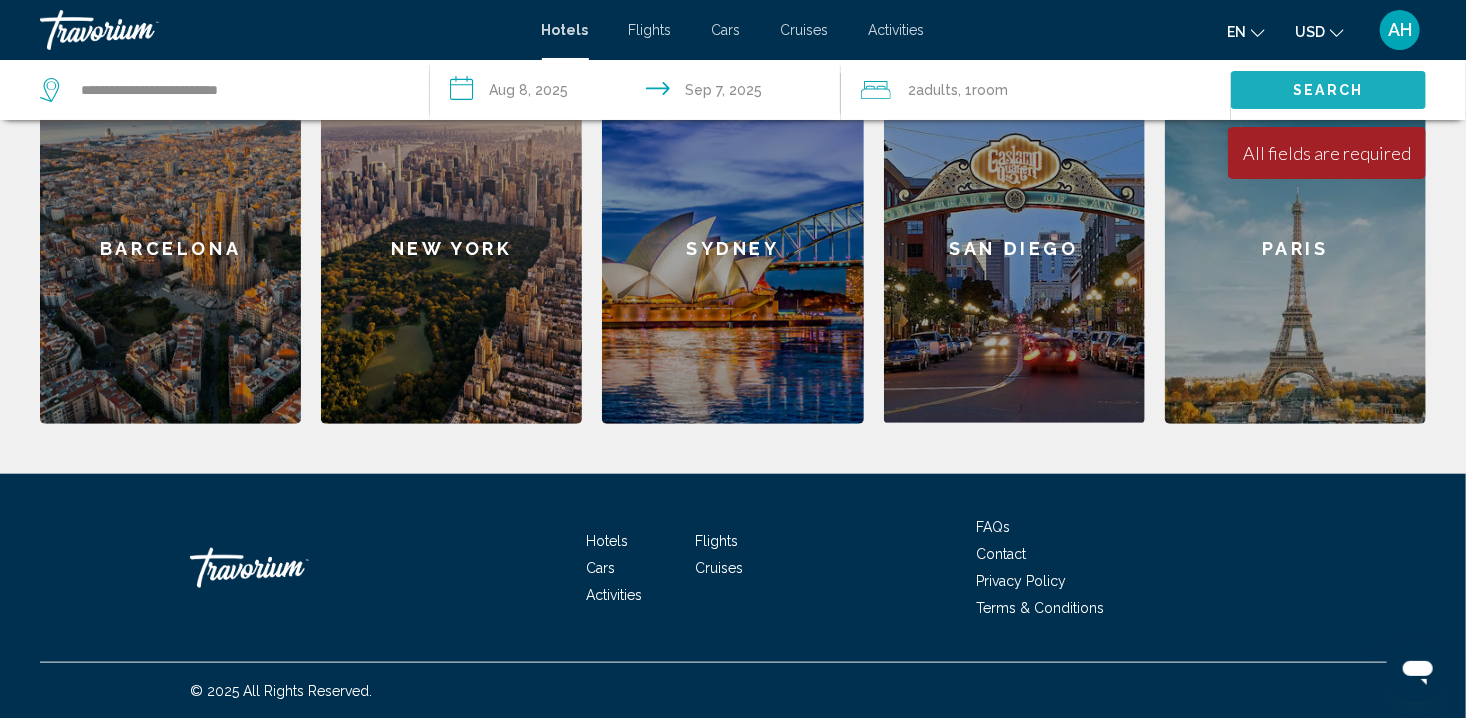 click on "Search" at bounding box center [1328, 89] 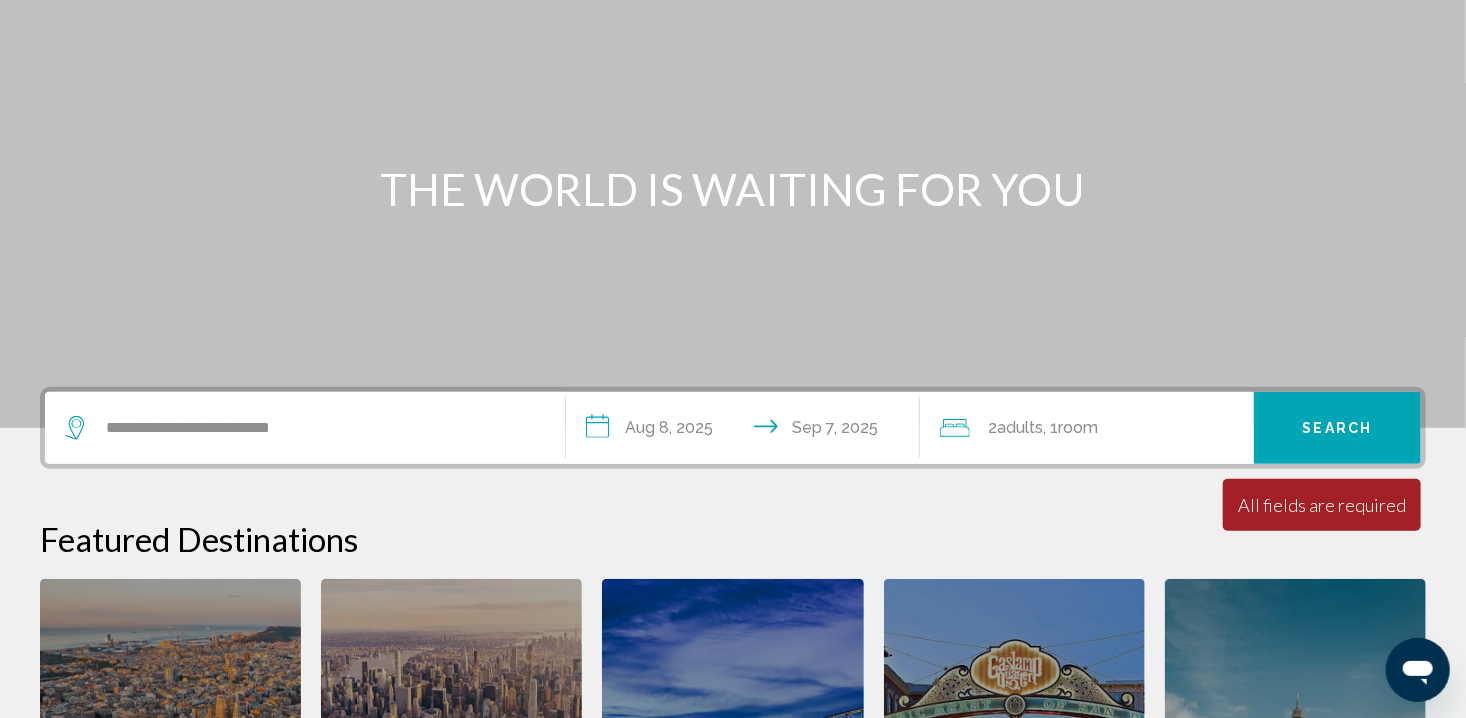 scroll, scrollTop: 0, scrollLeft: 0, axis: both 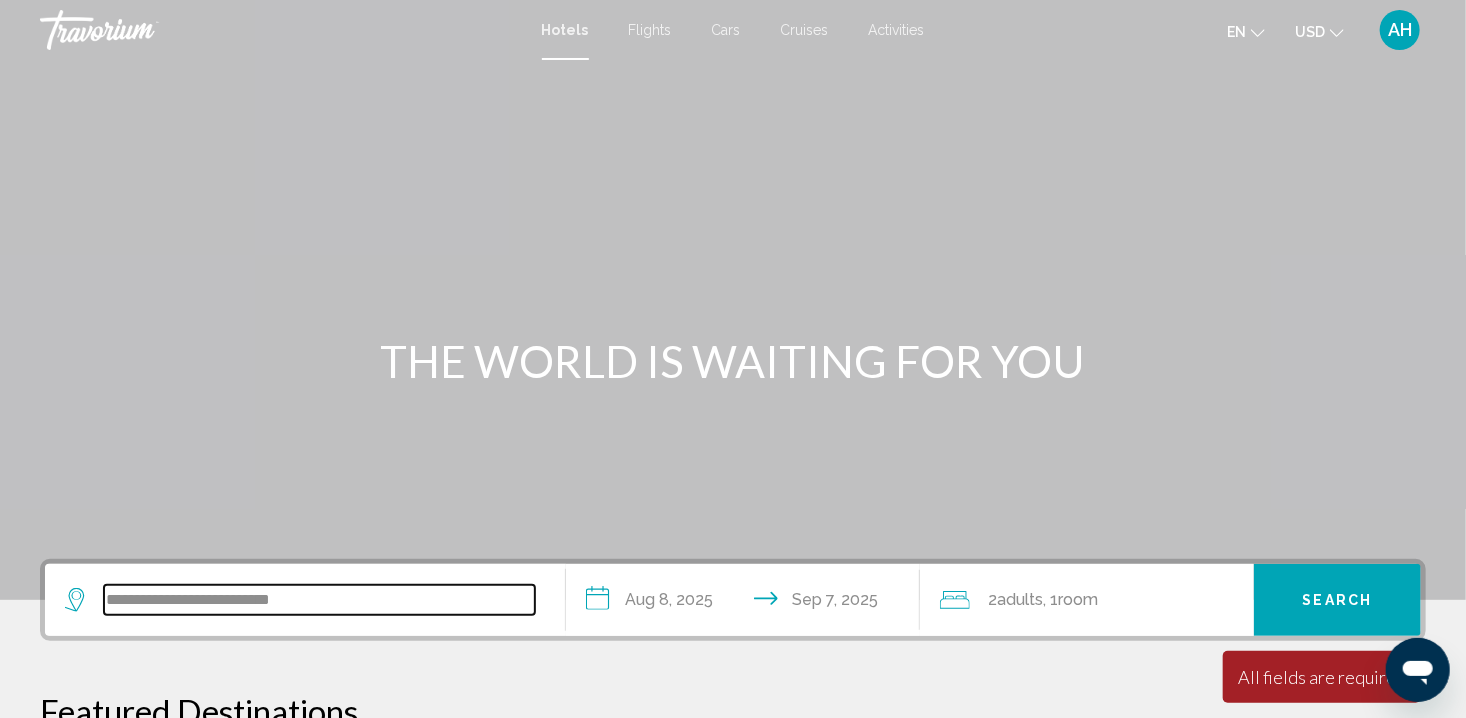 click on "**********" at bounding box center (319, 600) 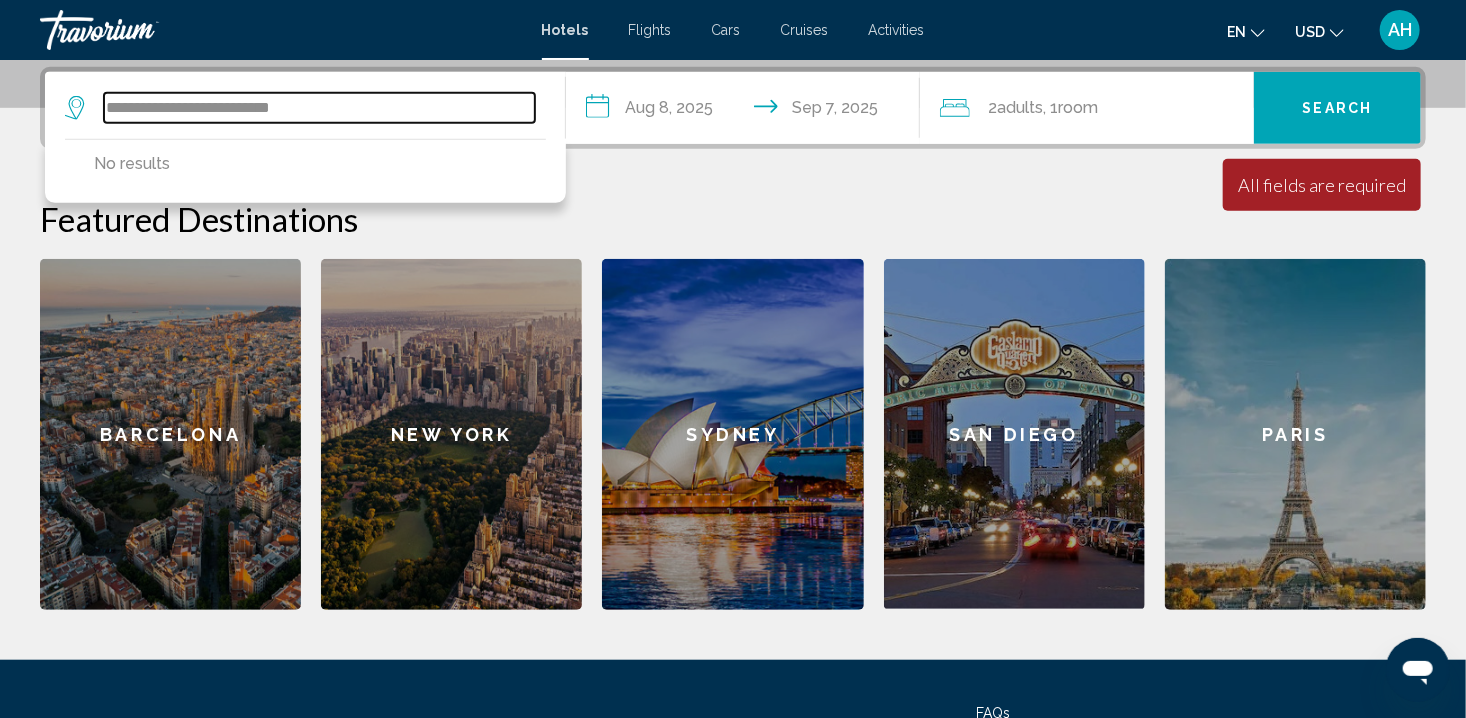 scroll, scrollTop: 493, scrollLeft: 0, axis: vertical 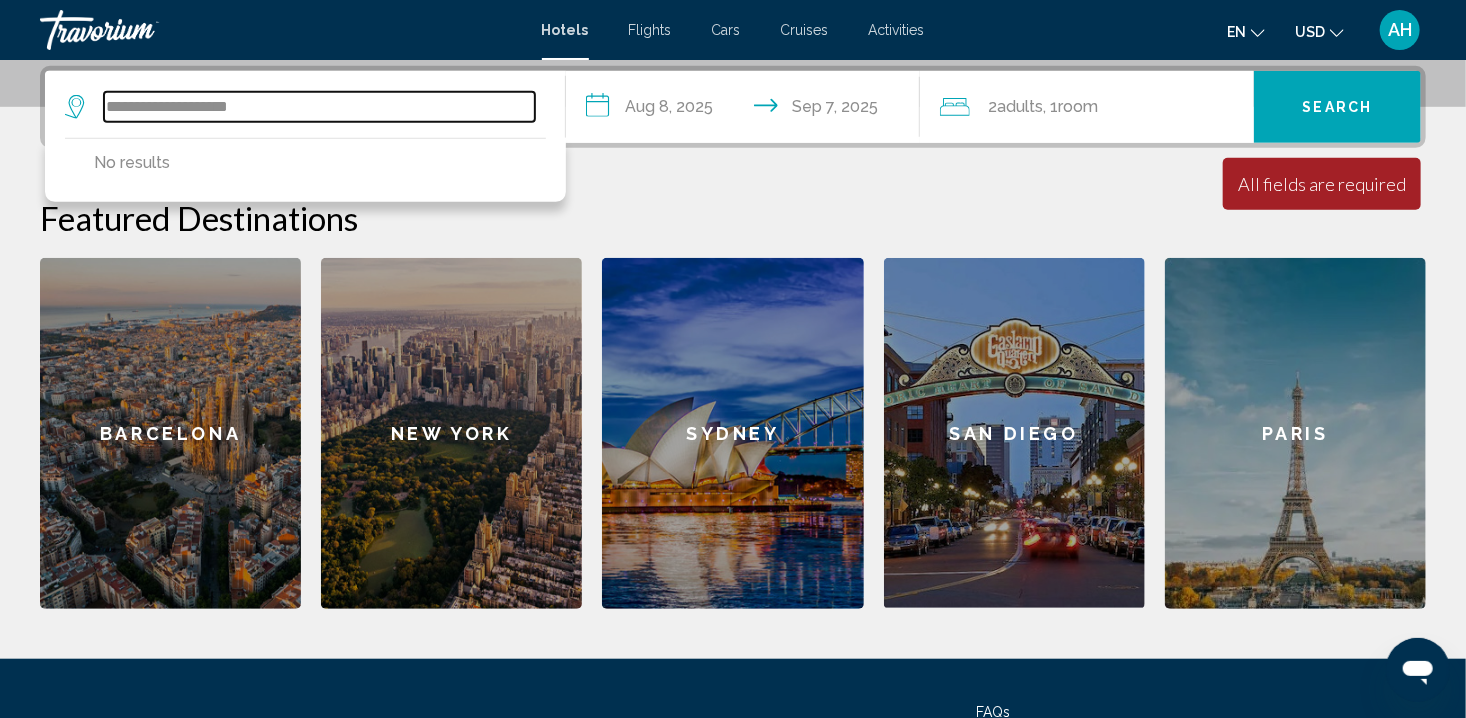 click on "**********" at bounding box center [319, 107] 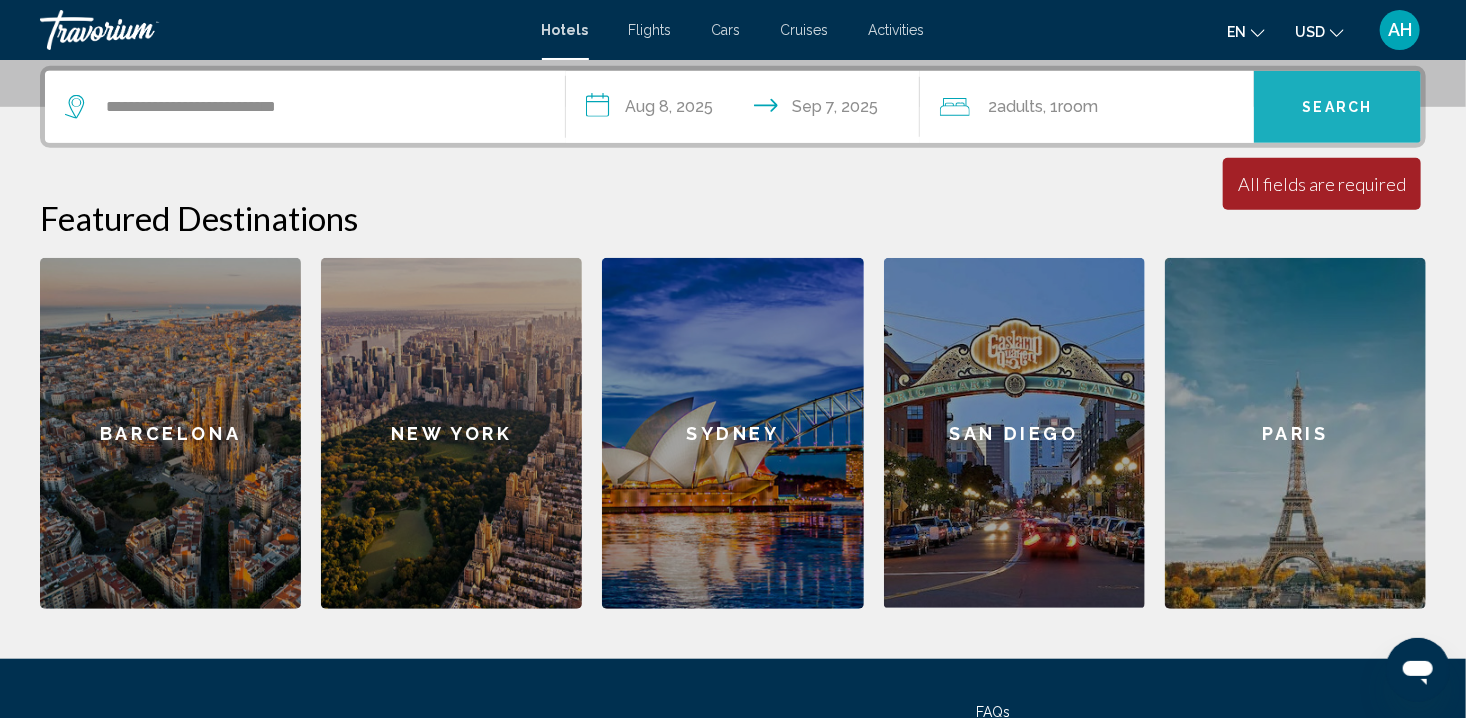 click on "Search" at bounding box center [1338, 108] 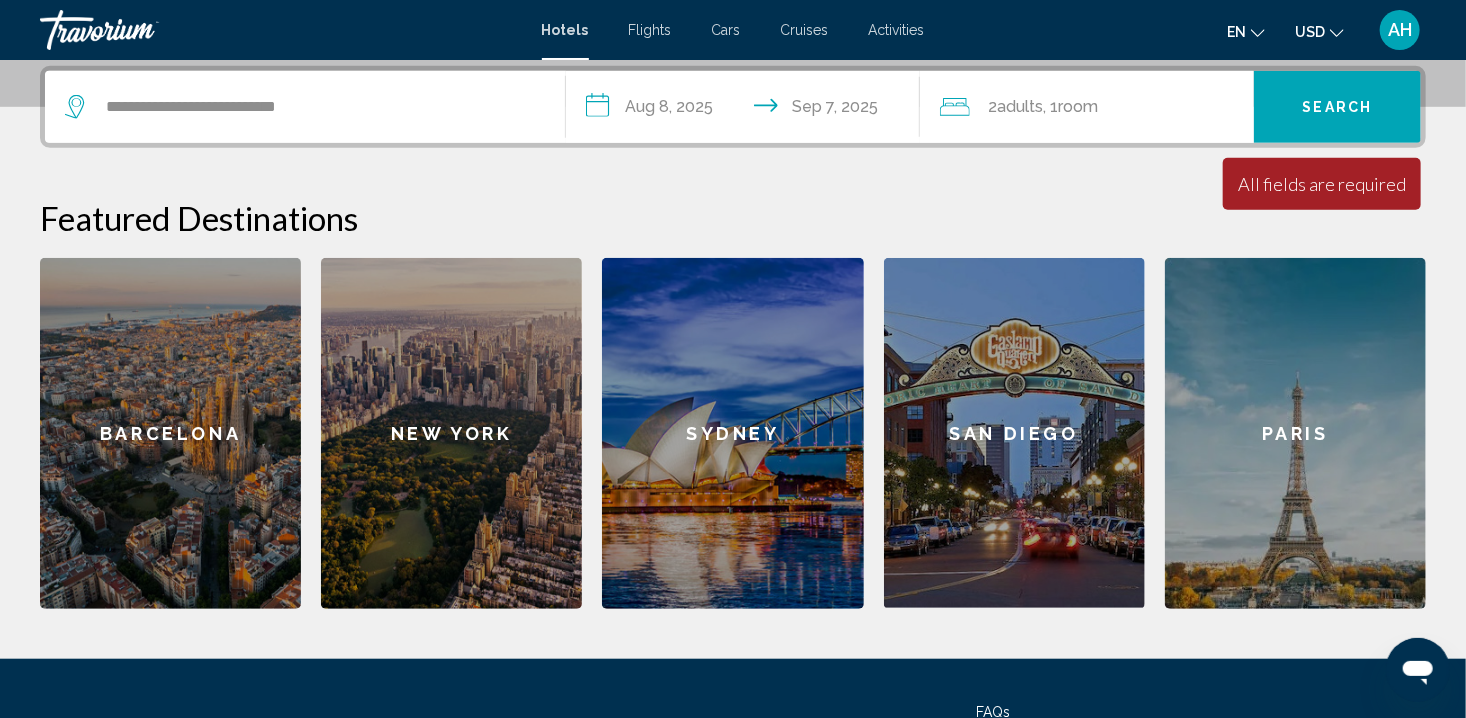 click on "Search" at bounding box center [1338, 108] 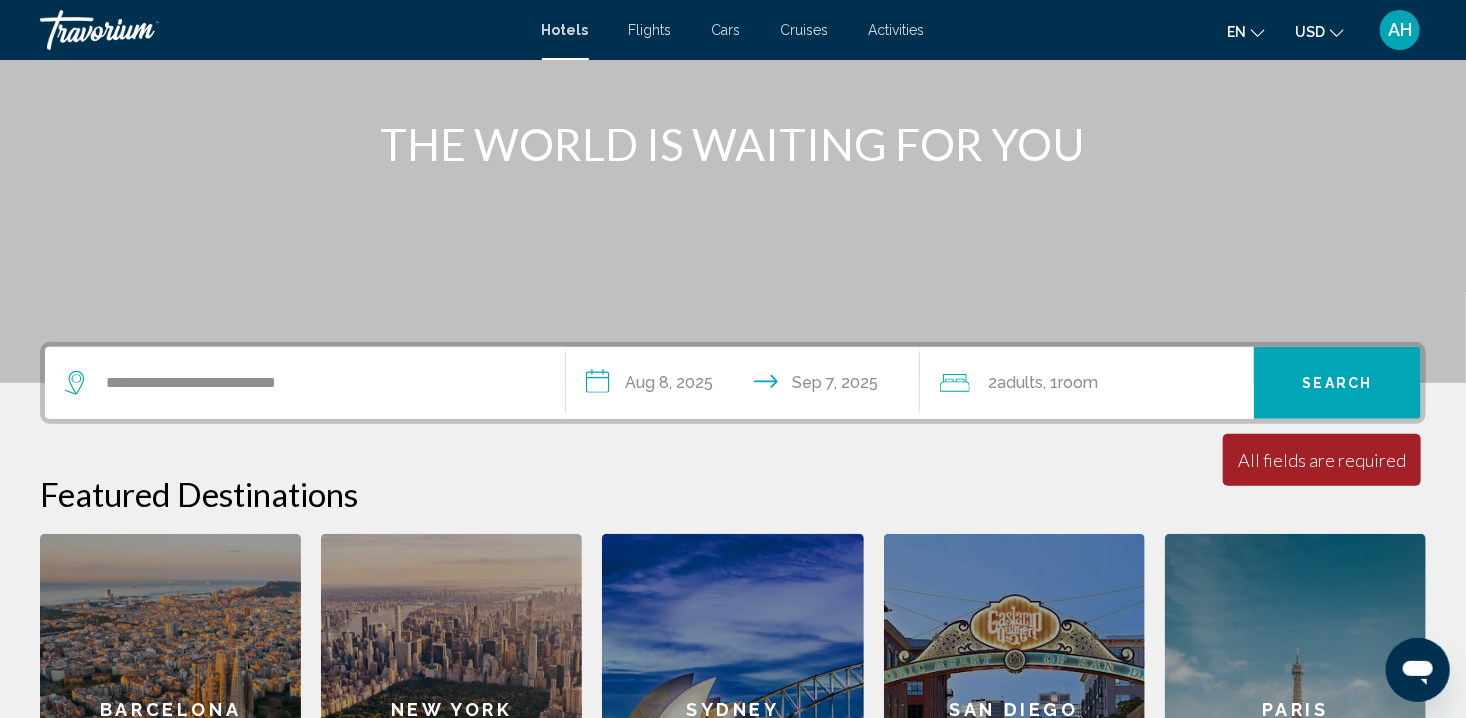 scroll, scrollTop: 213, scrollLeft: 0, axis: vertical 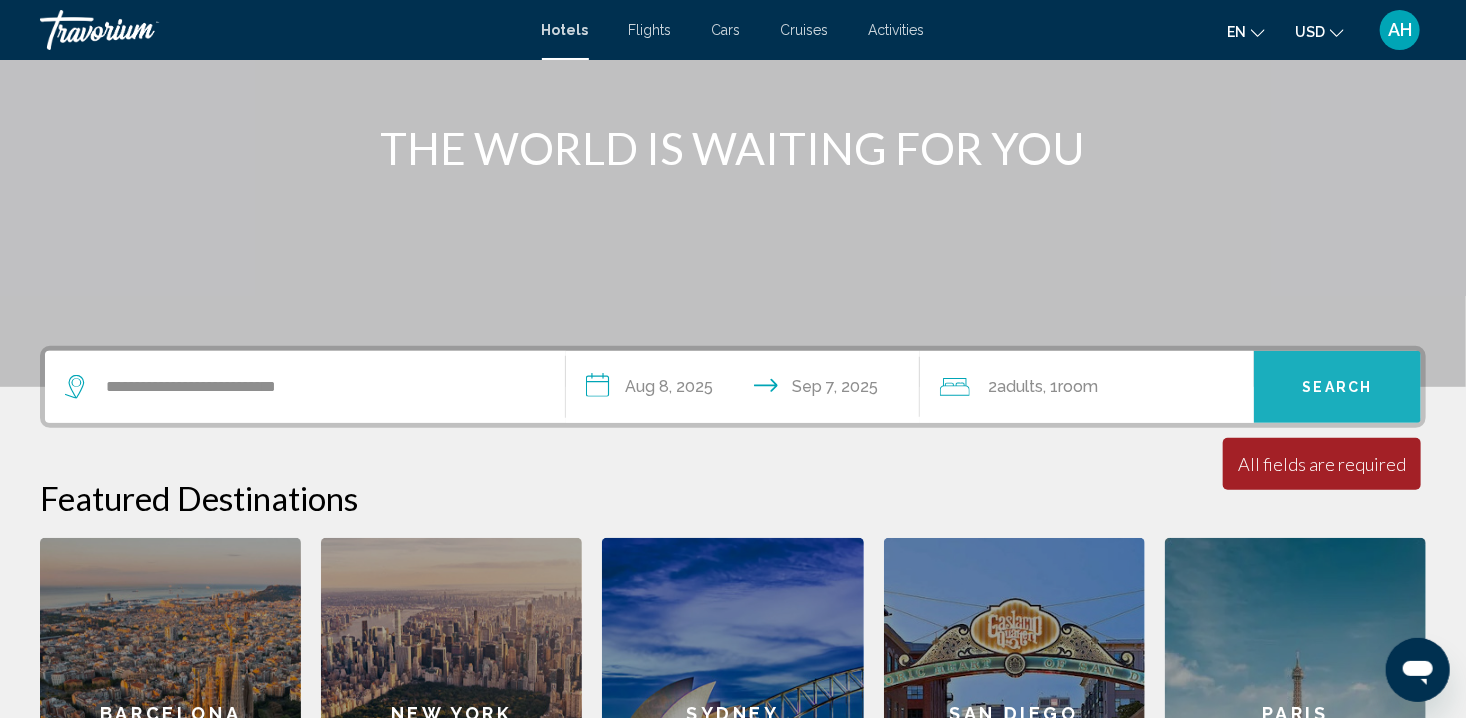 click on "Search" at bounding box center (1338, 388) 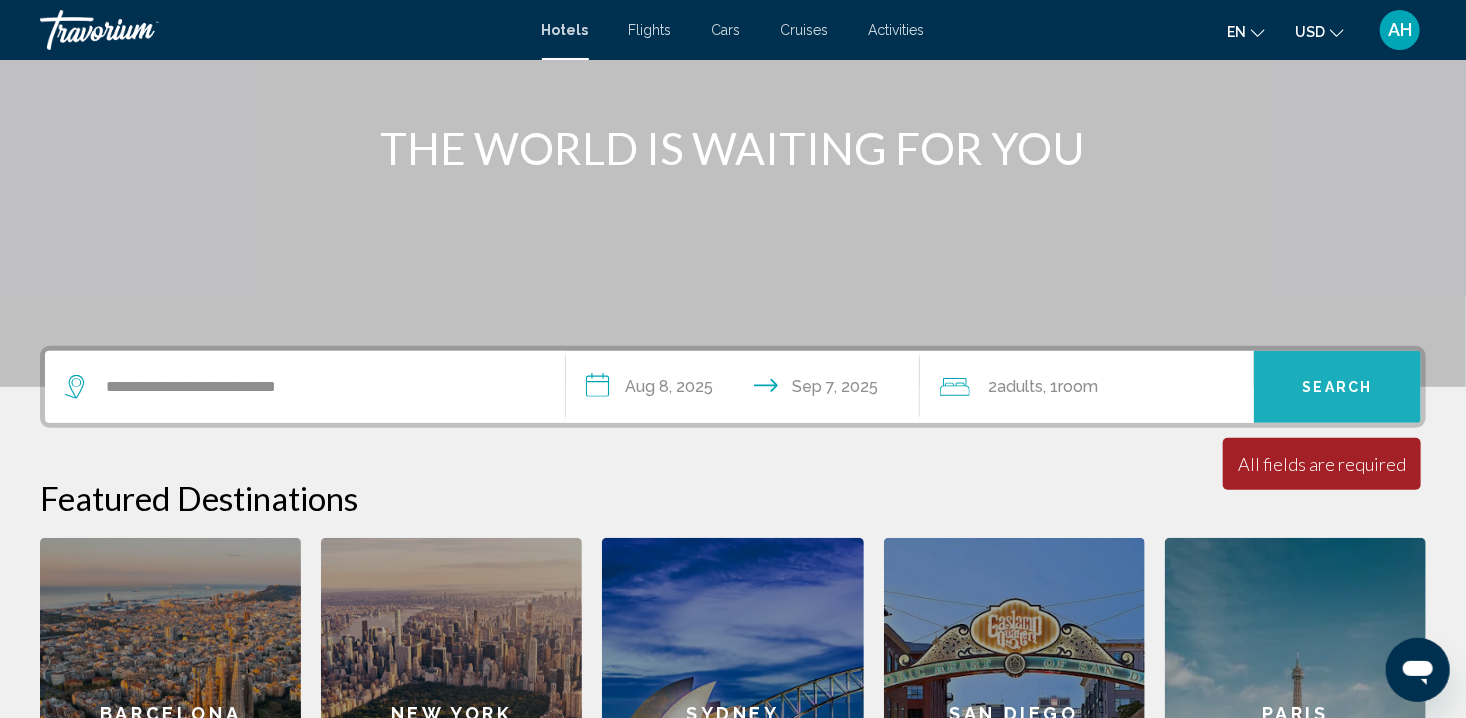 click on "Search" at bounding box center [1338, 388] 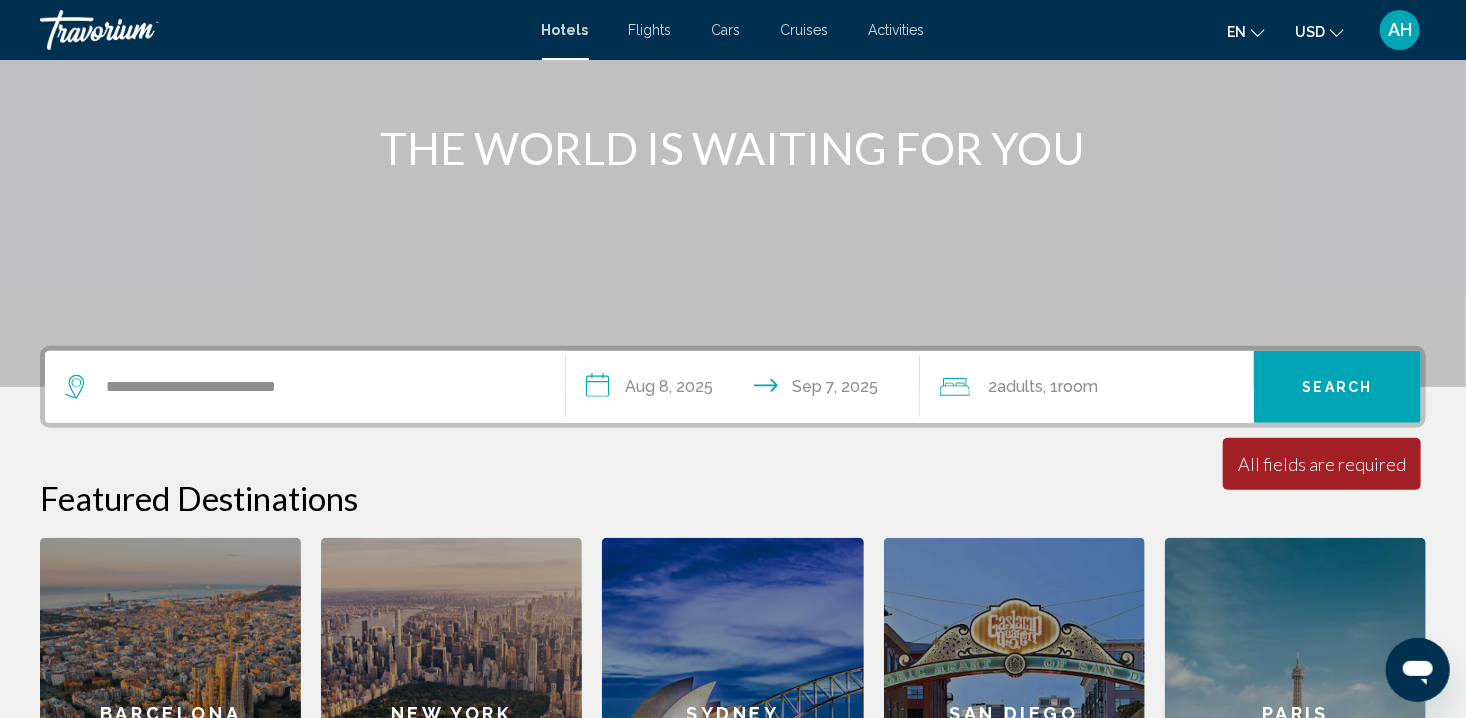 click on "**********" at bounding box center [747, 390] 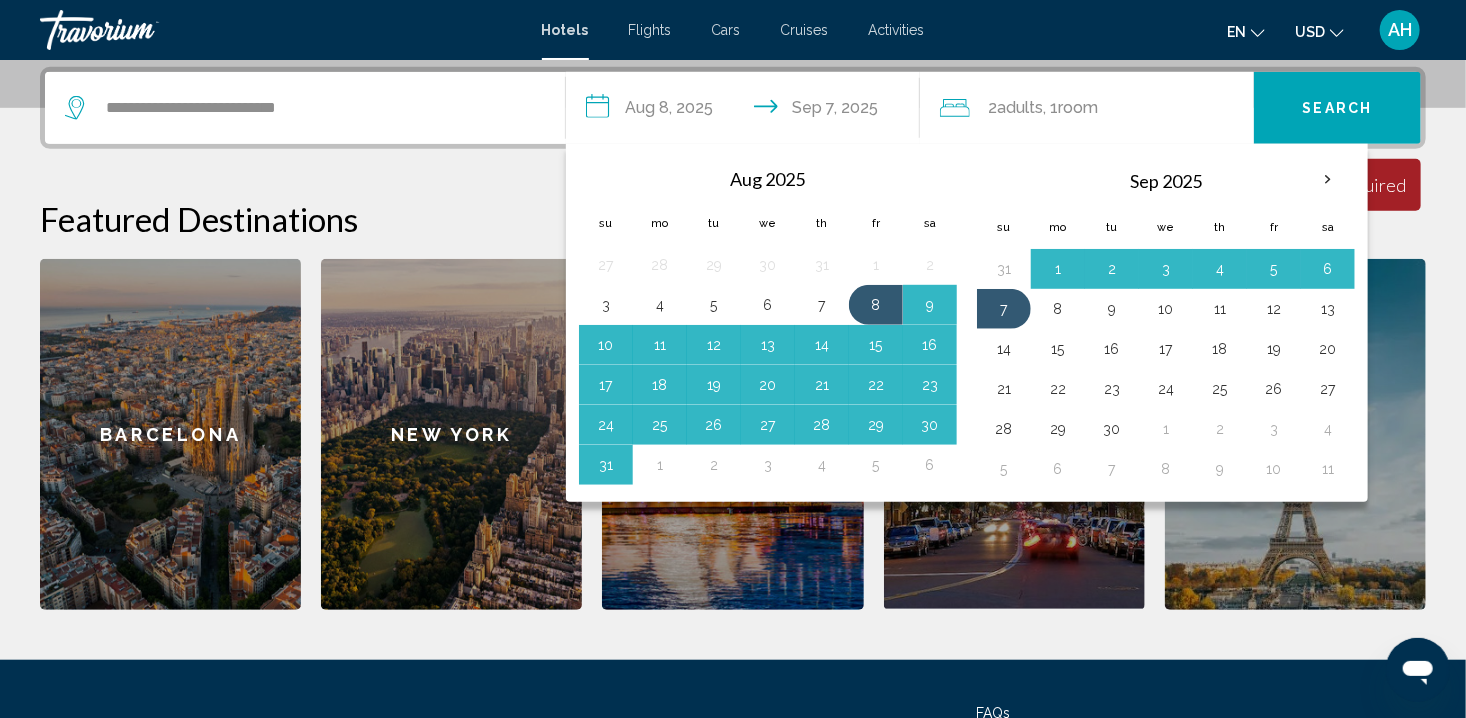 scroll, scrollTop: 493, scrollLeft: 0, axis: vertical 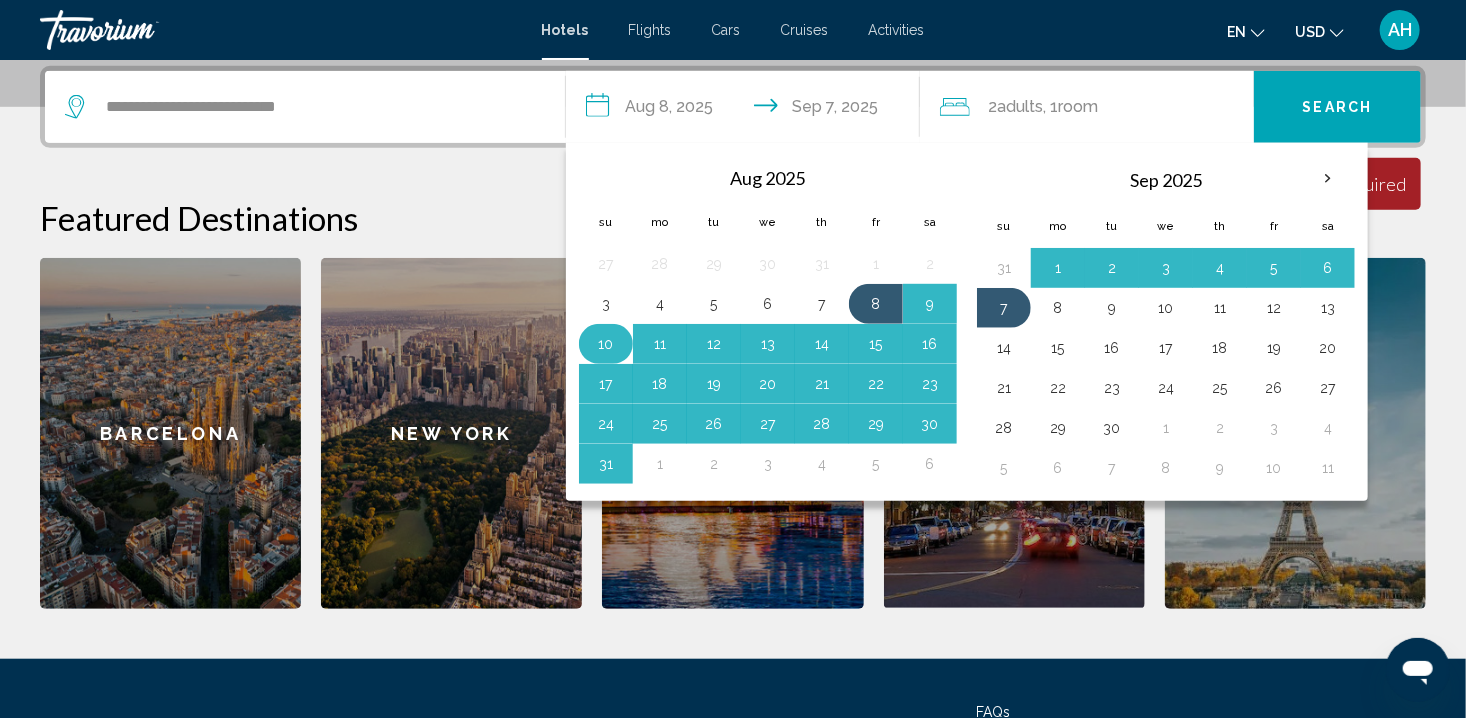 click on "10" at bounding box center [606, 344] 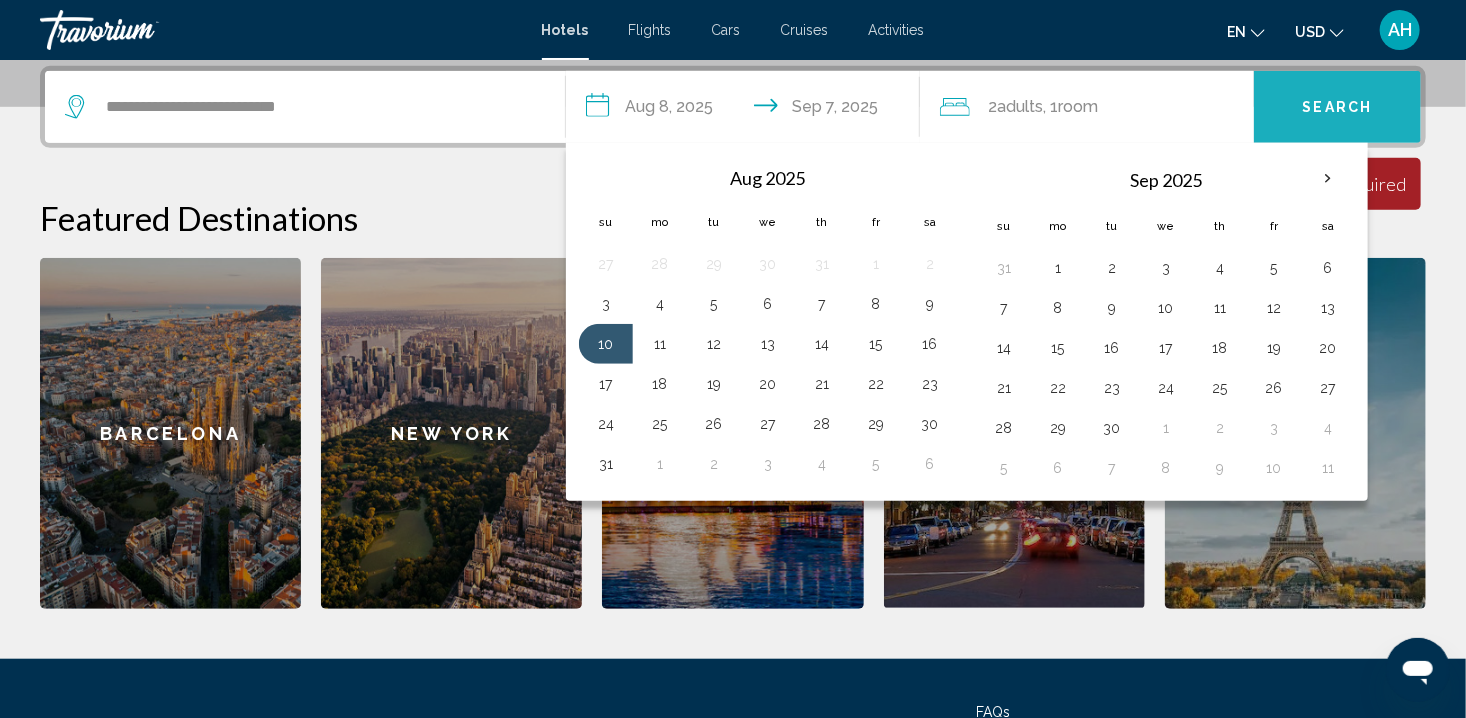 click on "Search" at bounding box center [1337, 107] 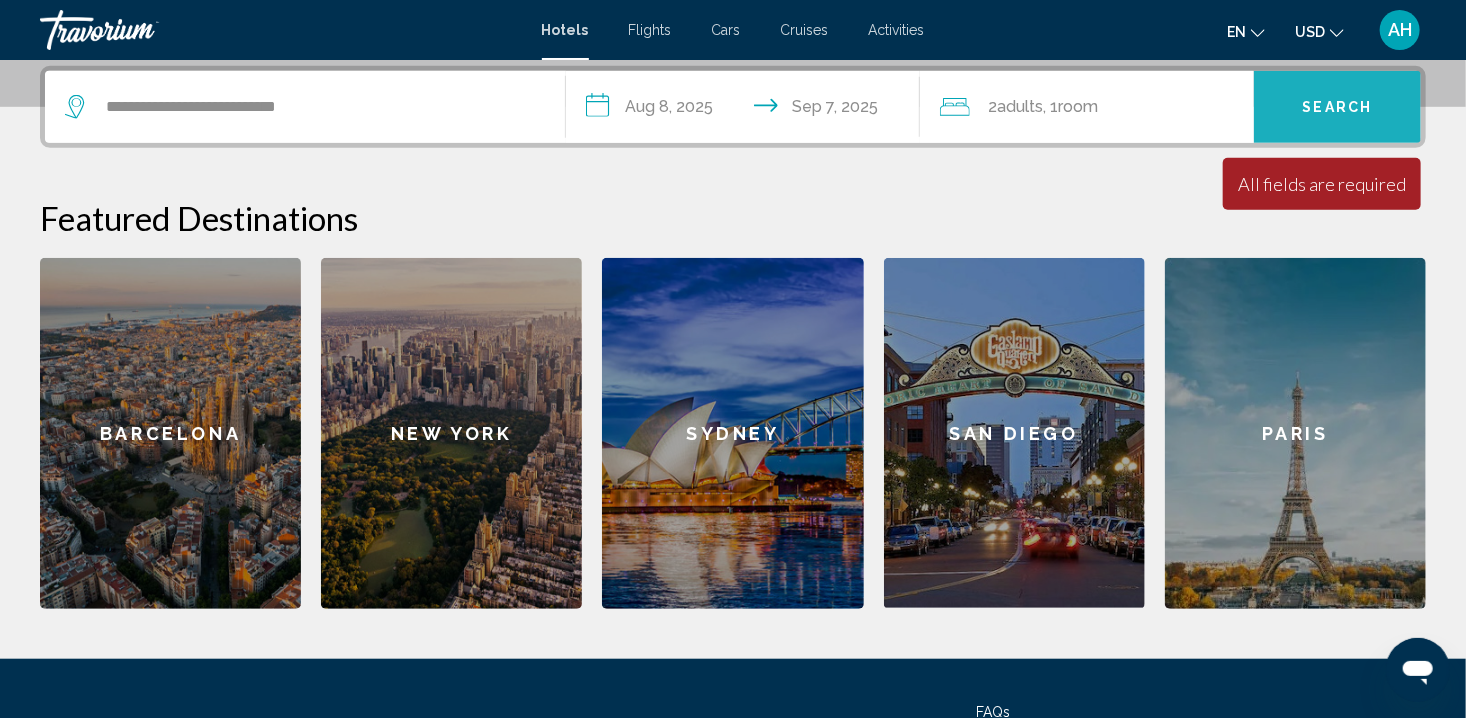 click on "Search" at bounding box center (1338, 108) 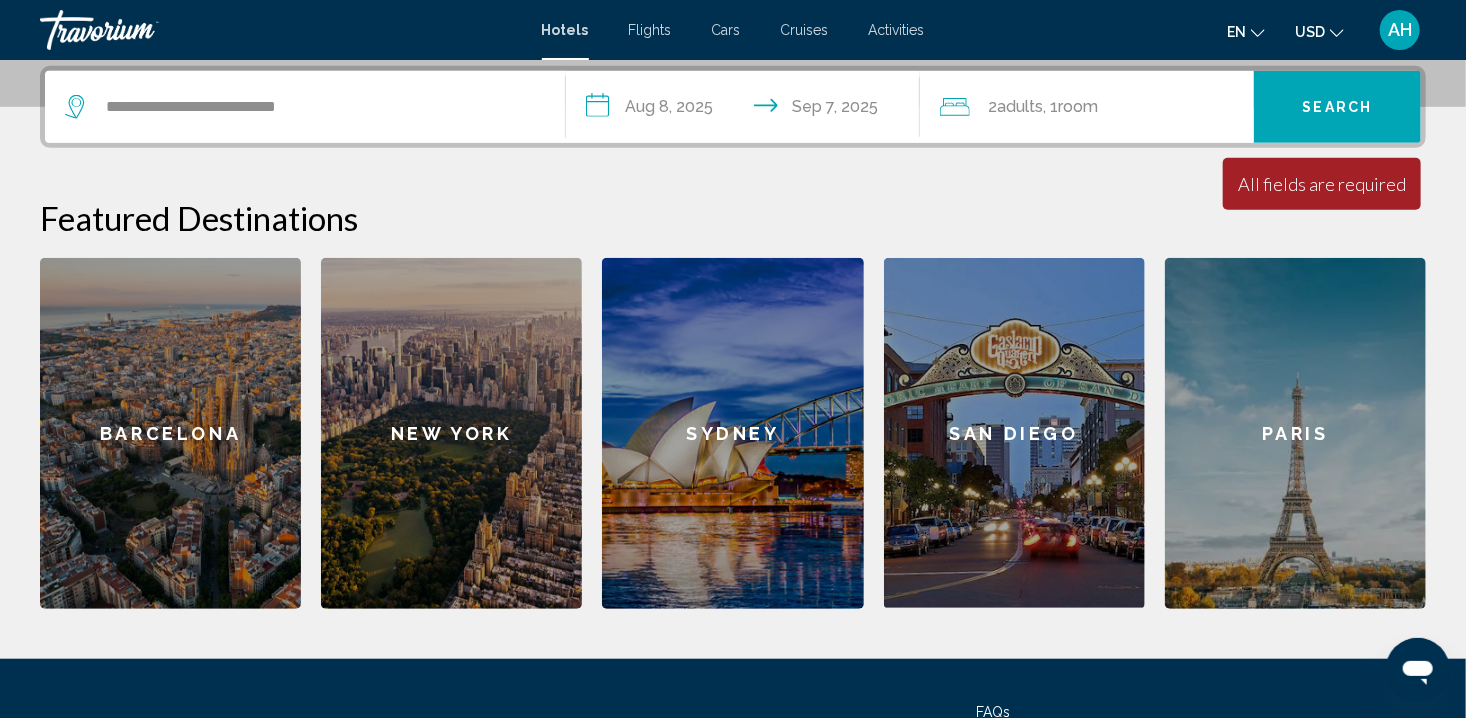 click on "Search" at bounding box center (1338, 108) 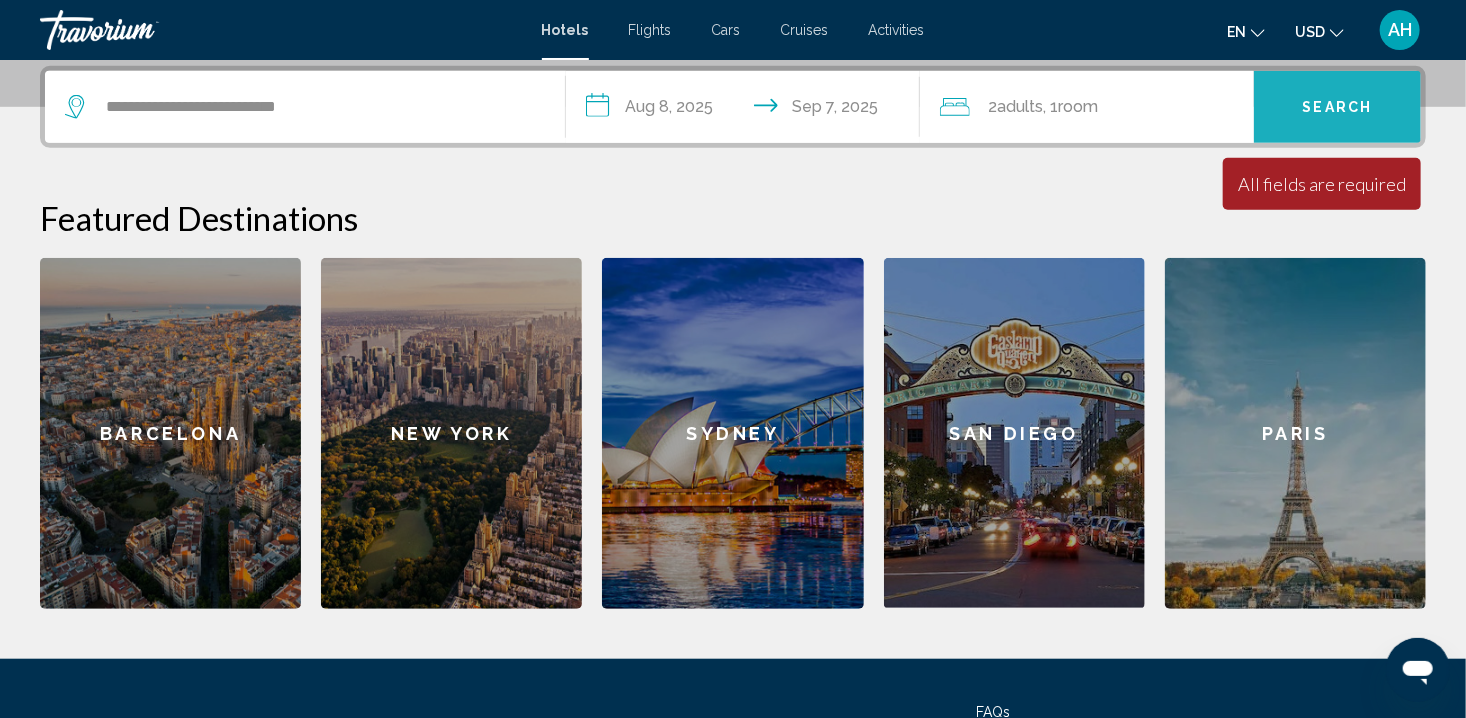 click on "Search" at bounding box center (1338, 108) 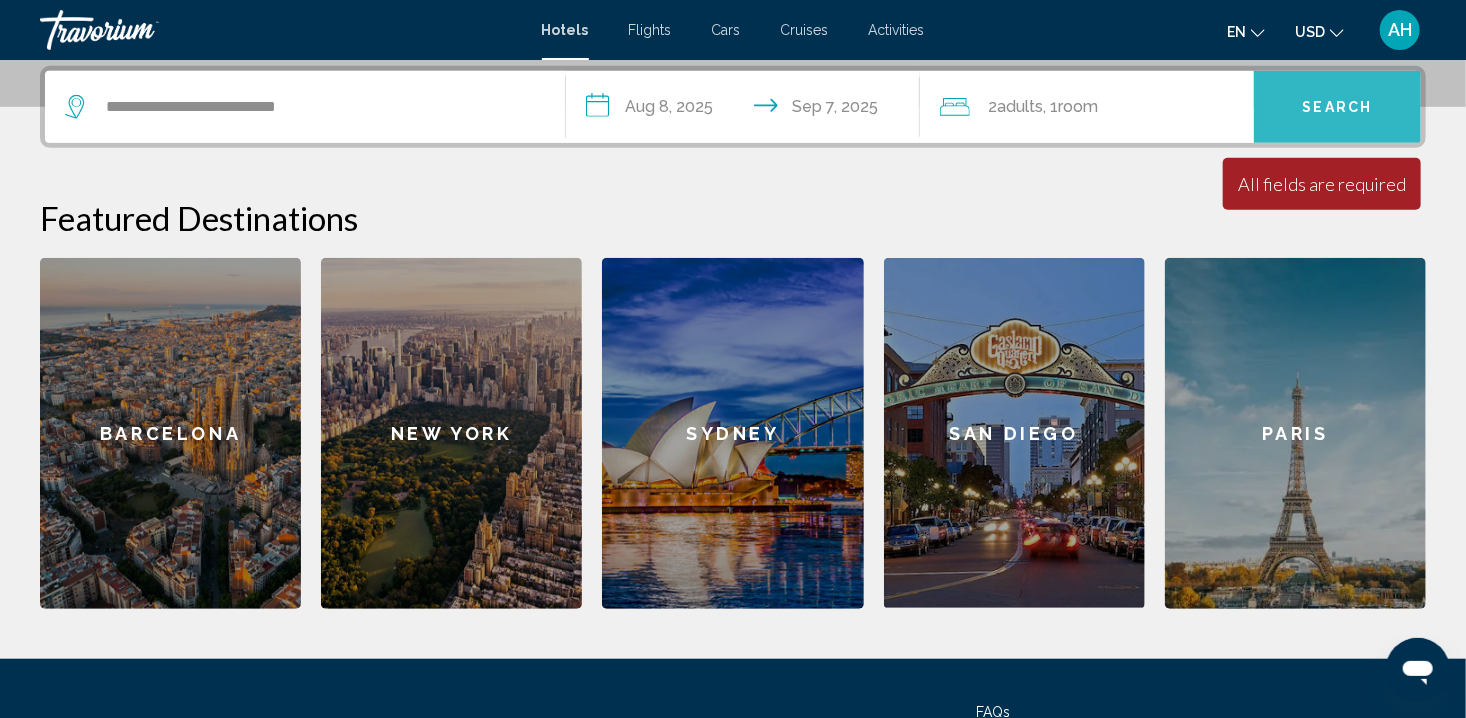 click on "Search" at bounding box center (1338, 108) 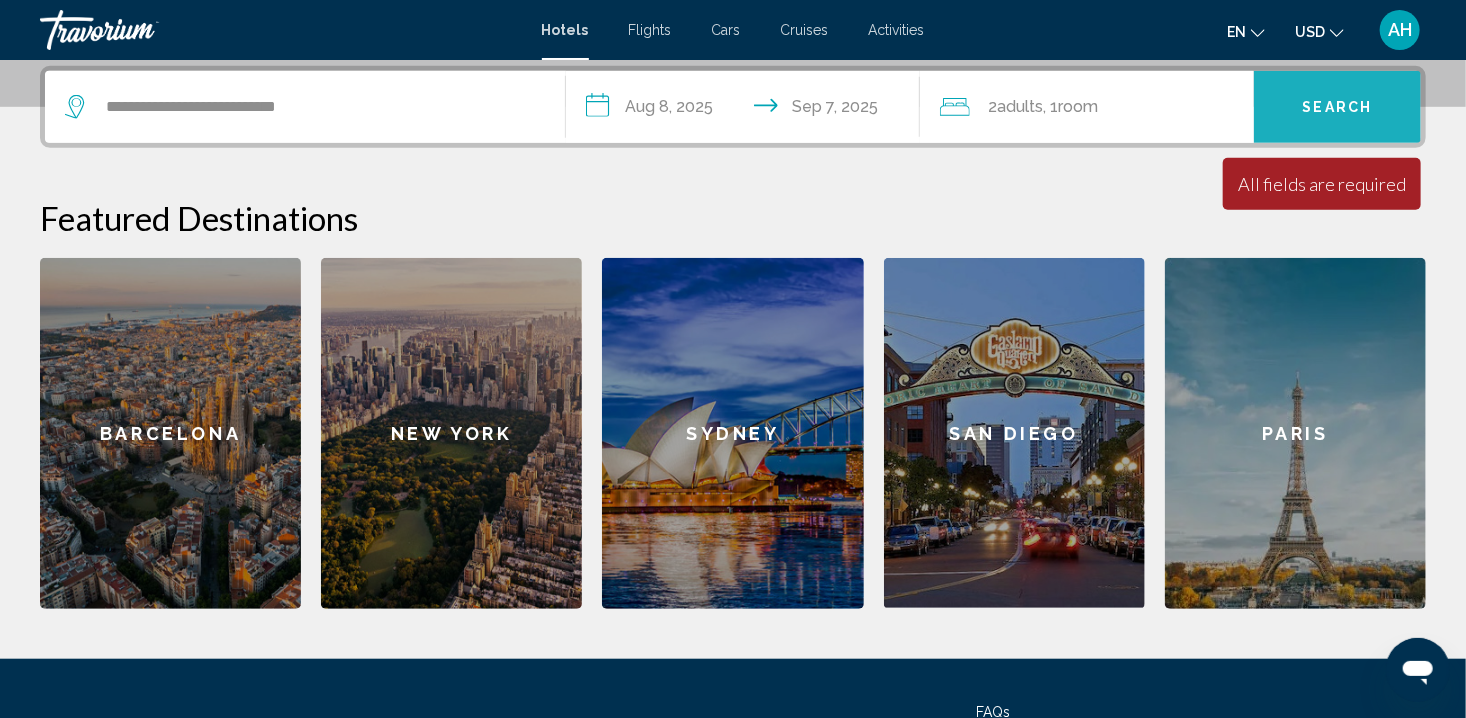 click on "Search" at bounding box center [1338, 108] 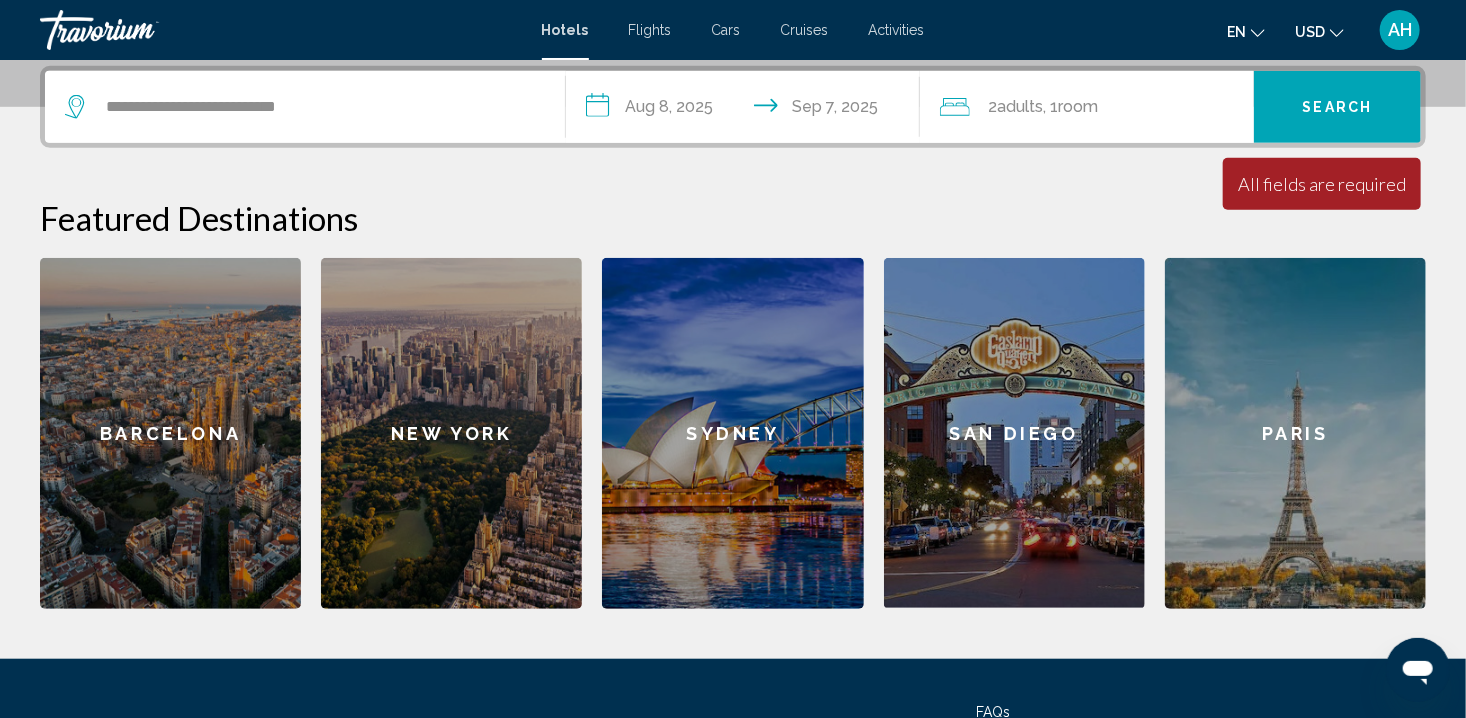 click on "Search" at bounding box center (1338, 108) 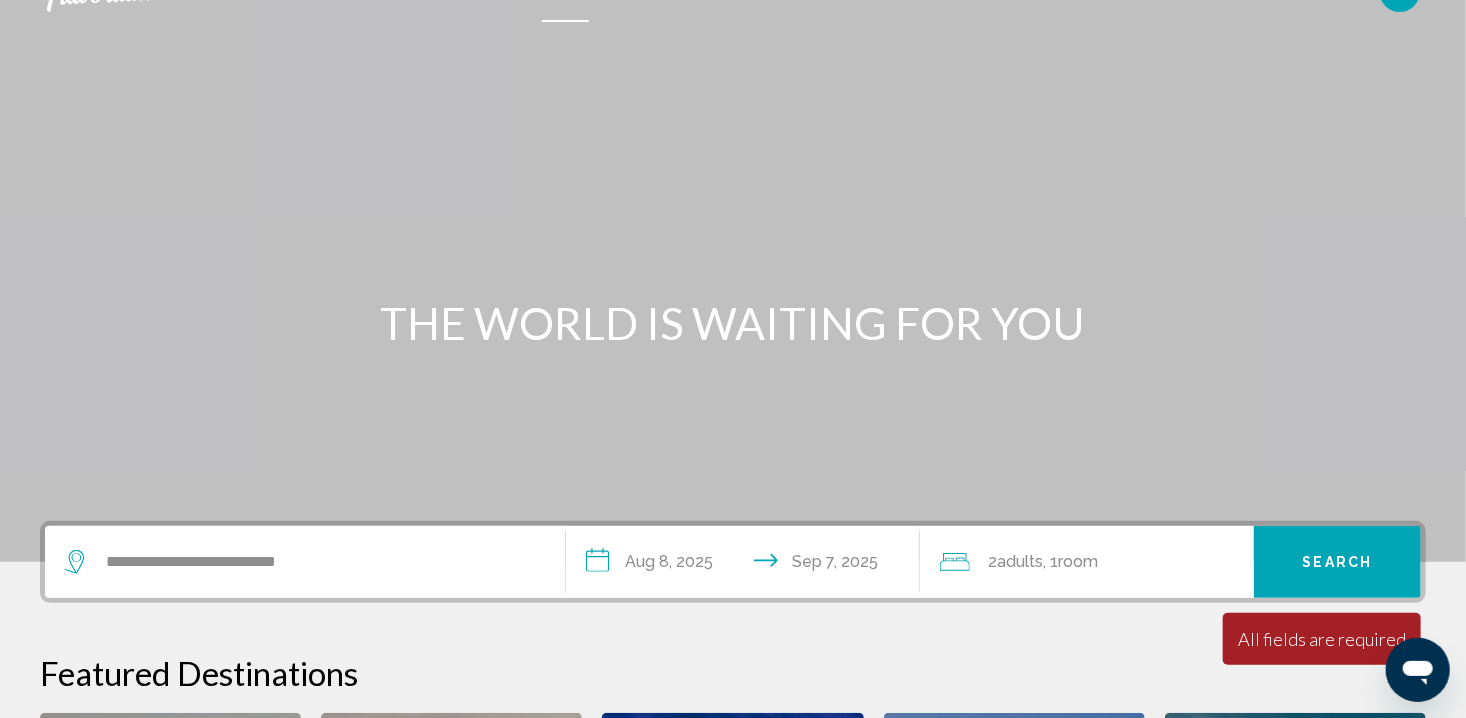scroll, scrollTop: 0, scrollLeft: 0, axis: both 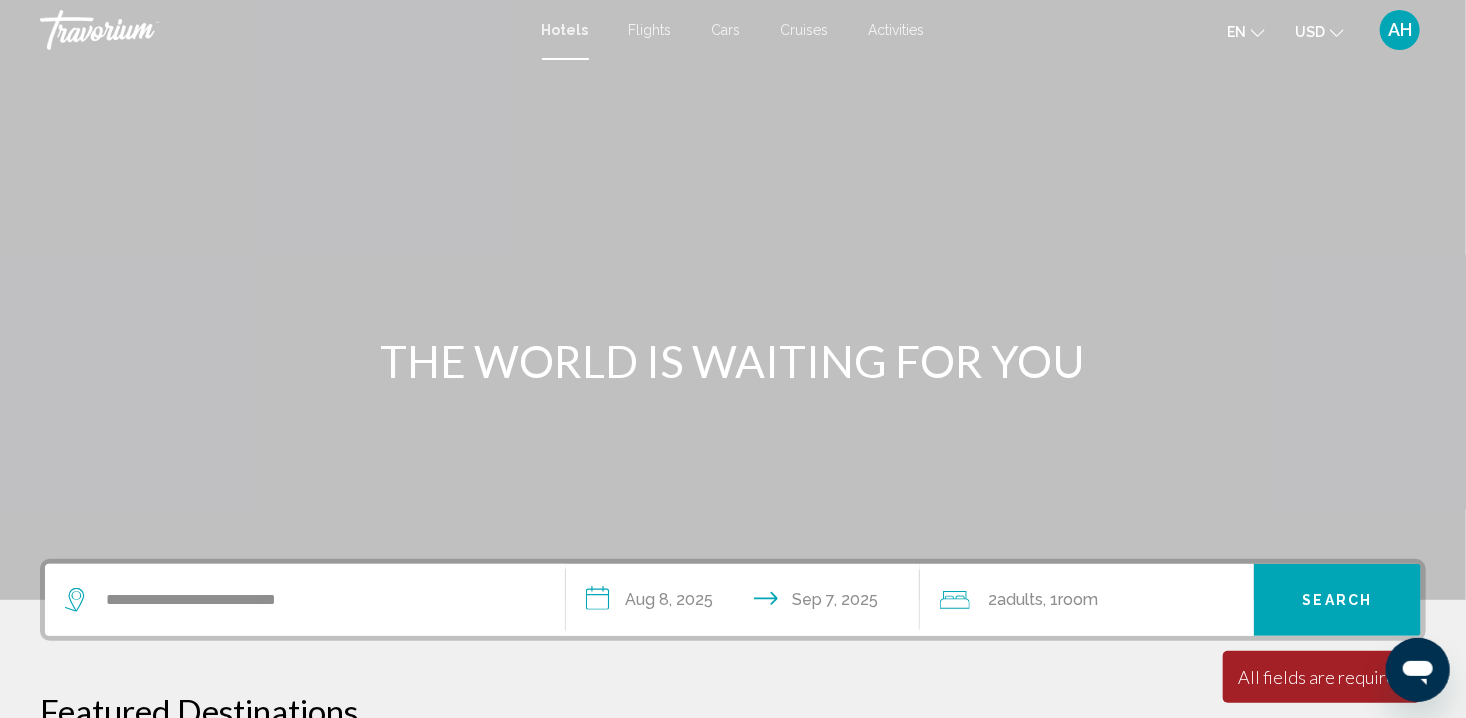 click on "Hotels" at bounding box center (565, 30) 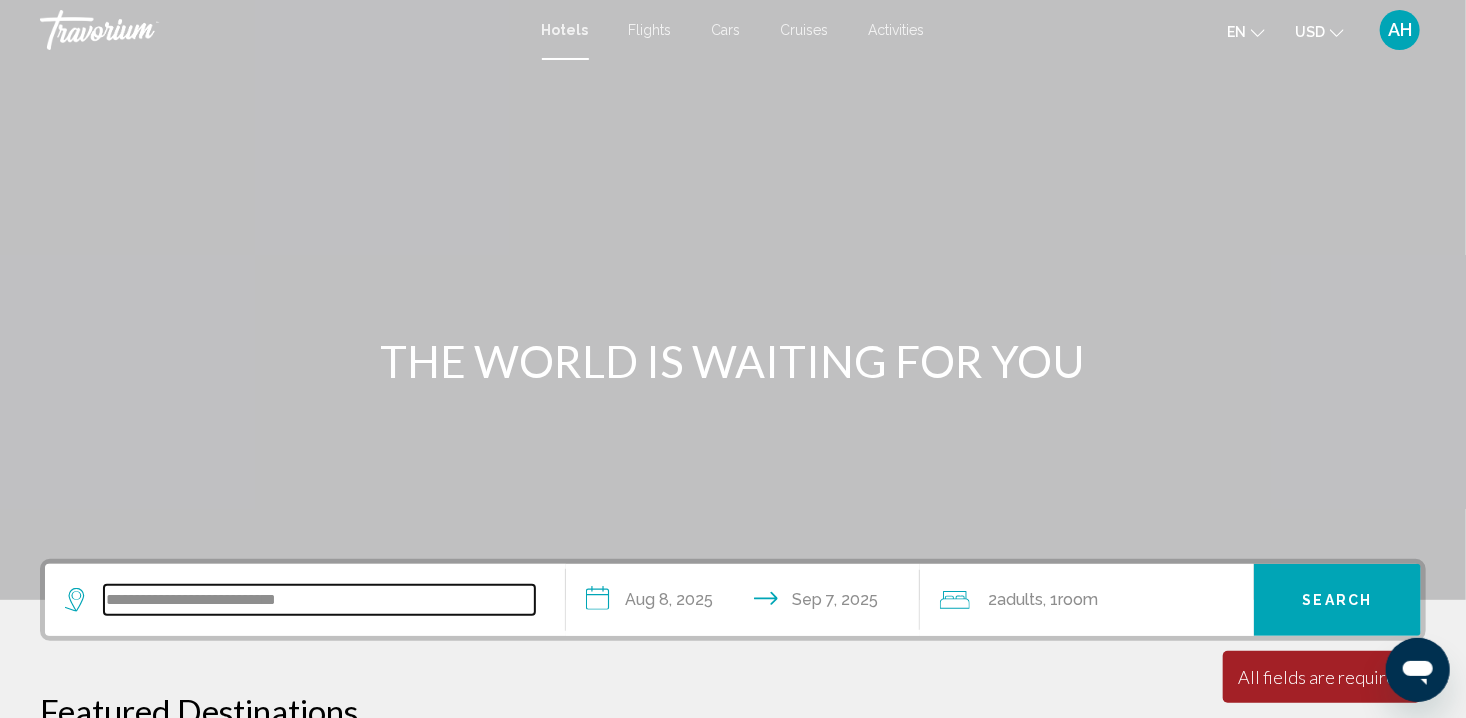click on "**********" at bounding box center [319, 600] 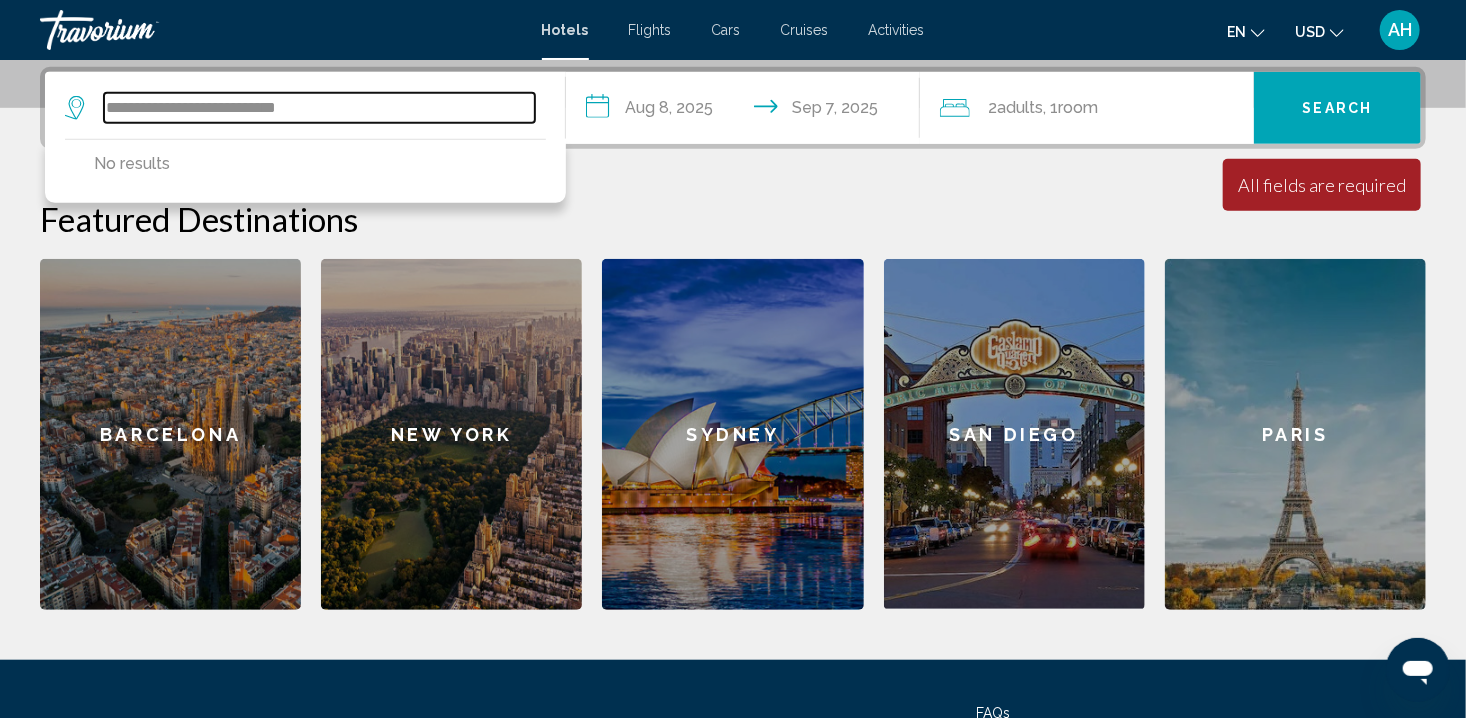 scroll, scrollTop: 493, scrollLeft: 0, axis: vertical 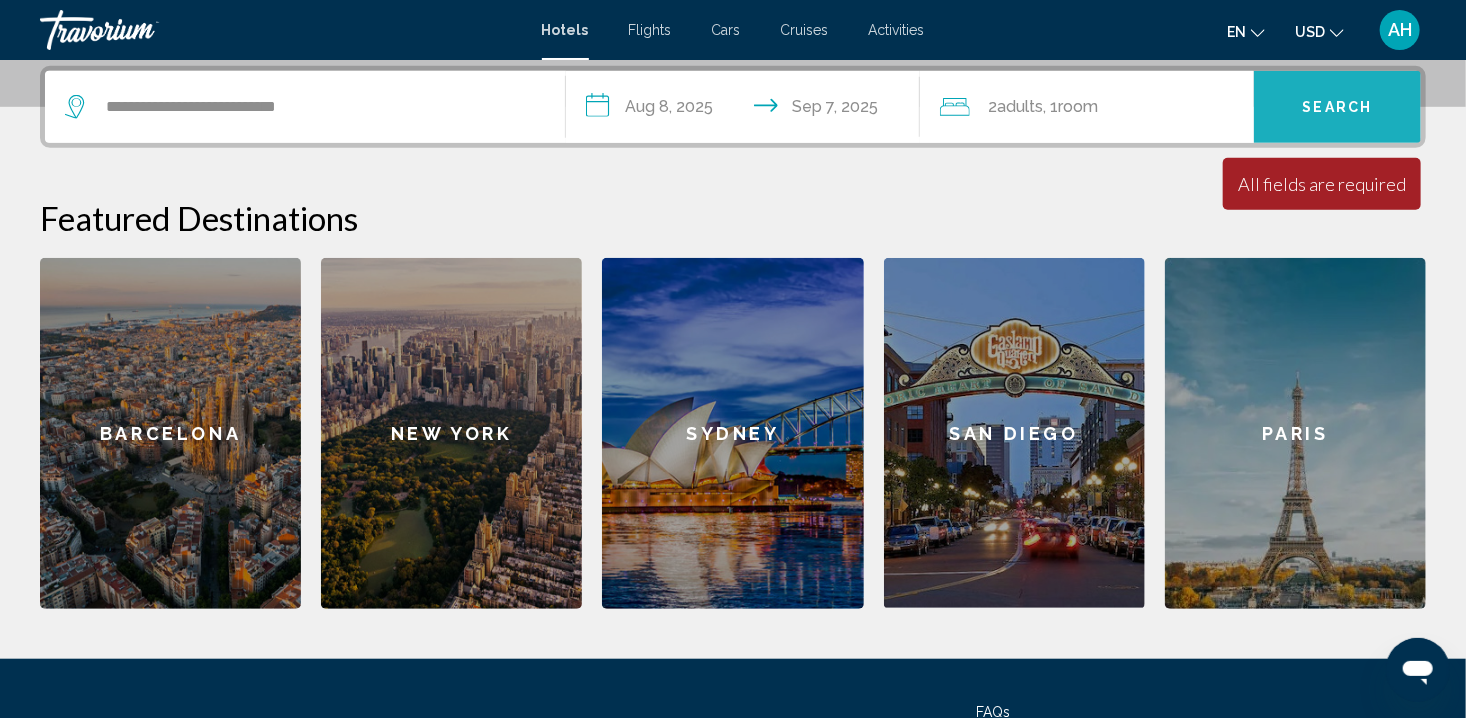 click on "Search" at bounding box center [1338, 108] 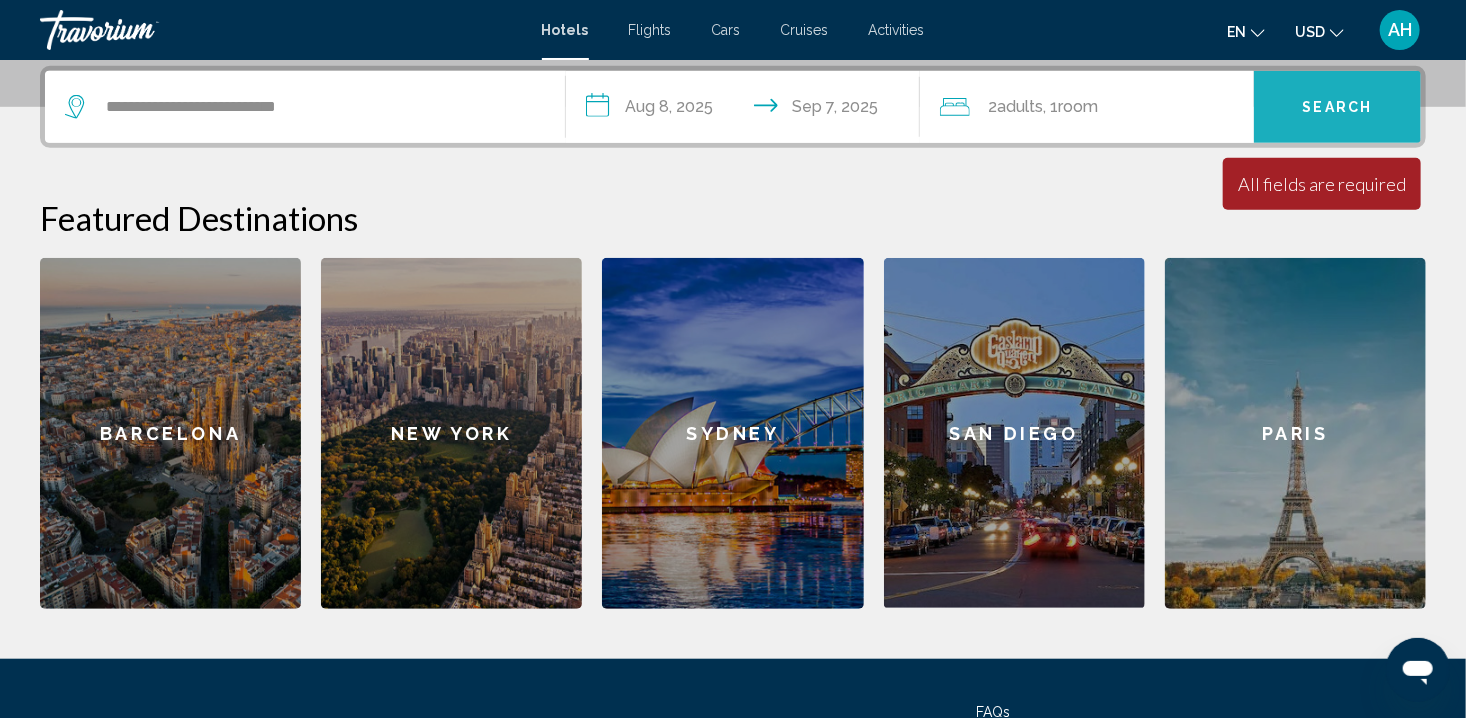 click on "Search" at bounding box center (1338, 108) 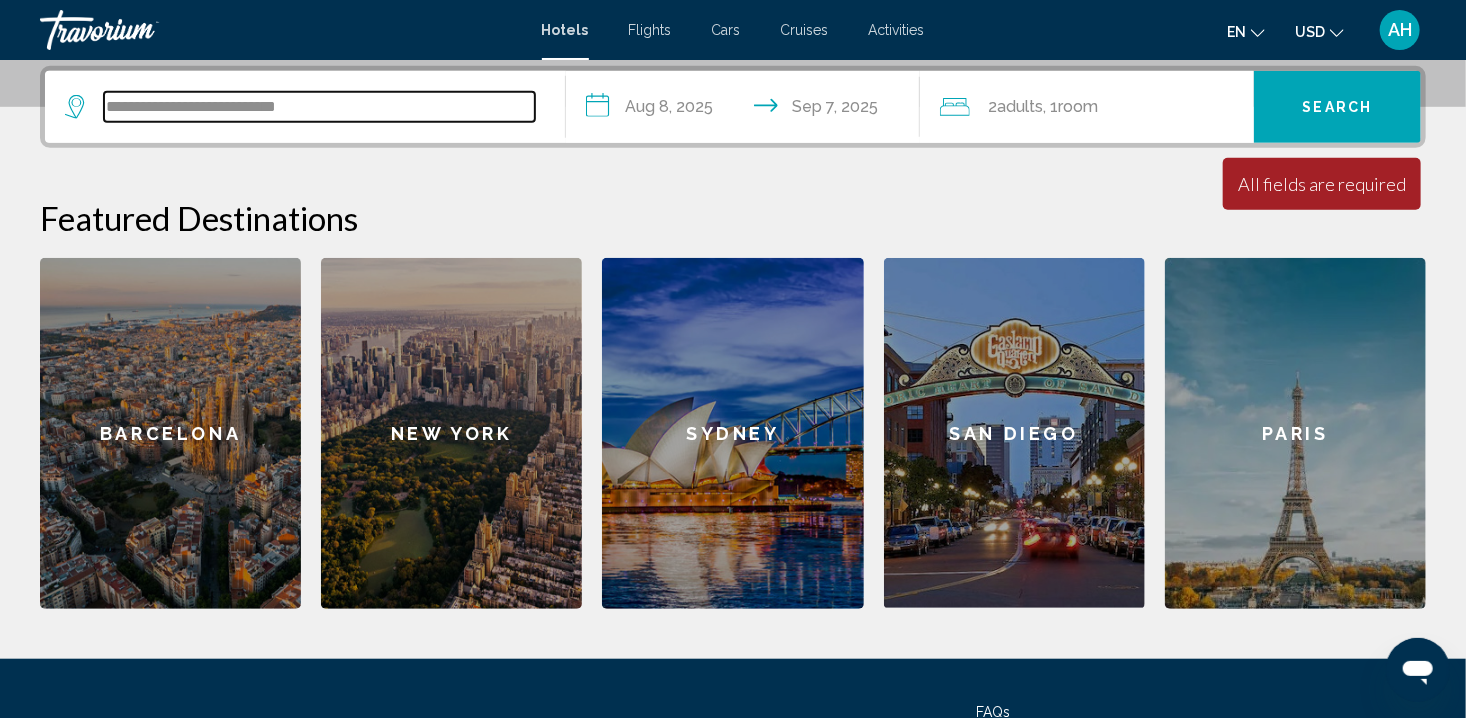 click on "**********" at bounding box center [319, 107] 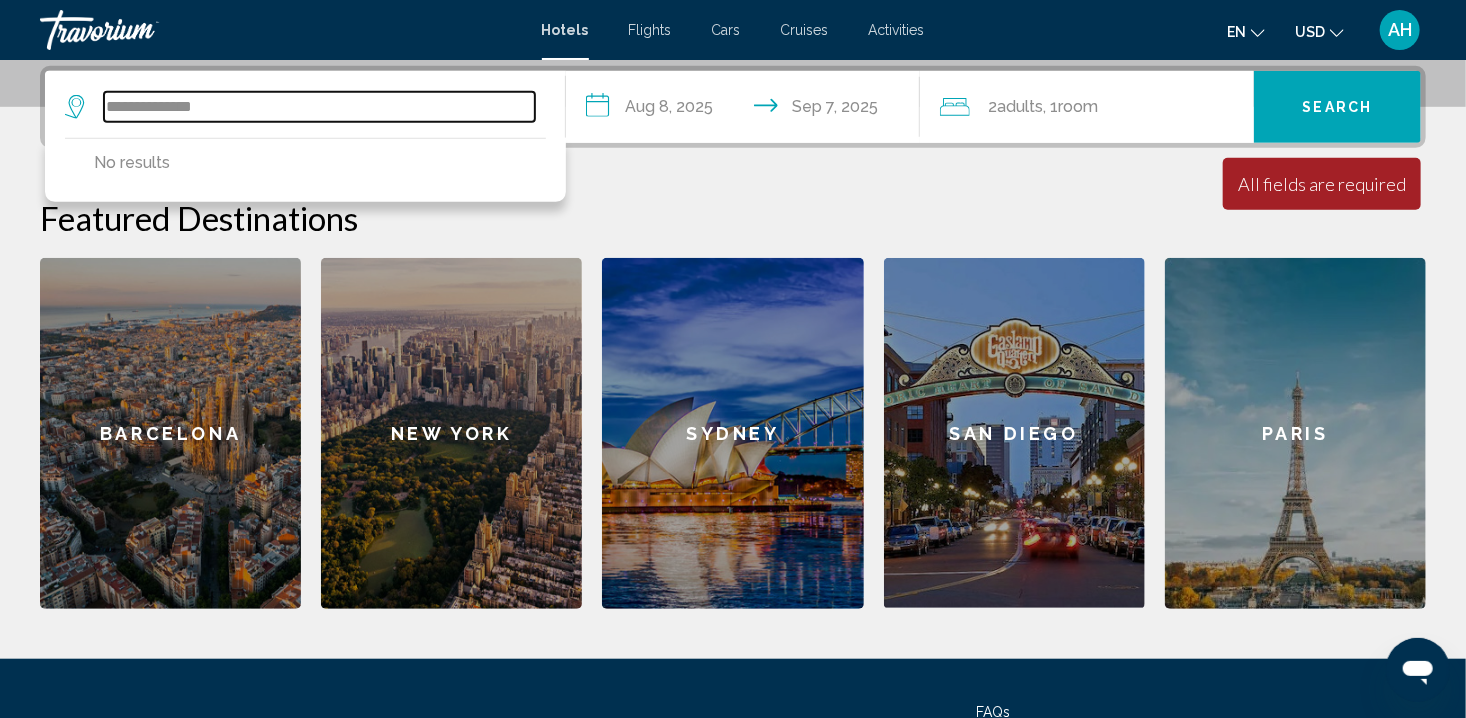 type on "**********" 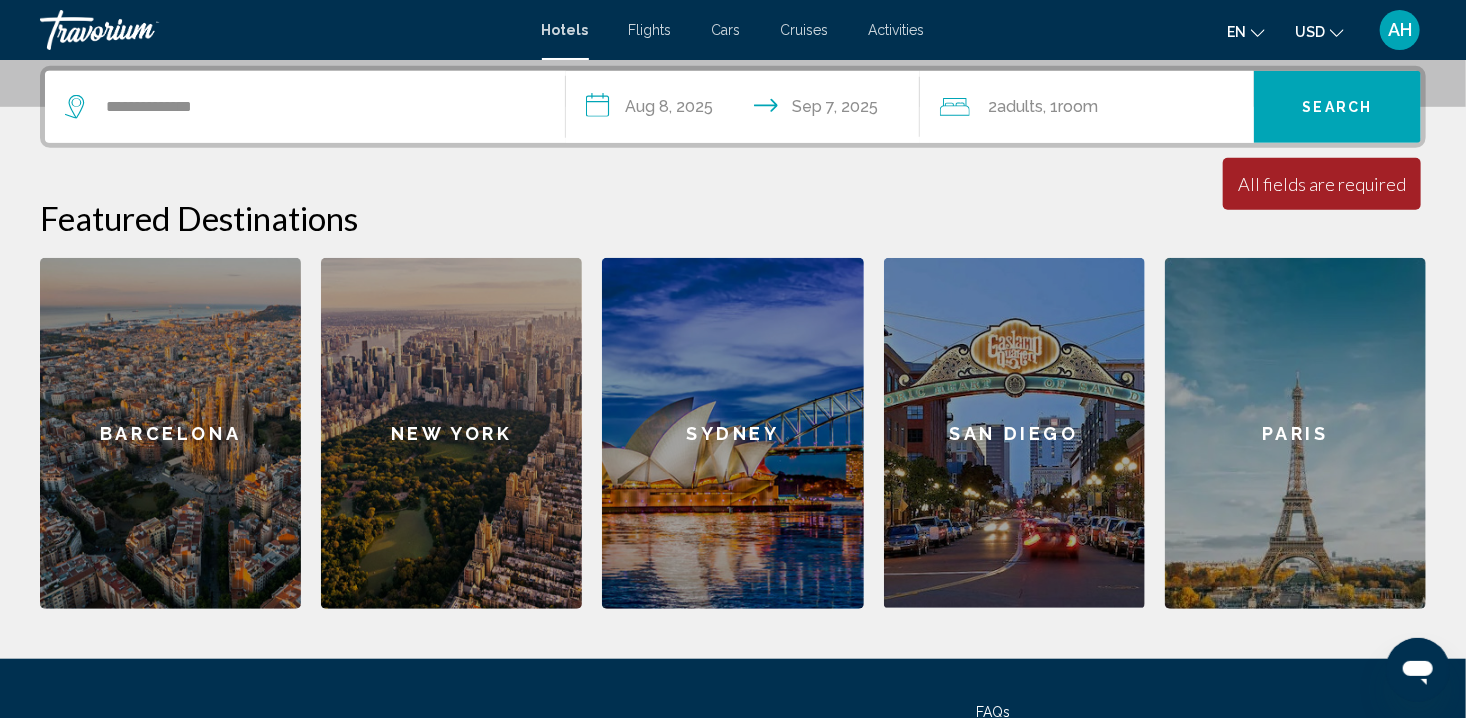 click on "**********" at bounding box center (747, 110) 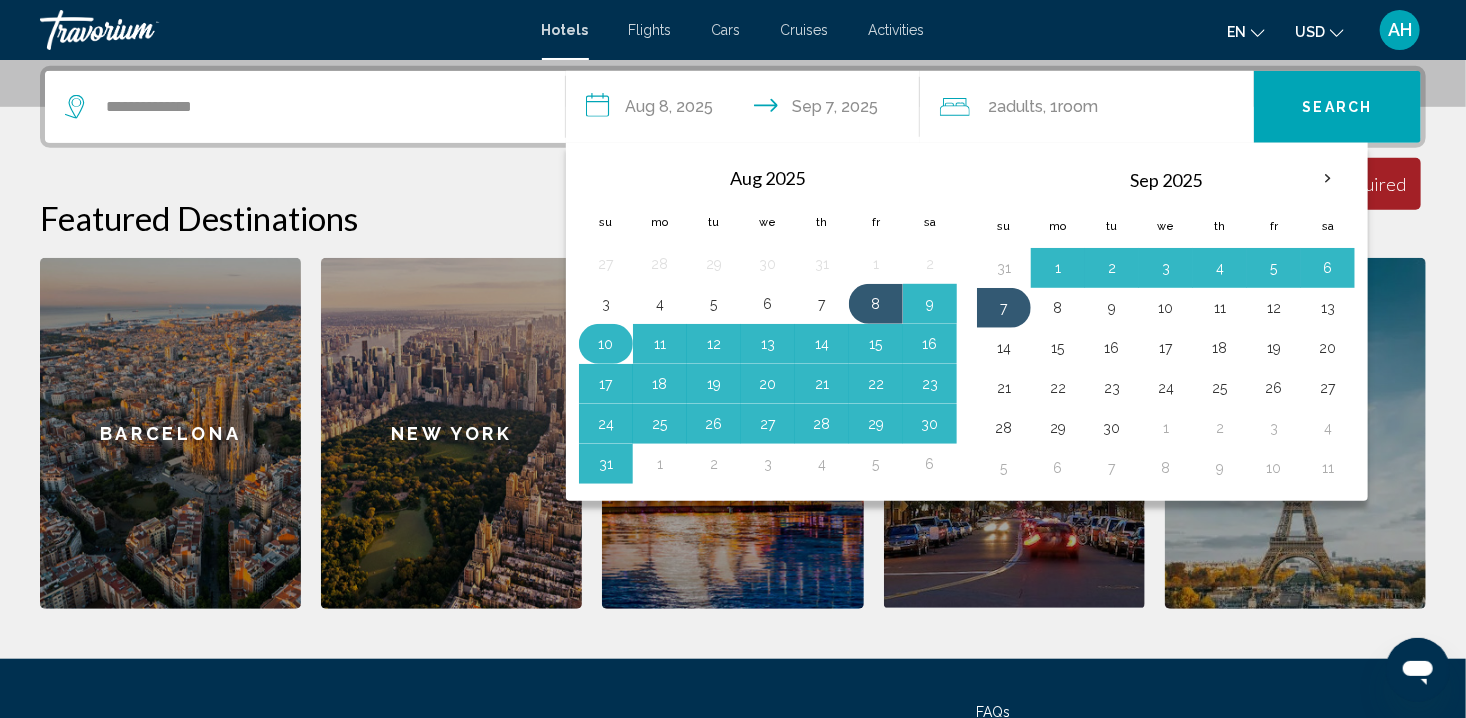 click on "10" at bounding box center (606, 344) 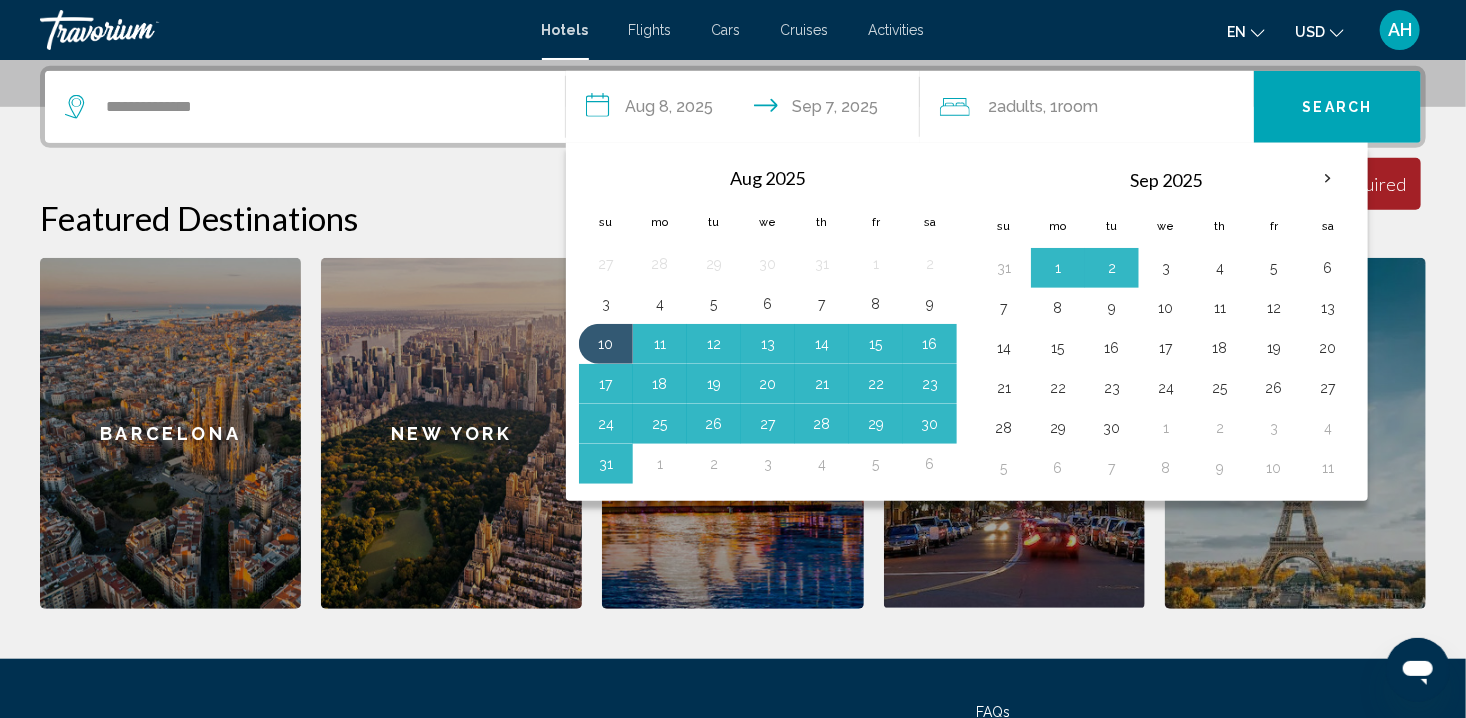 click on "2  Adult Adults , 1  Room rooms" 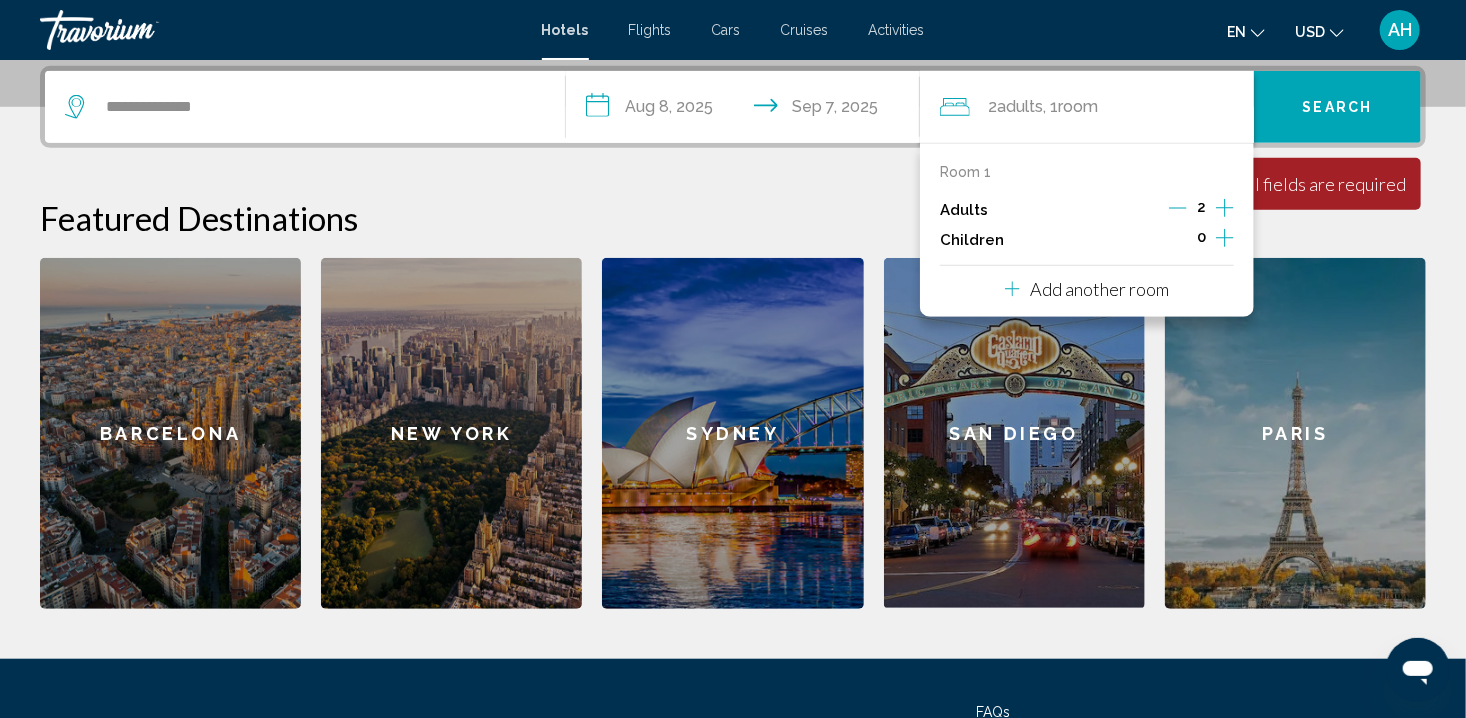 click on "Room 1" at bounding box center [965, 172] 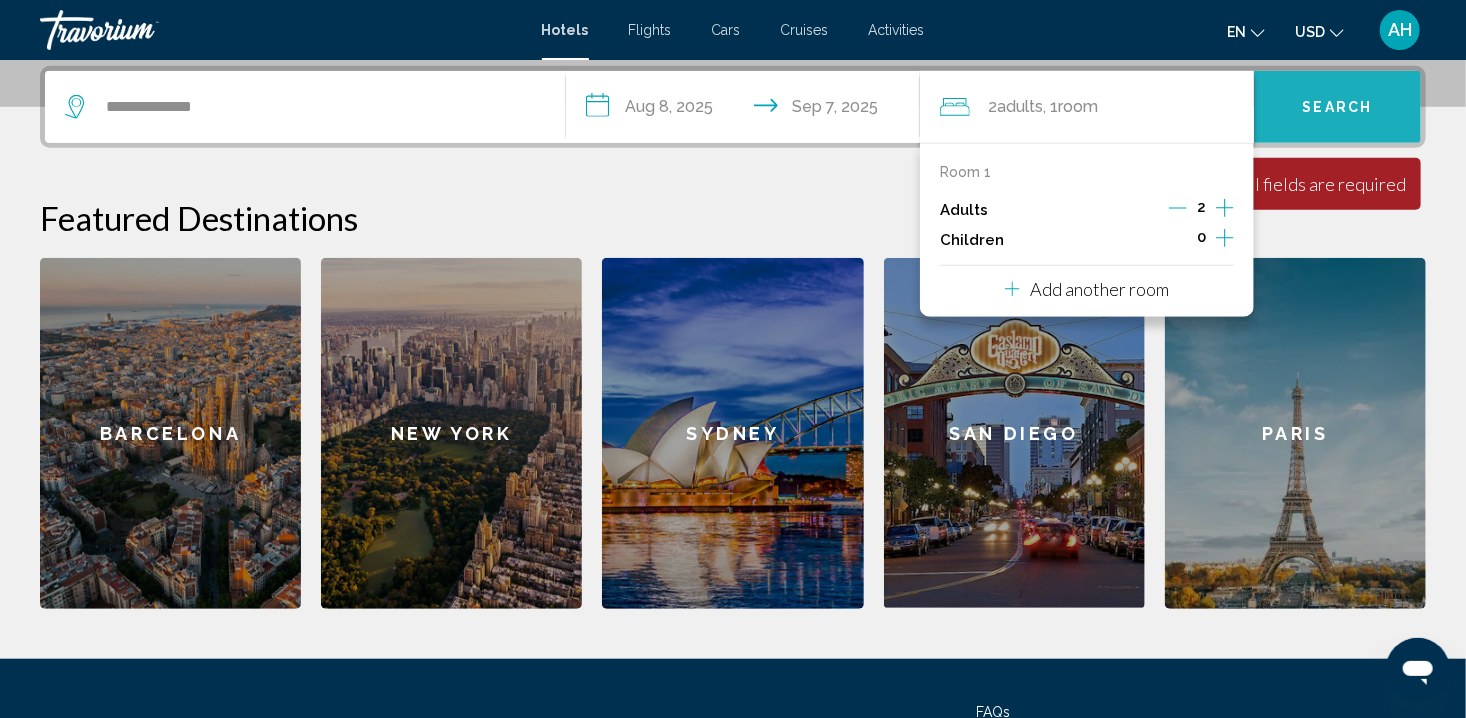 click on "Search" at bounding box center [1337, 107] 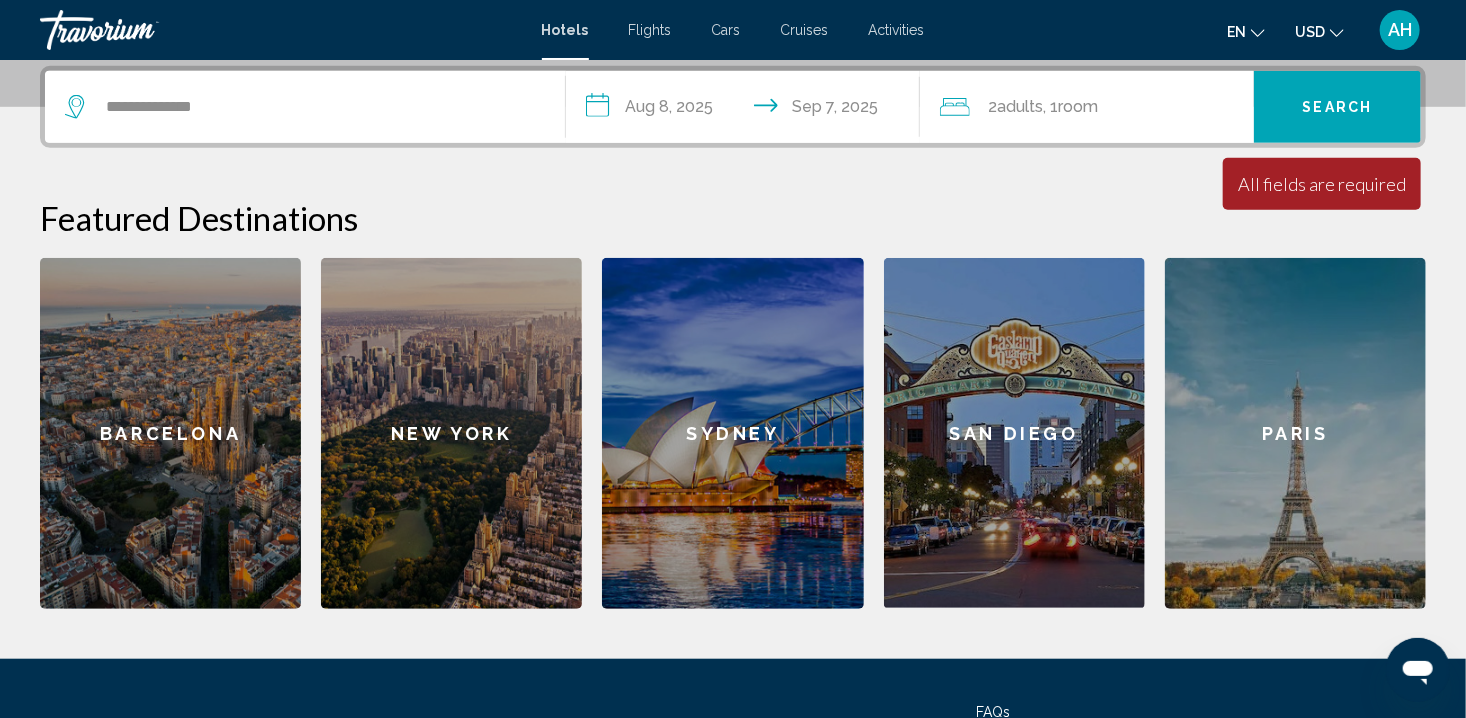 click on "Search" at bounding box center (1337, 107) 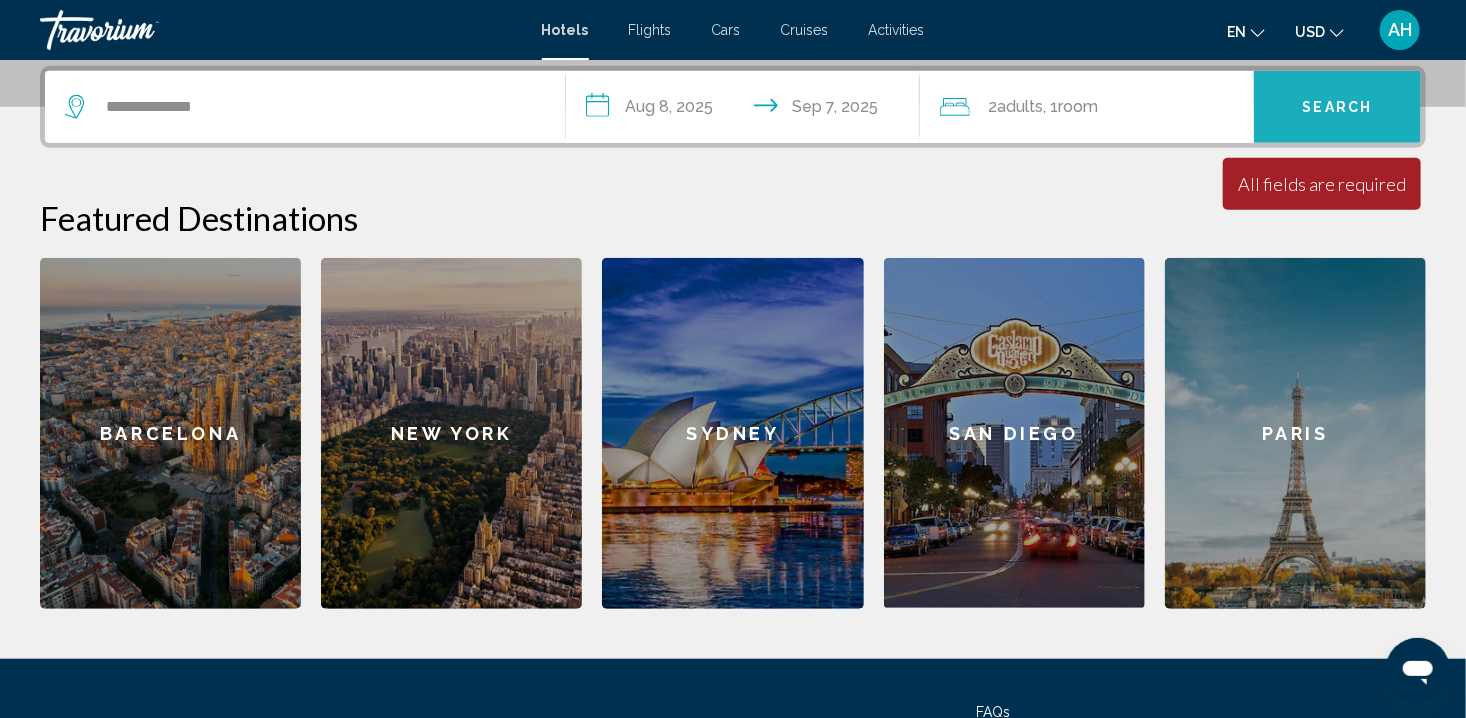 click on "Search" at bounding box center (1337, 107) 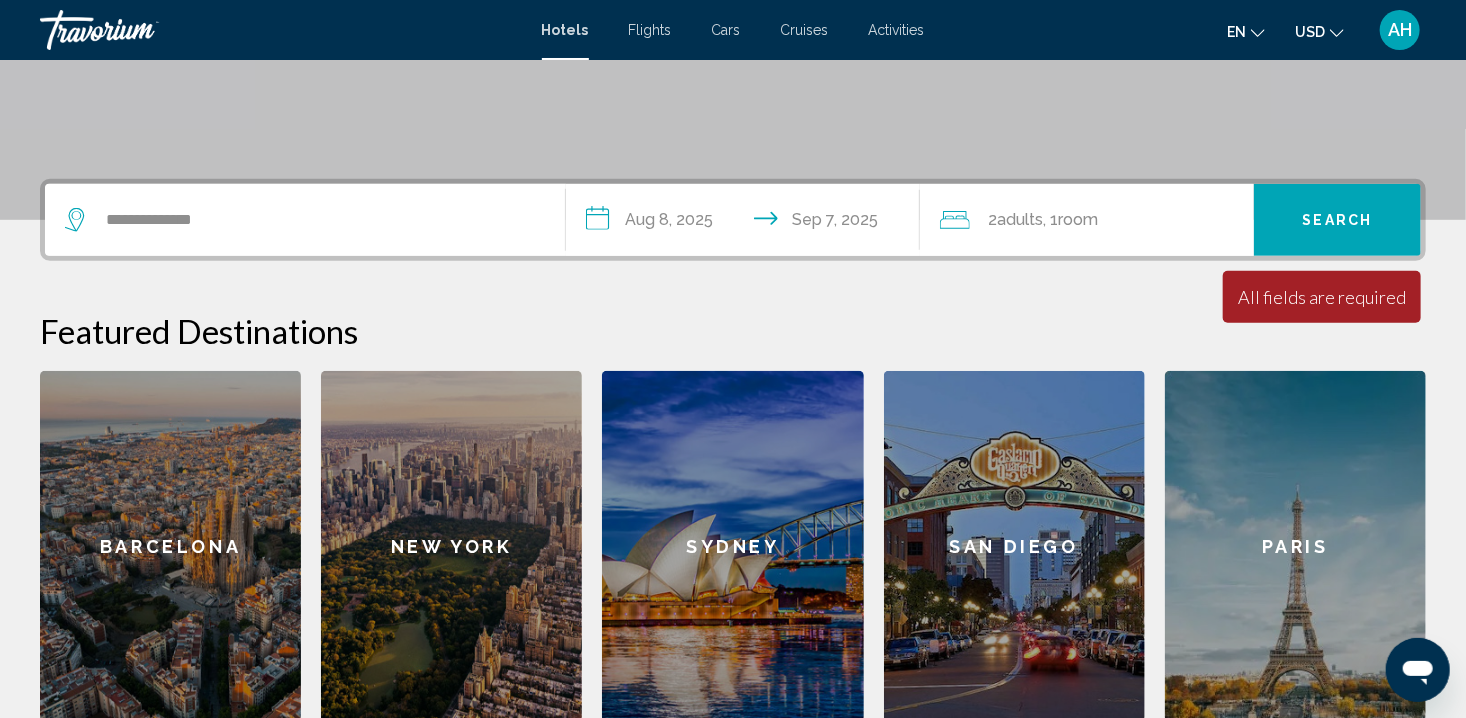 scroll, scrollTop: 358, scrollLeft: 0, axis: vertical 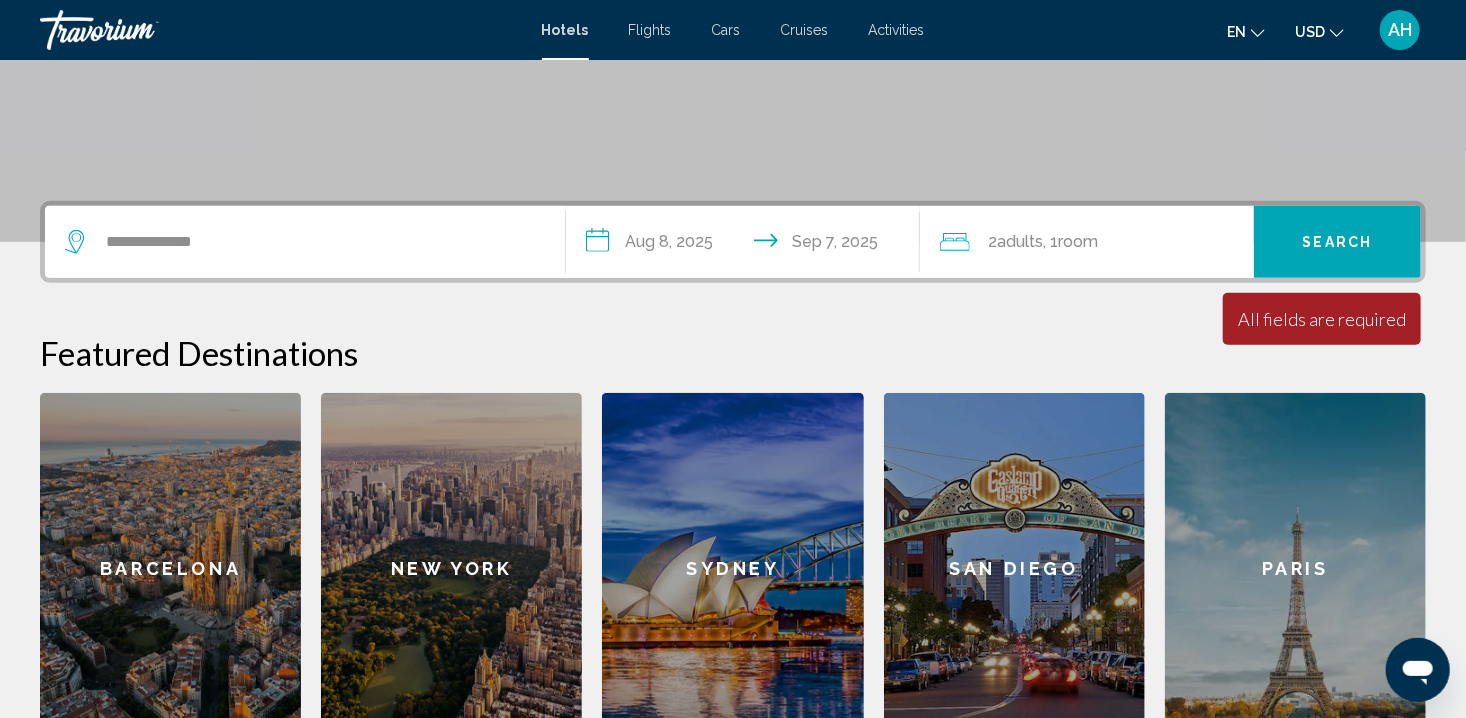 click on "Cars" at bounding box center (726, 30) 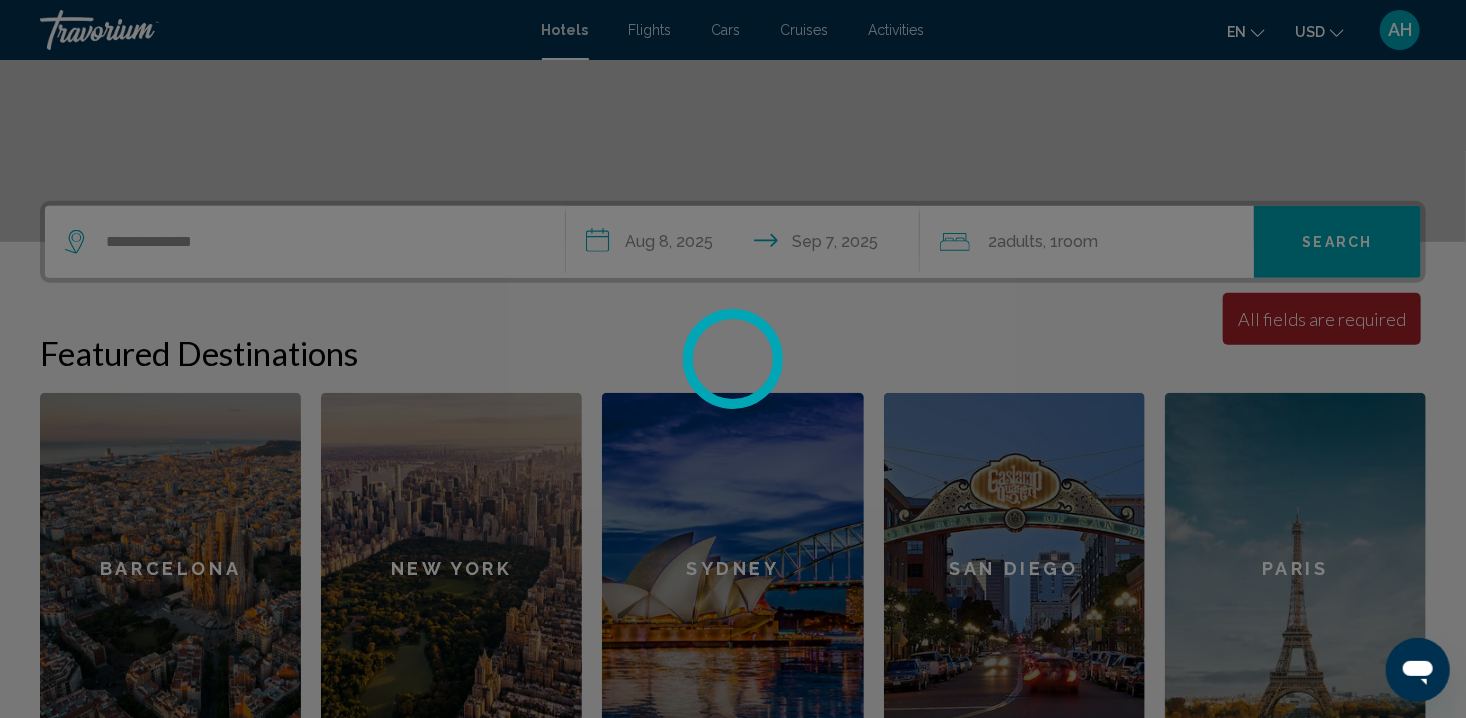 scroll, scrollTop: 0, scrollLeft: 0, axis: both 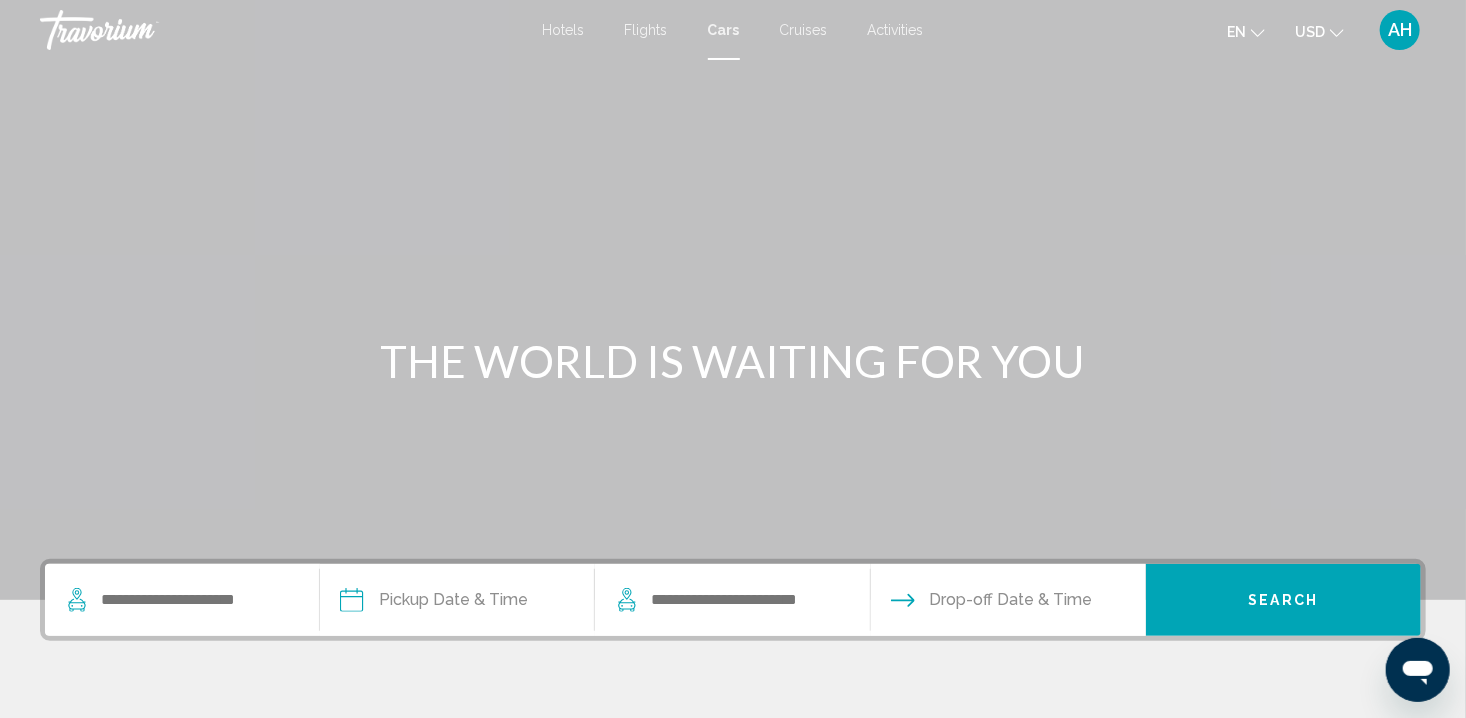 click at bounding box center (182, 600) 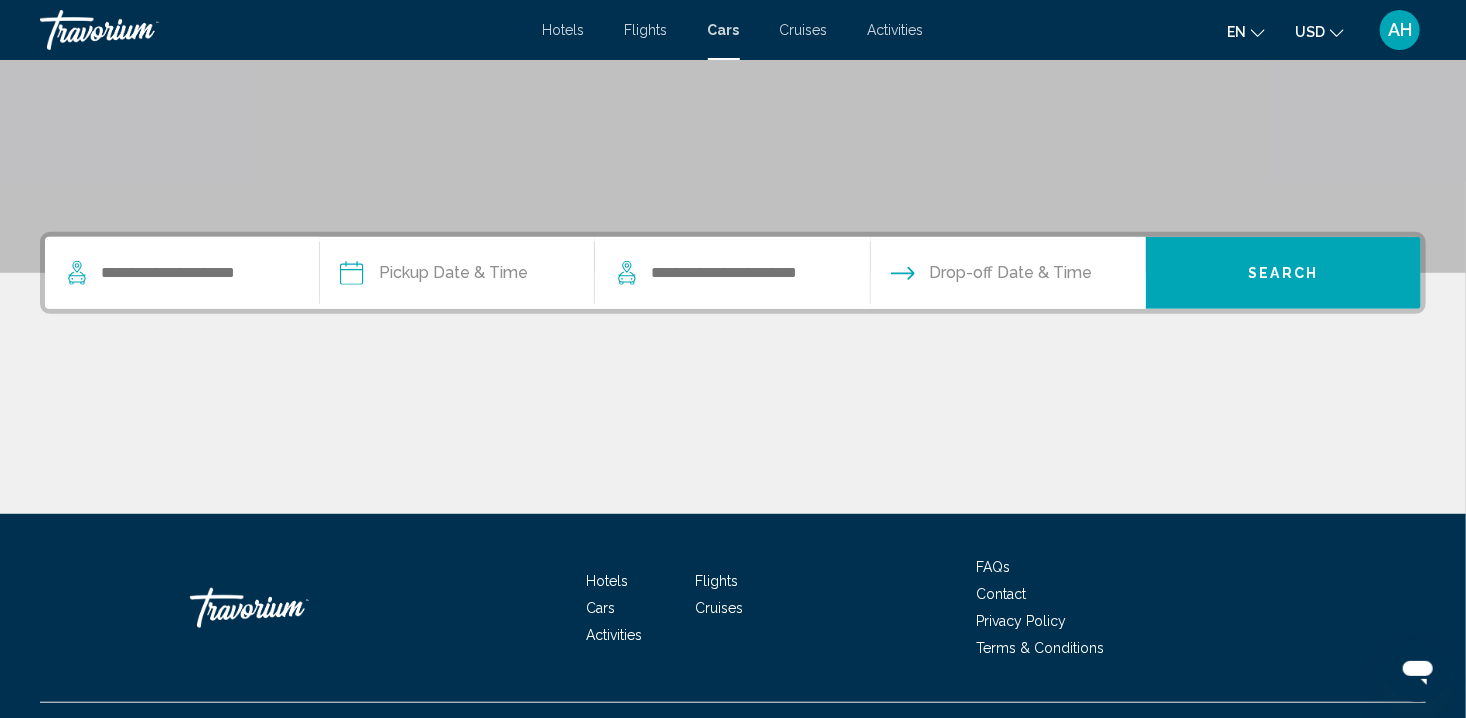 scroll, scrollTop: 367, scrollLeft: 0, axis: vertical 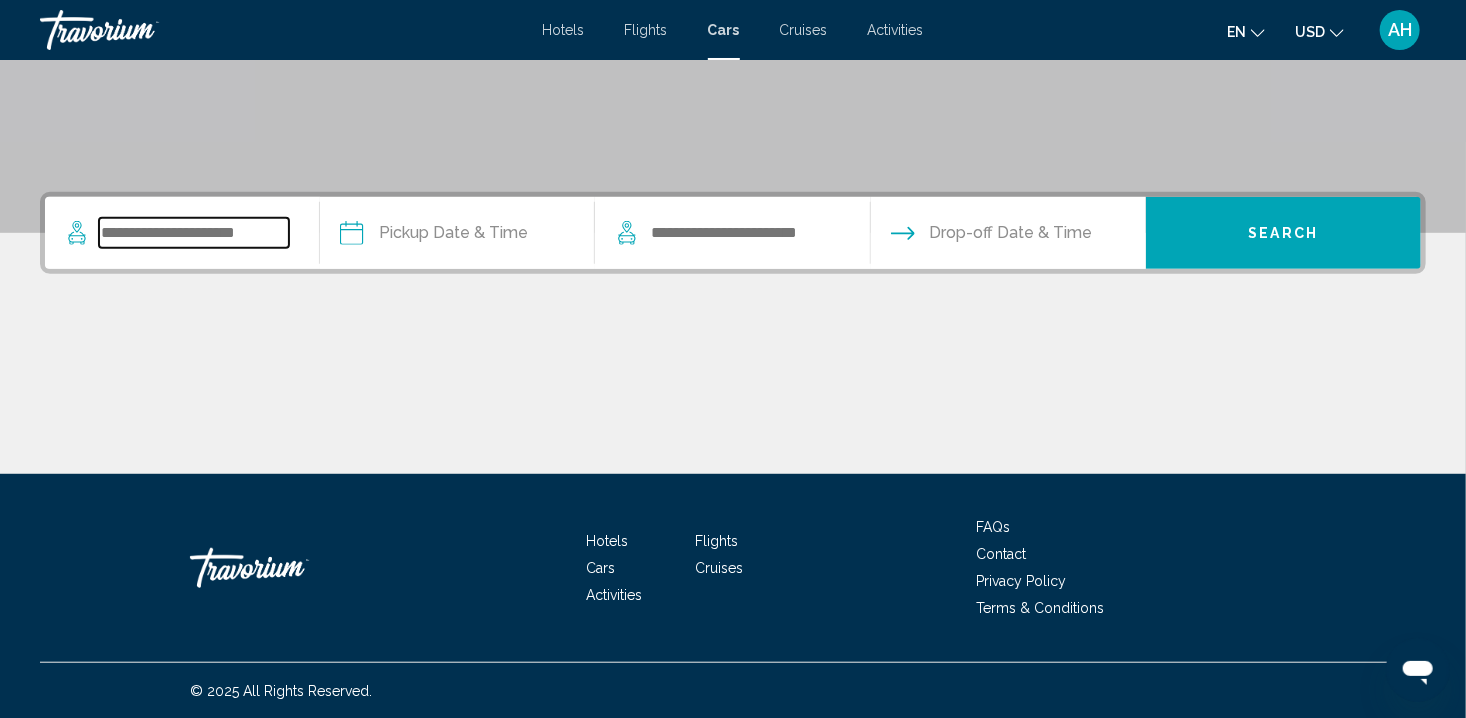 click at bounding box center [194, 233] 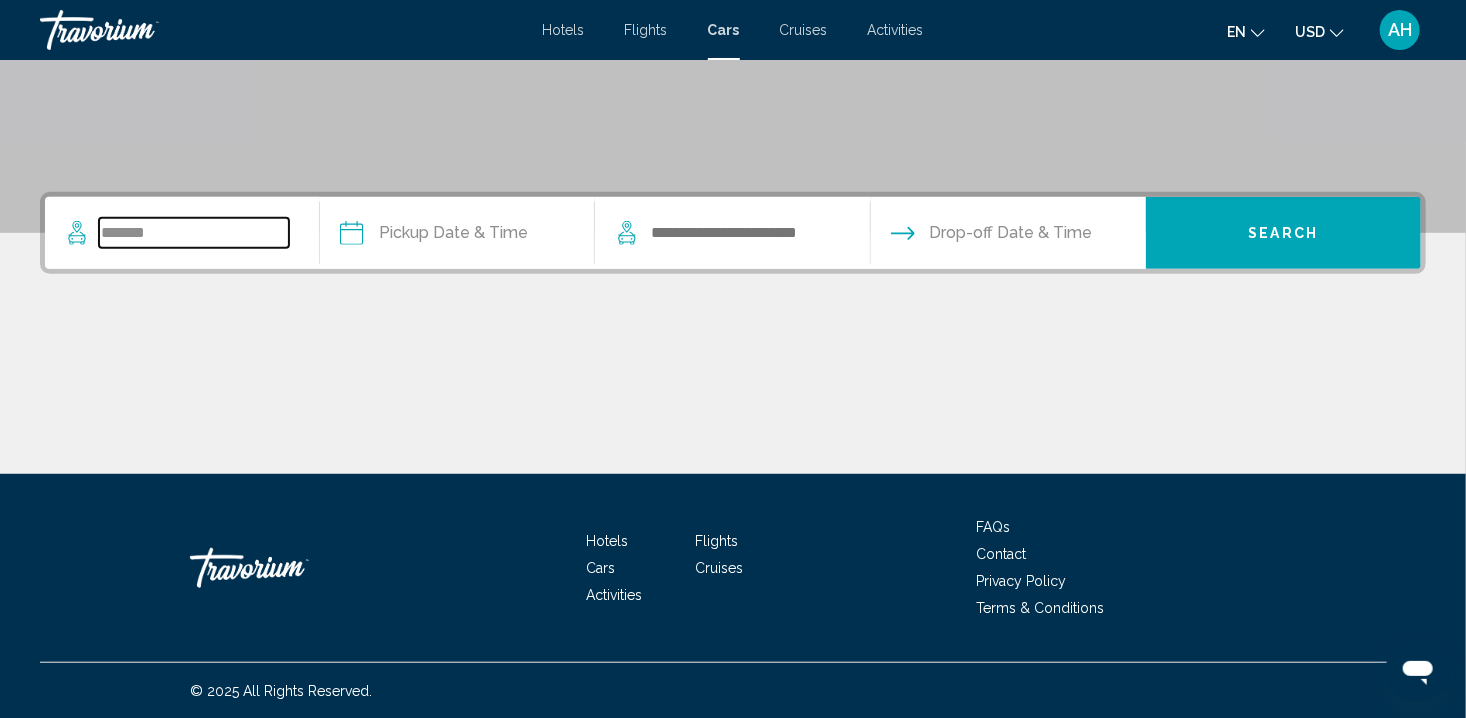 type on "**********" 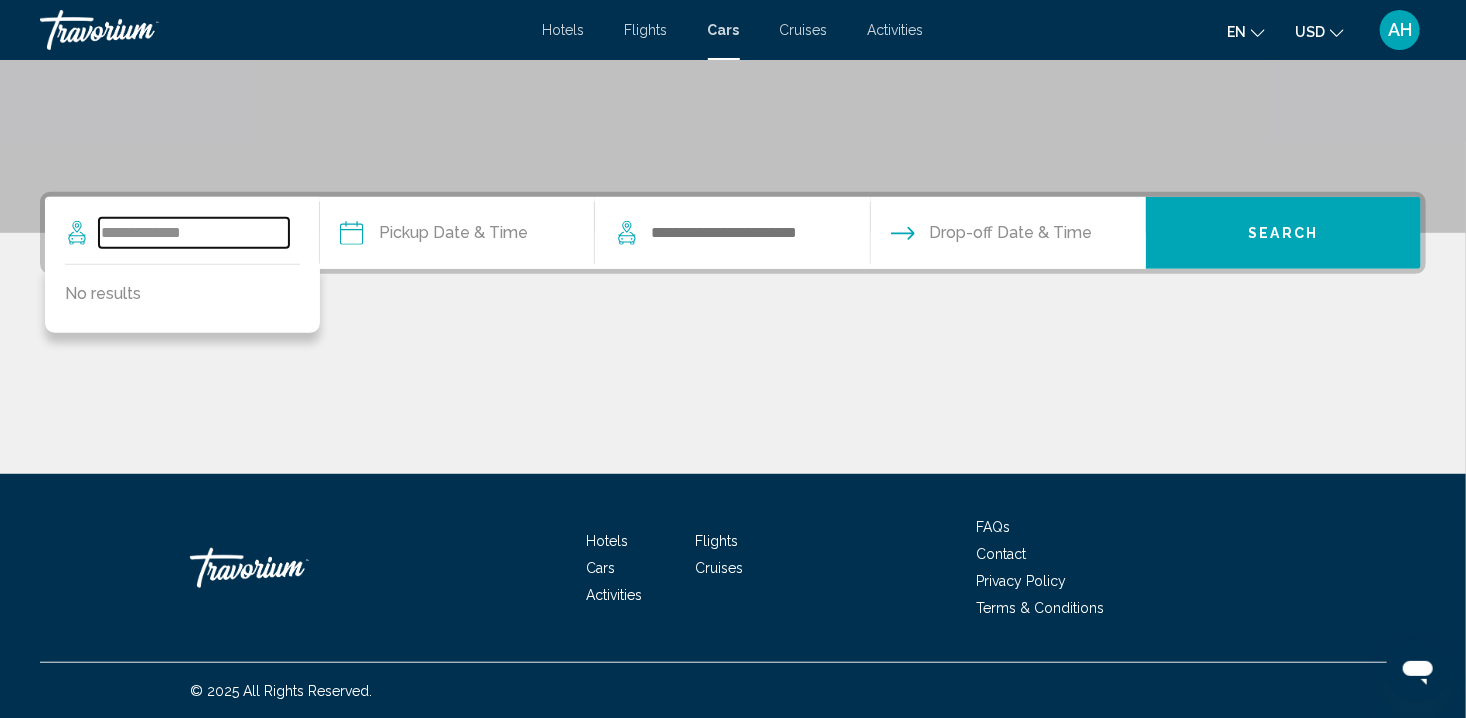 click on "**********" at bounding box center [194, 233] 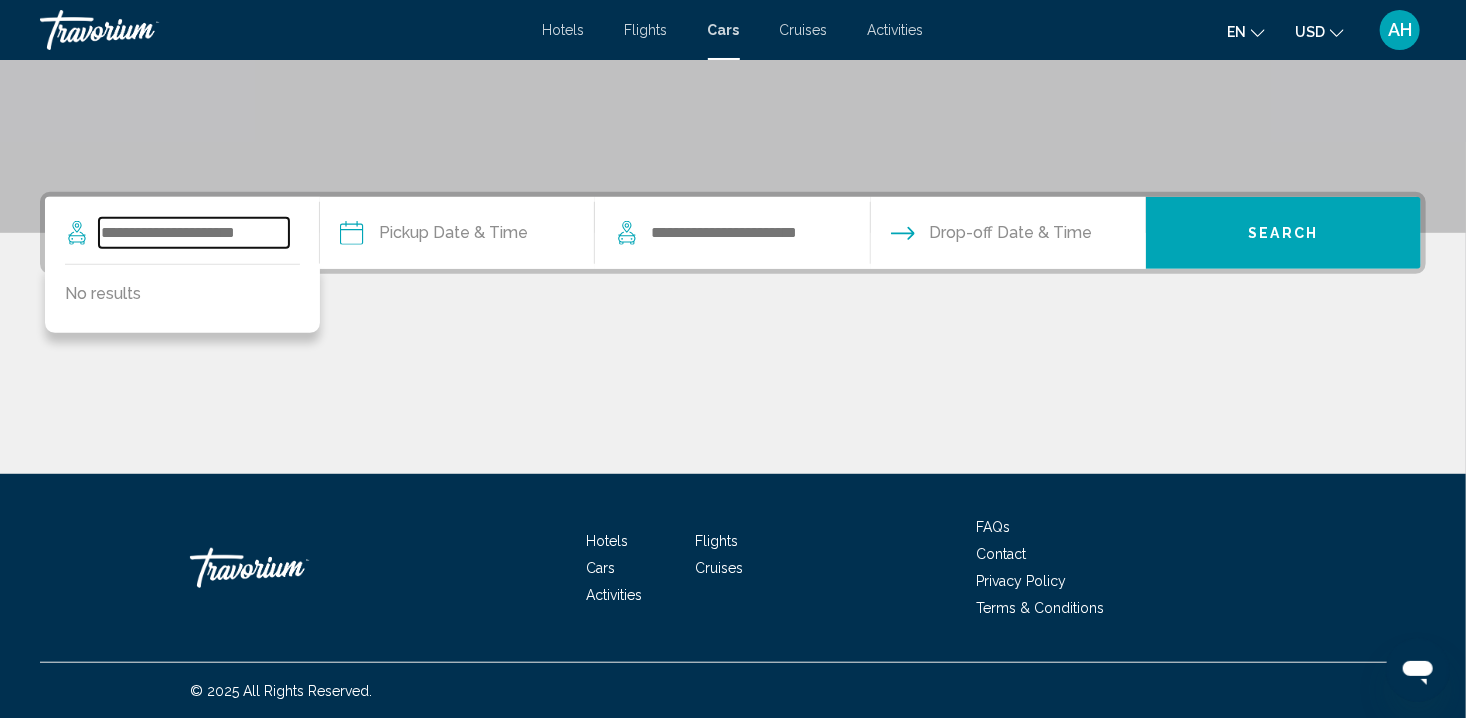click at bounding box center (194, 233) 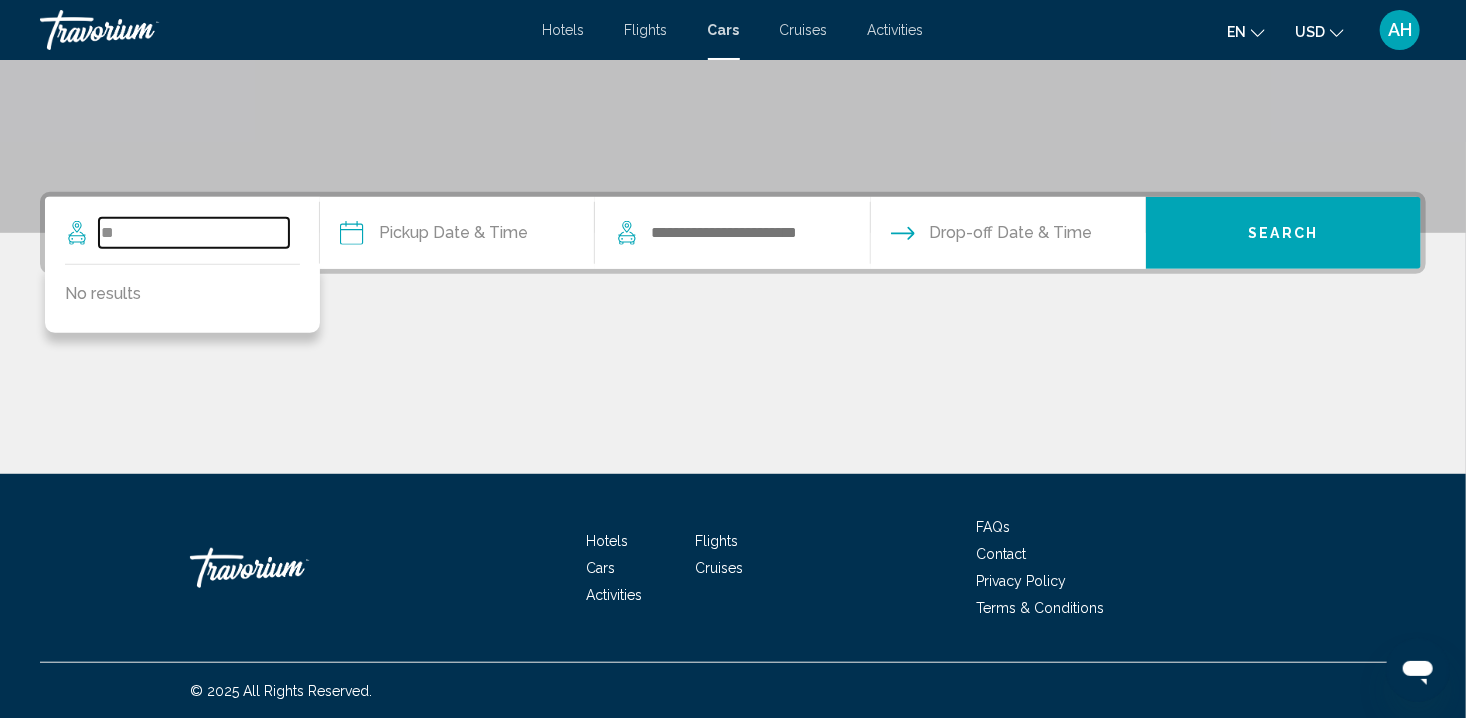 type on "*" 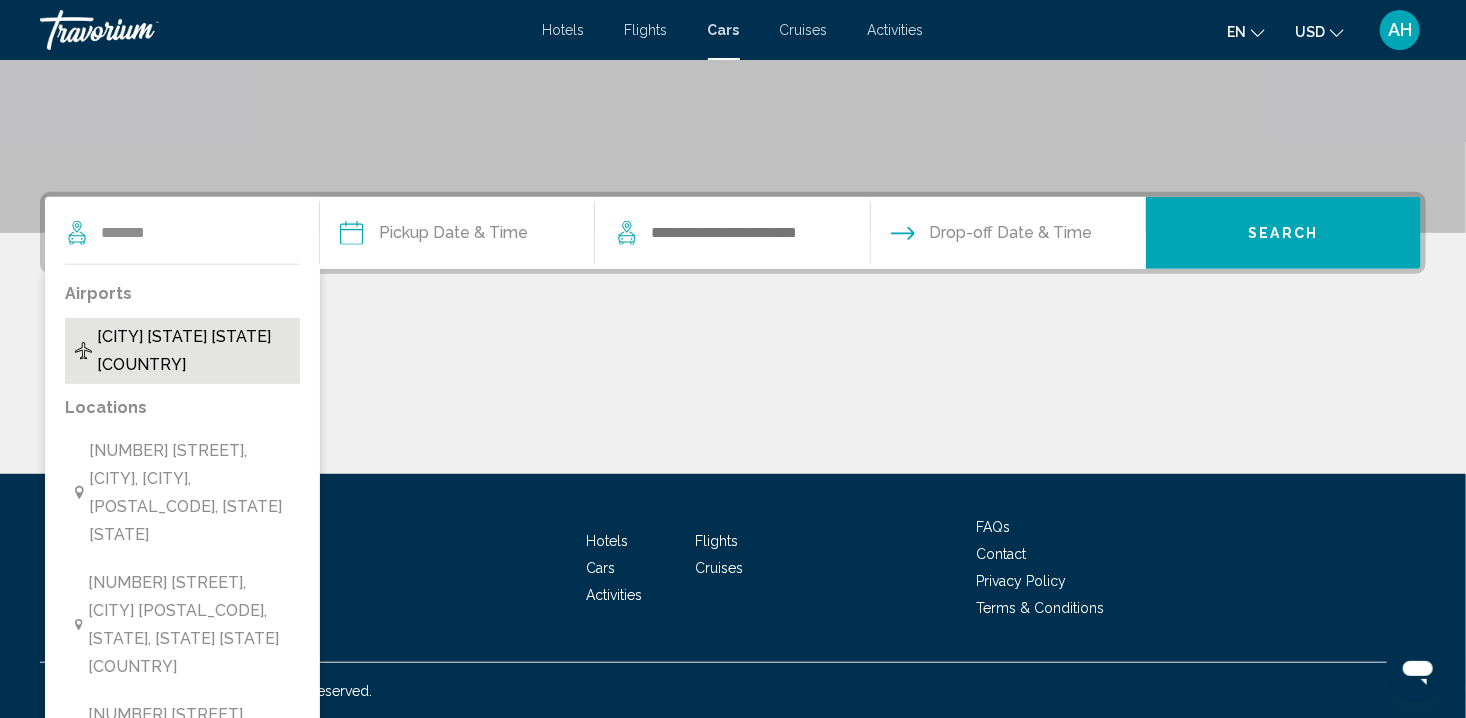 click on "[CITY] [STATE] [STATE] [COUNTRY]" at bounding box center (193, 351) 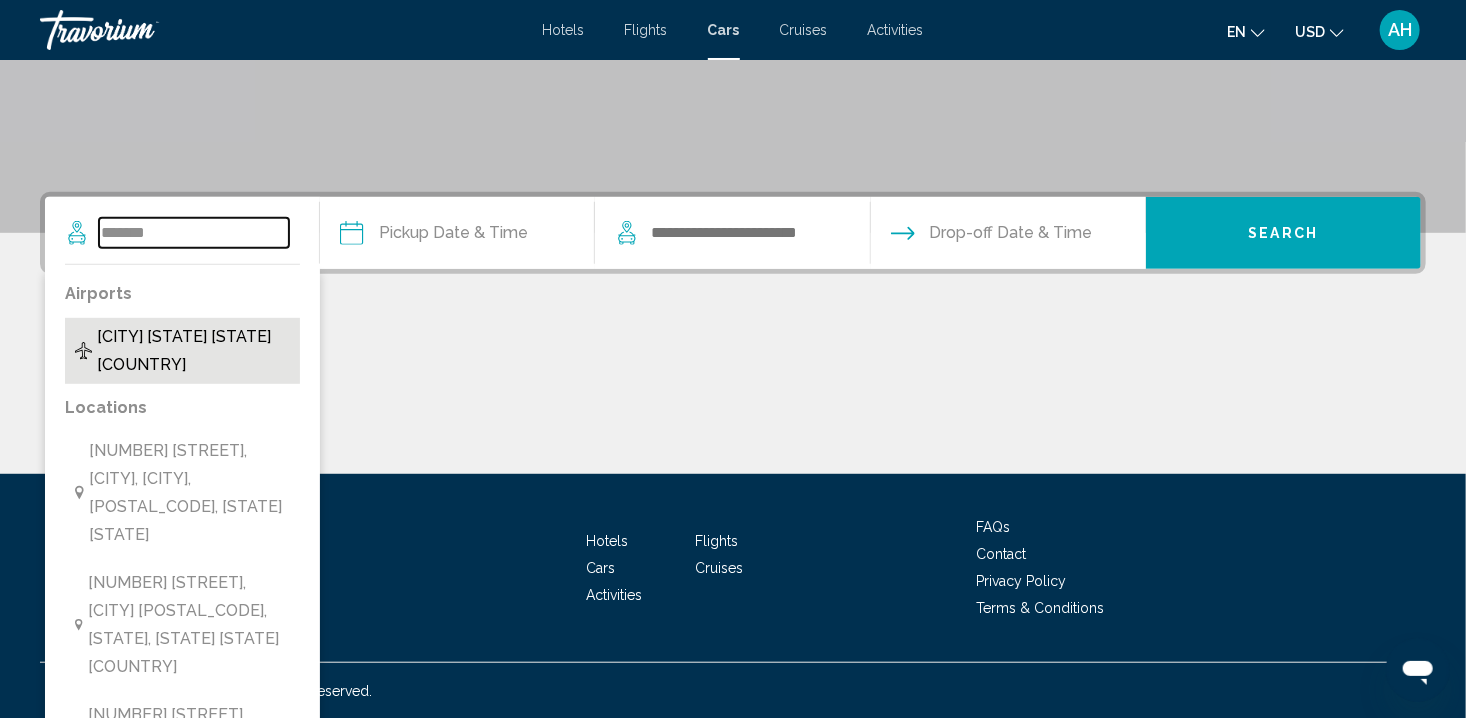 type on "**********" 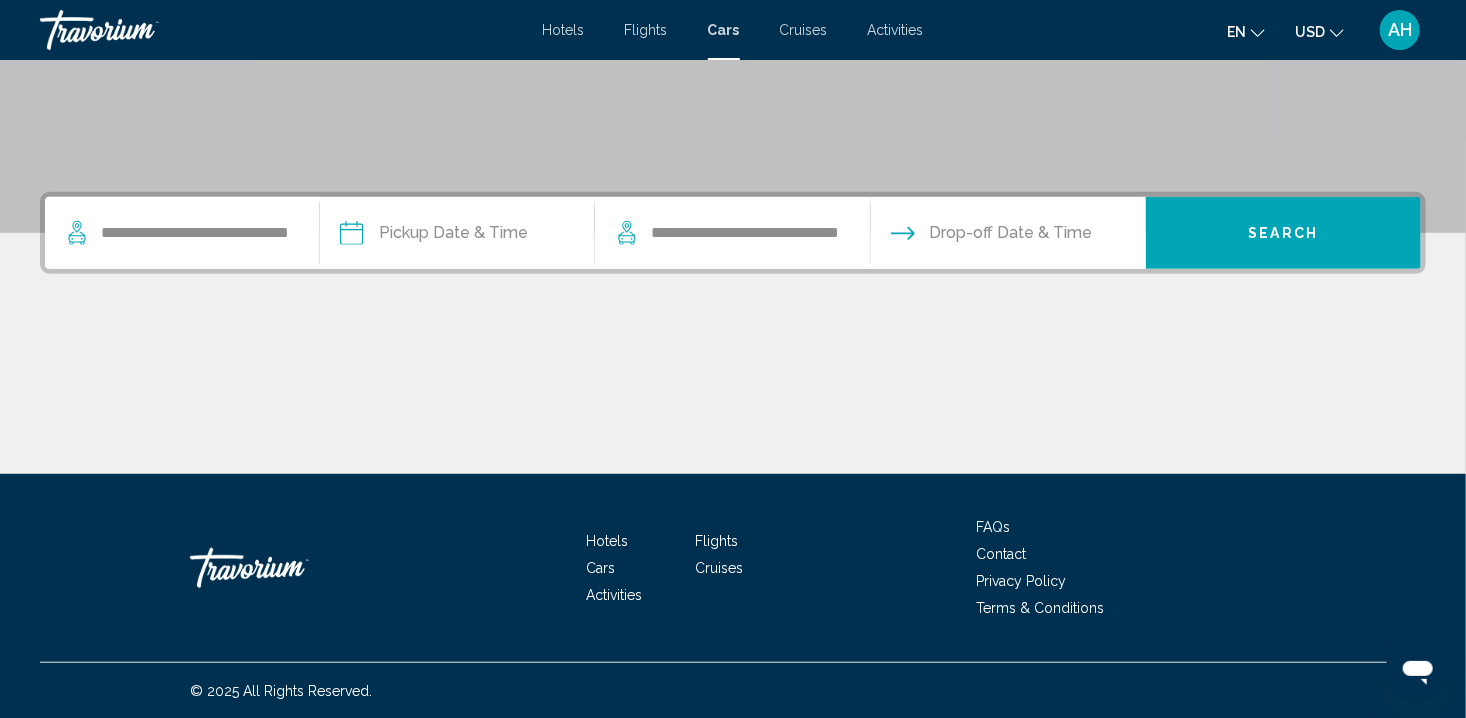 click at bounding box center (456, 236) 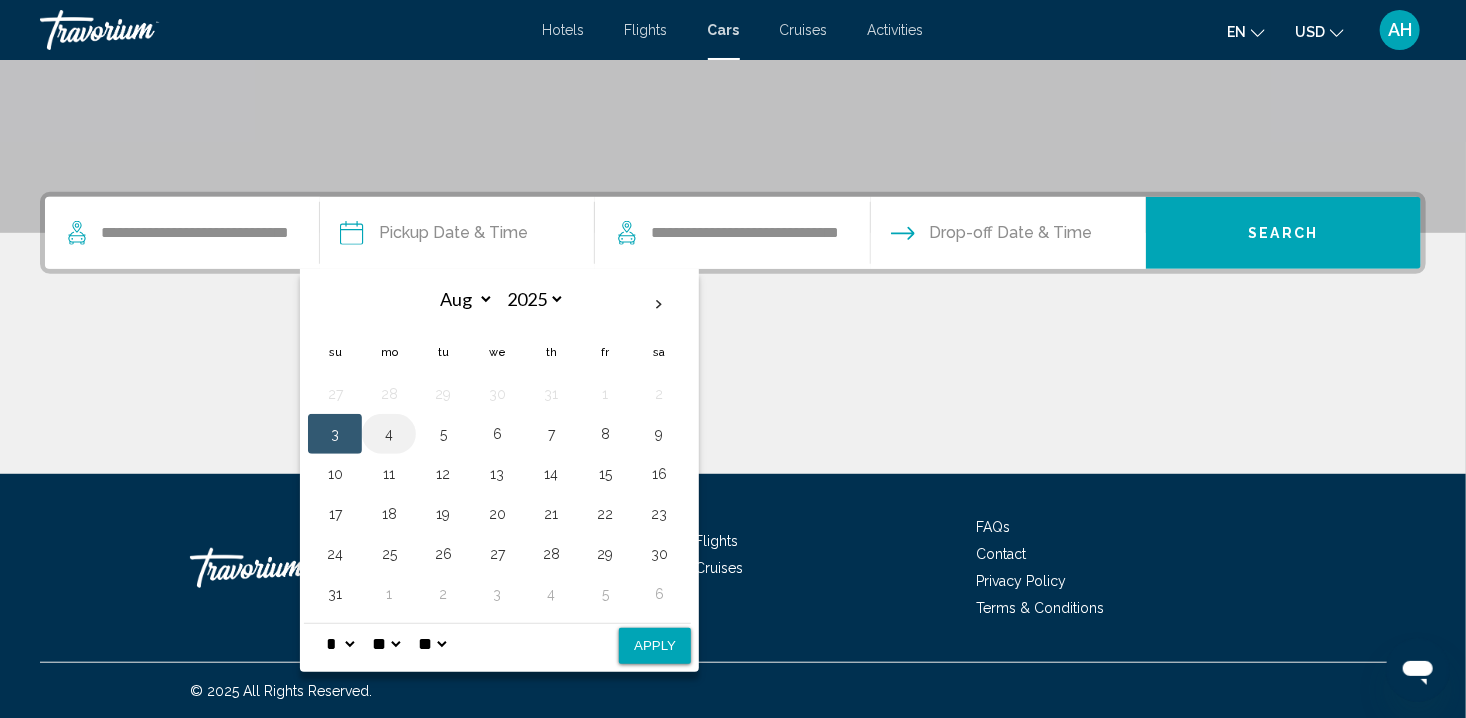 click on "4" at bounding box center [389, 434] 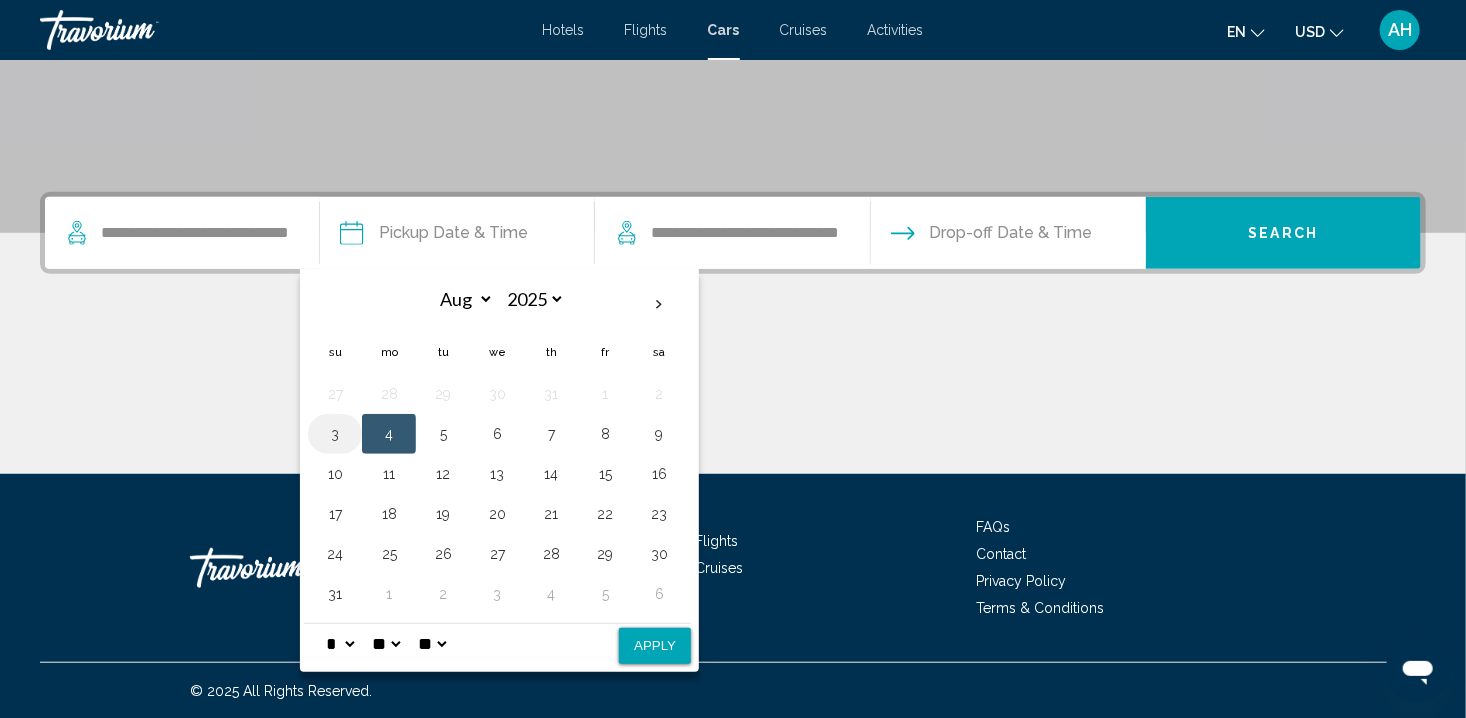 click on "3" at bounding box center [335, 434] 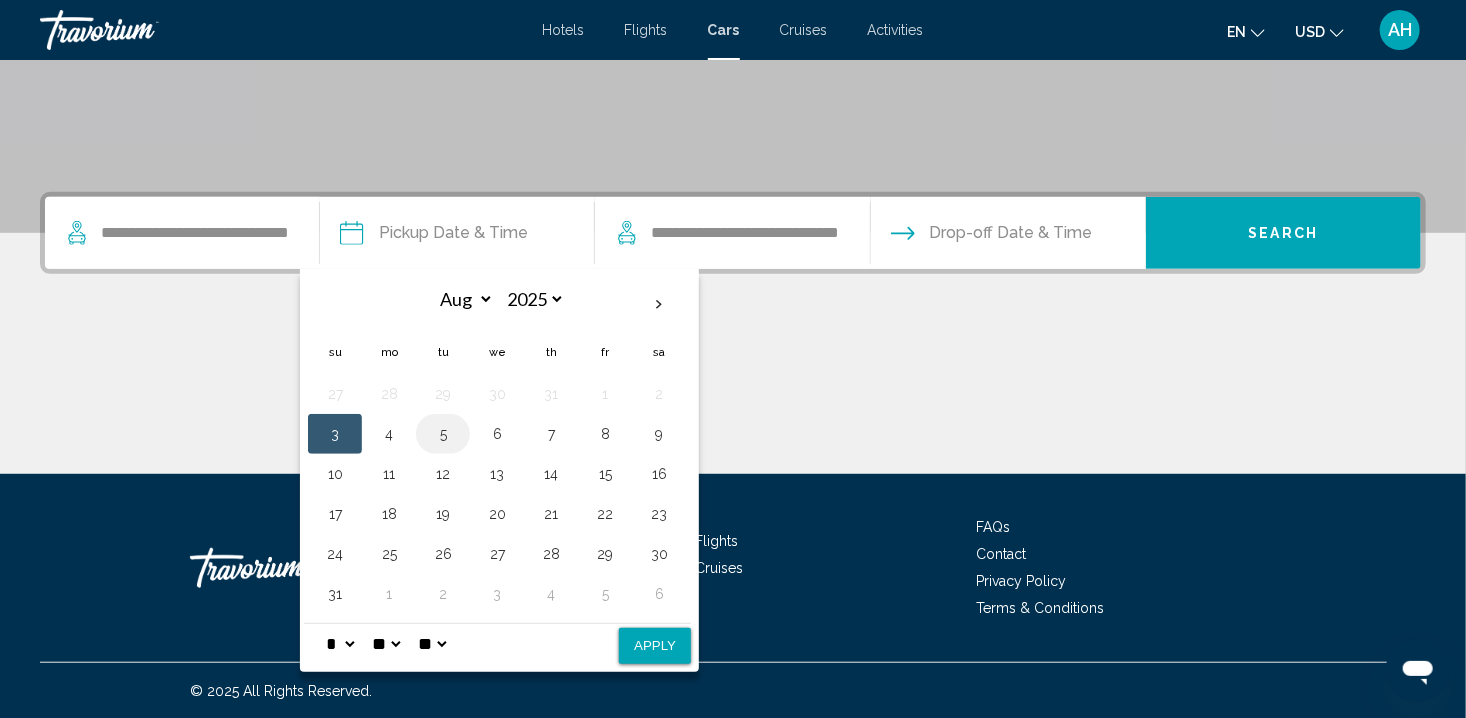 click on "5" at bounding box center (443, 434) 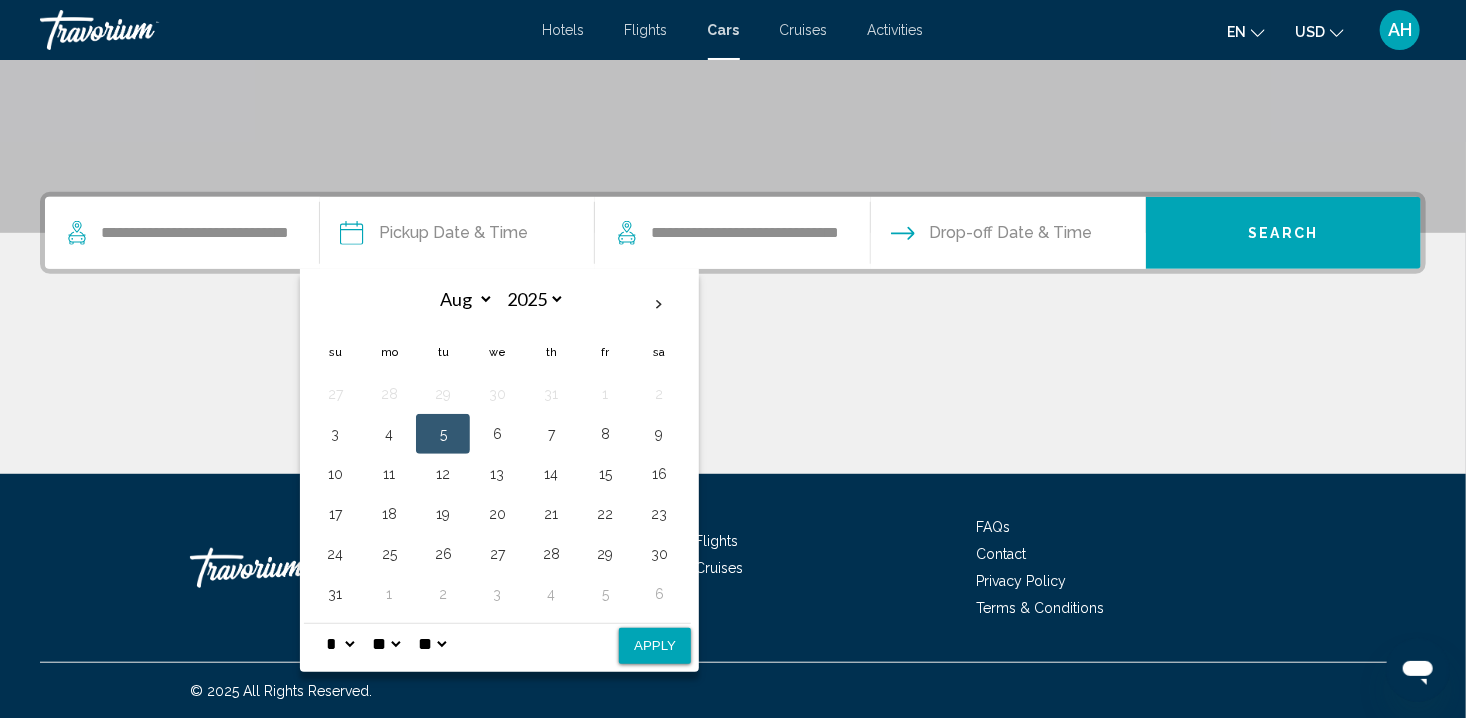 click on "Apply" at bounding box center [655, 646] 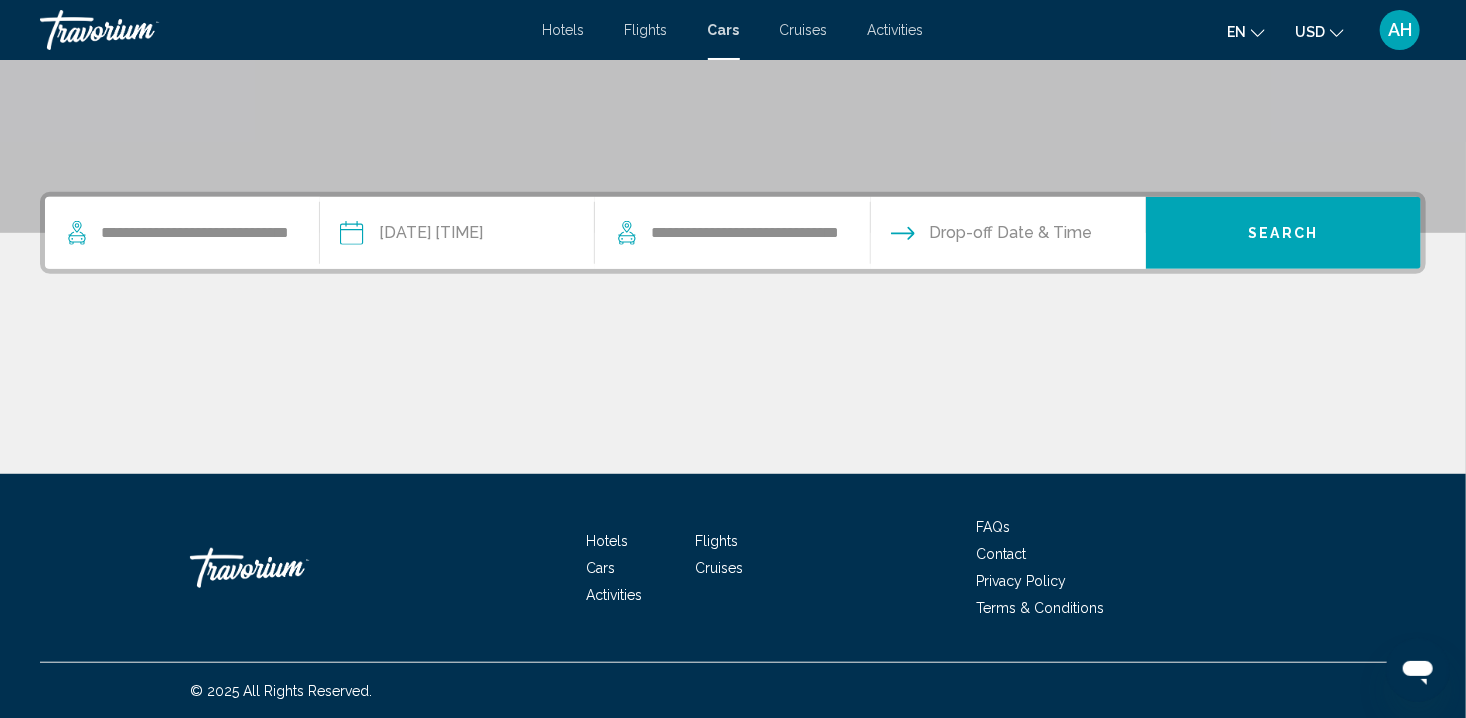click at bounding box center [1007, 236] 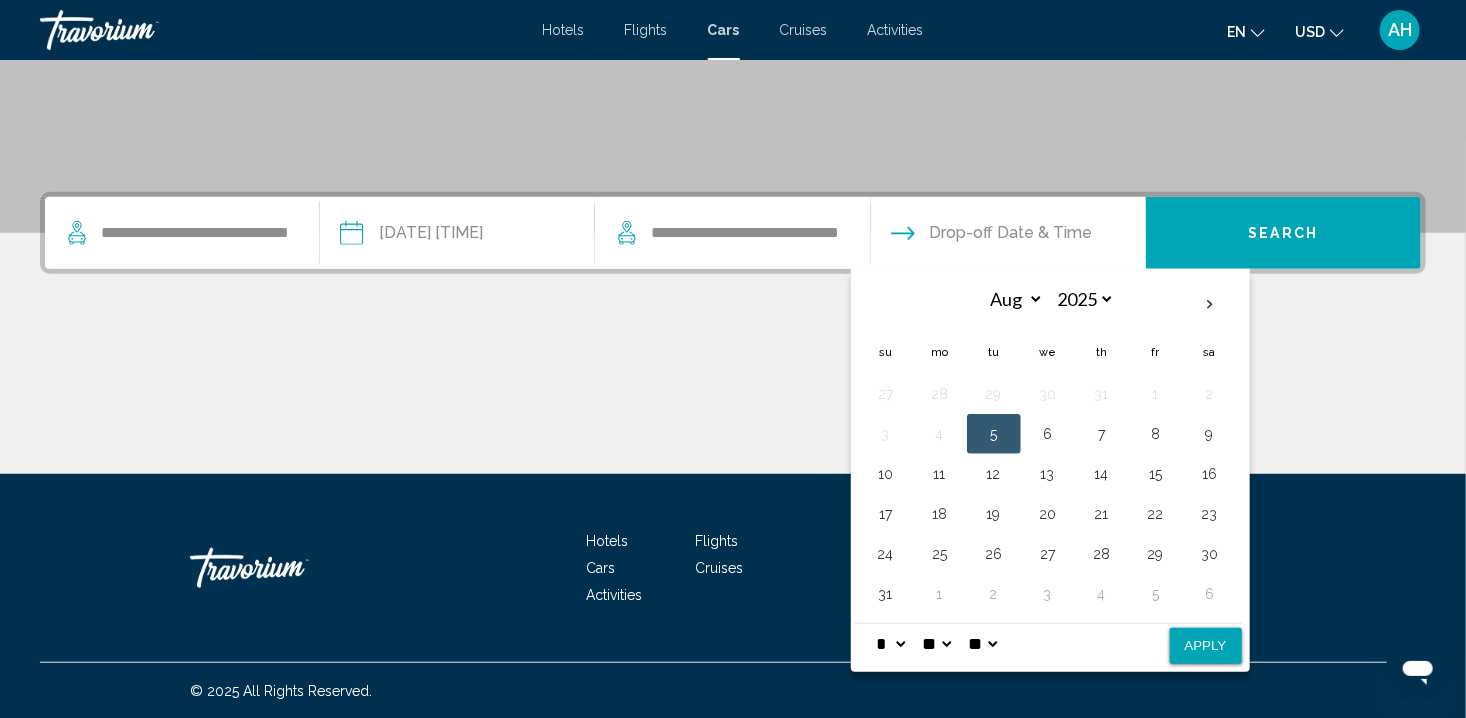 click on "5" at bounding box center [994, 434] 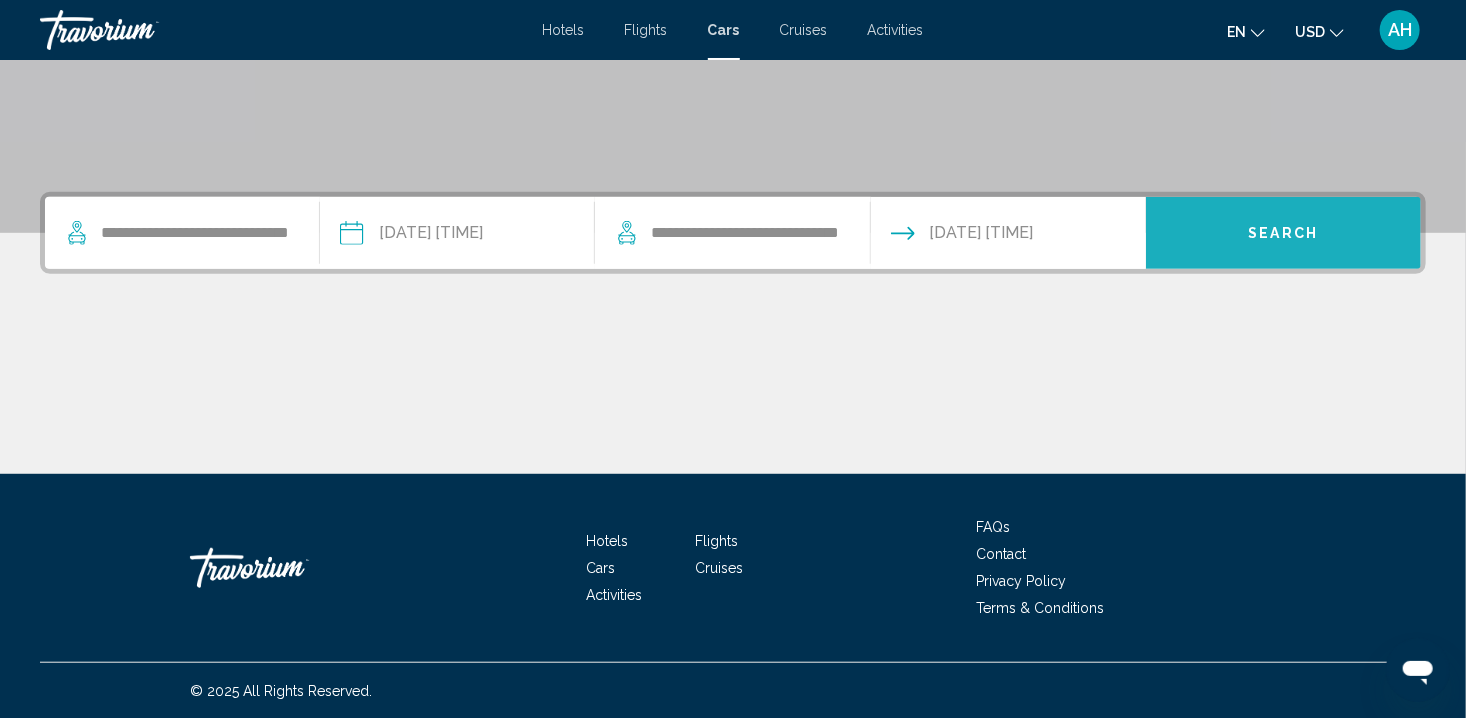click on "Search" at bounding box center (1283, 233) 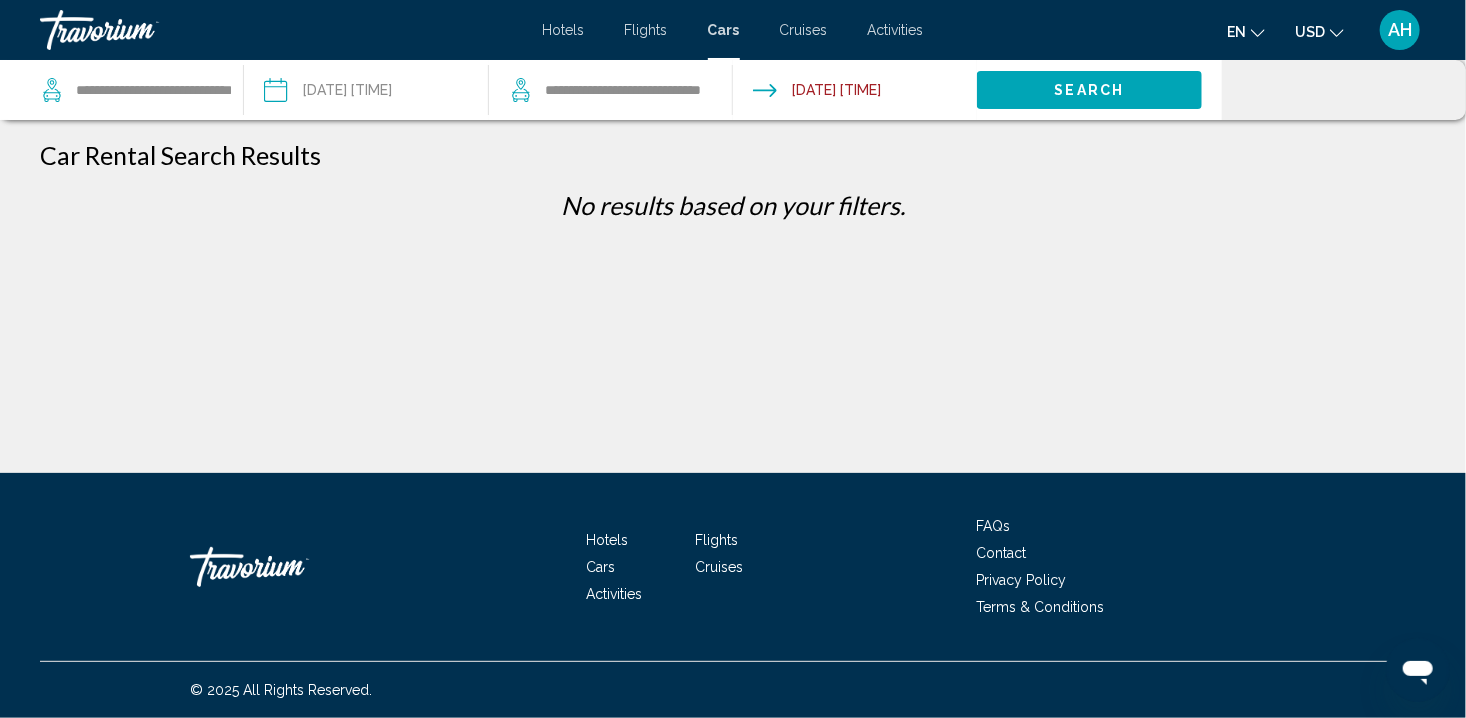 scroll, scrollTop: 0, scrollLeft: 0, axis: both 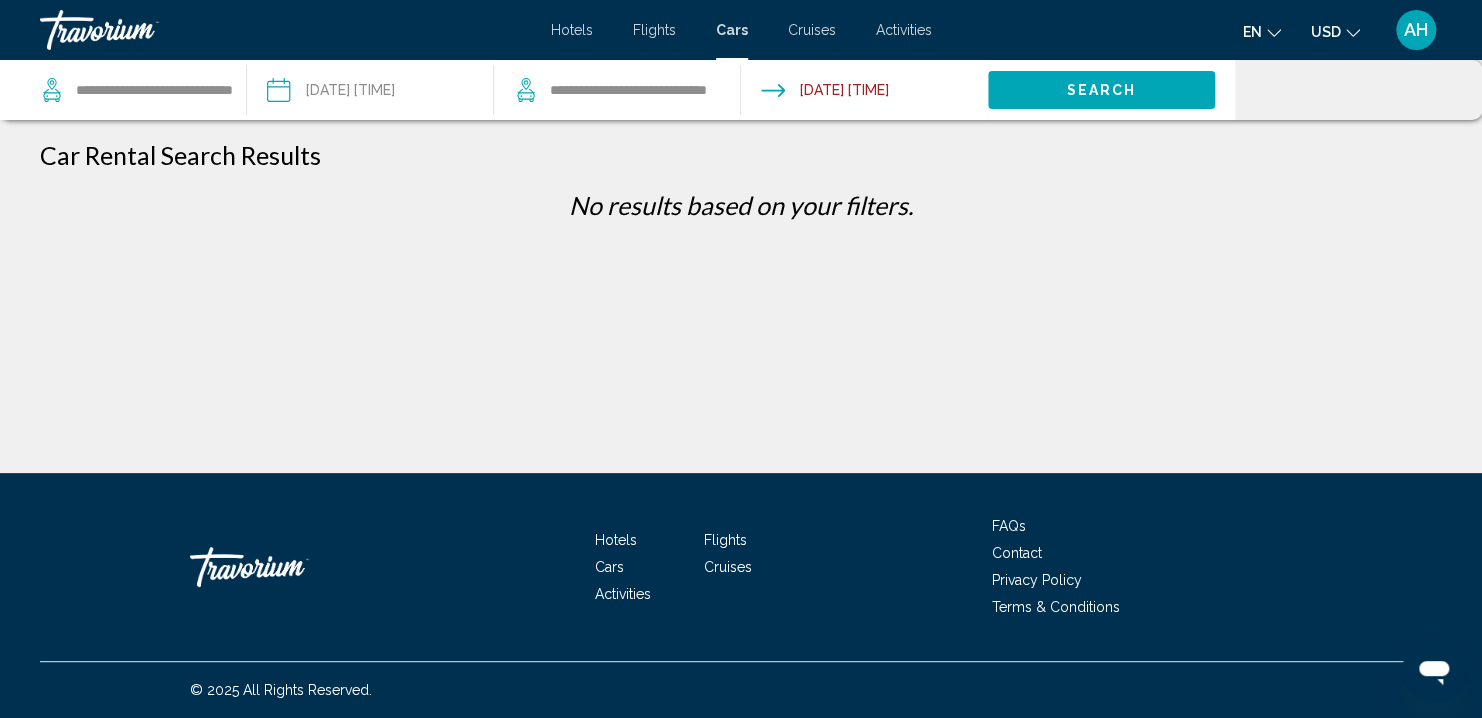 click at bounding box center [863, 93] 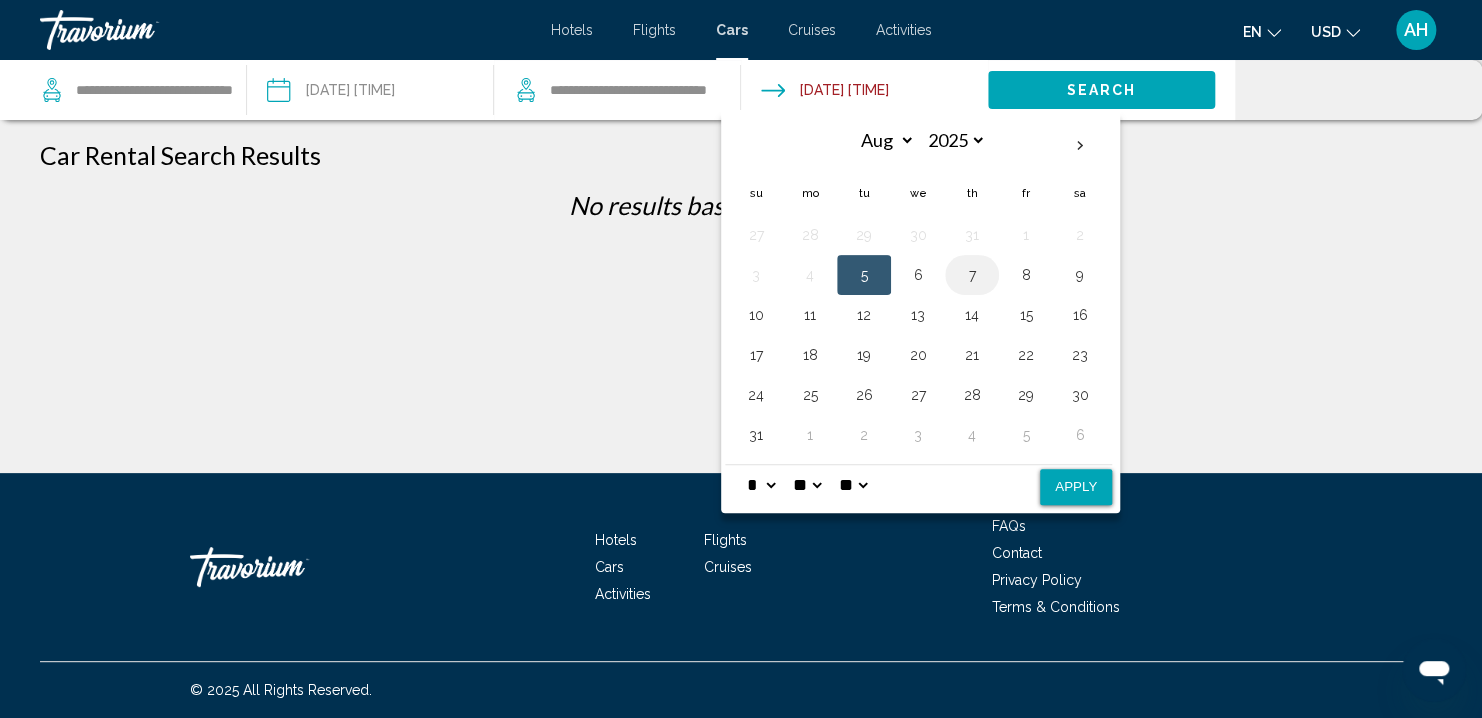 click on "7" at bounding box center (972, 275) 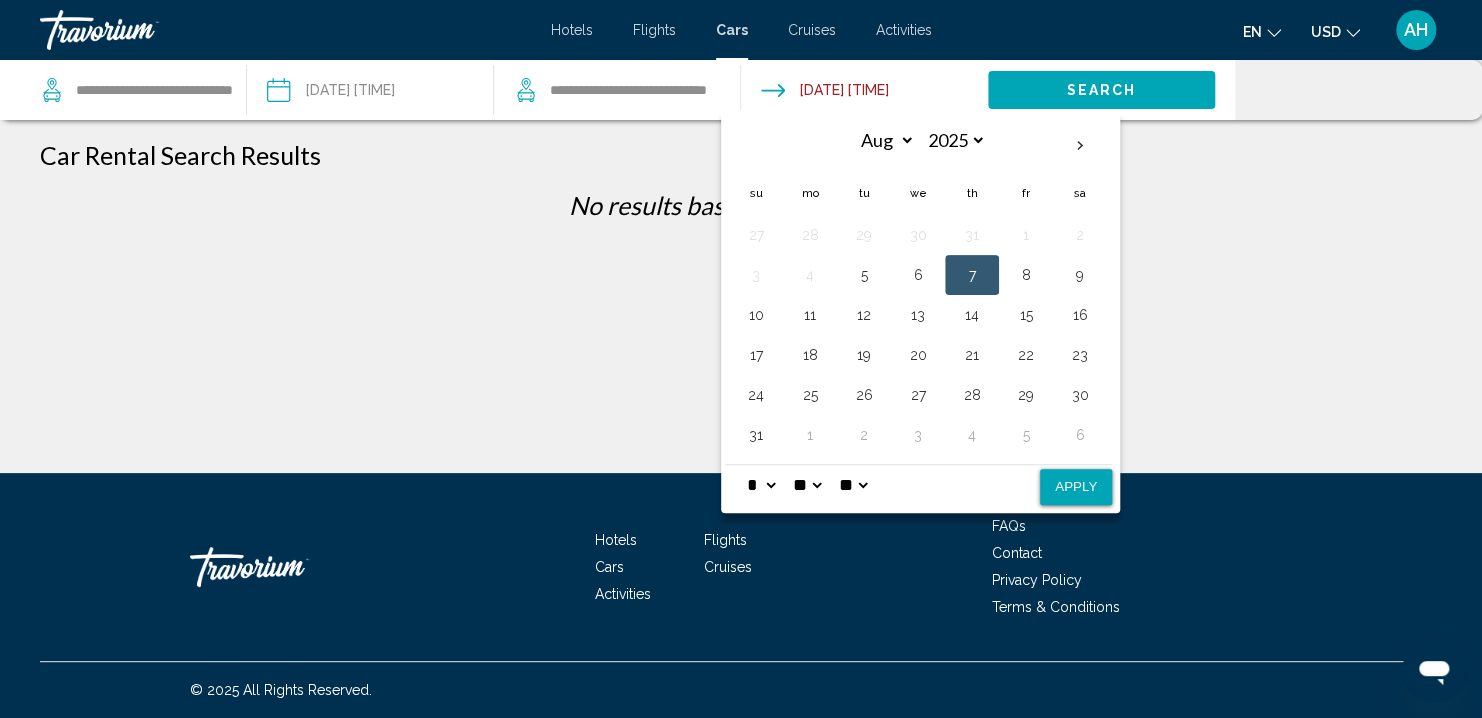click on "7" at bounding box center (972, 275) 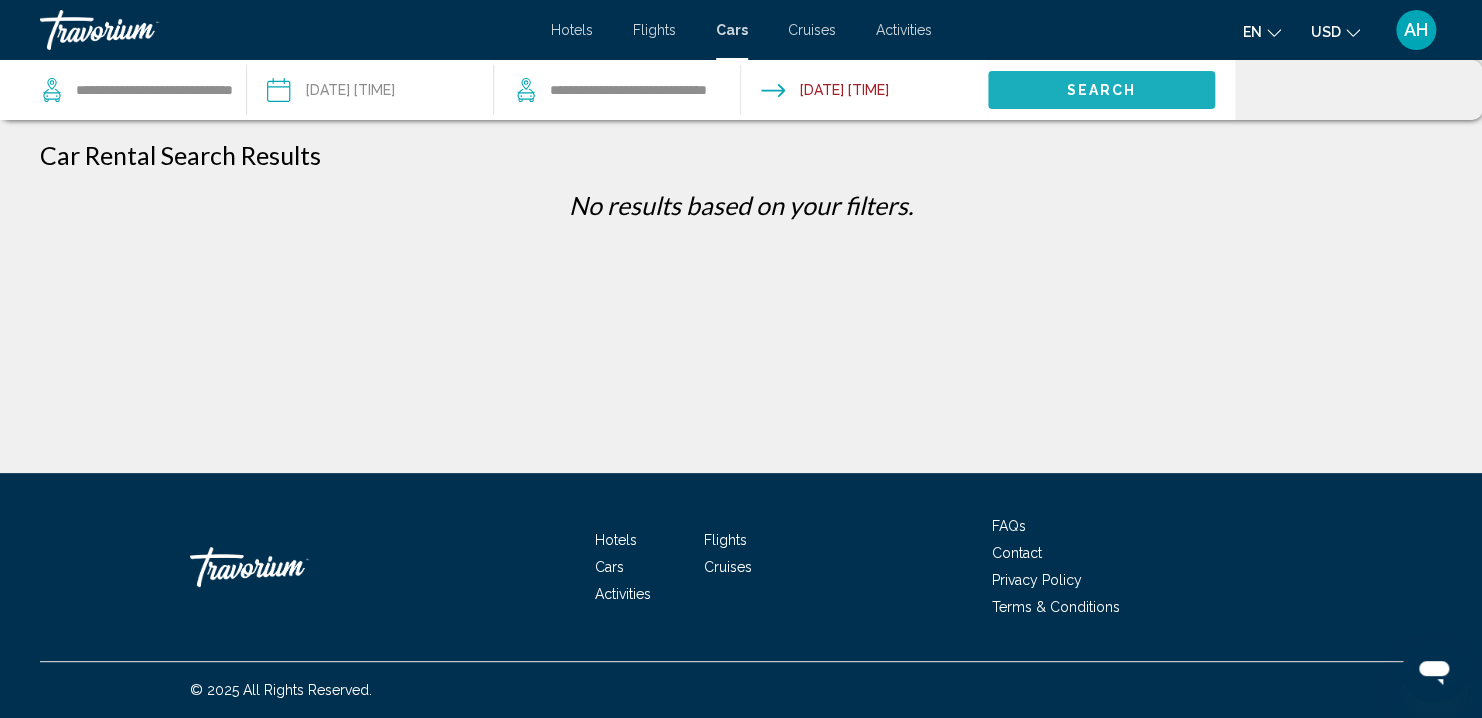 click on "Search" 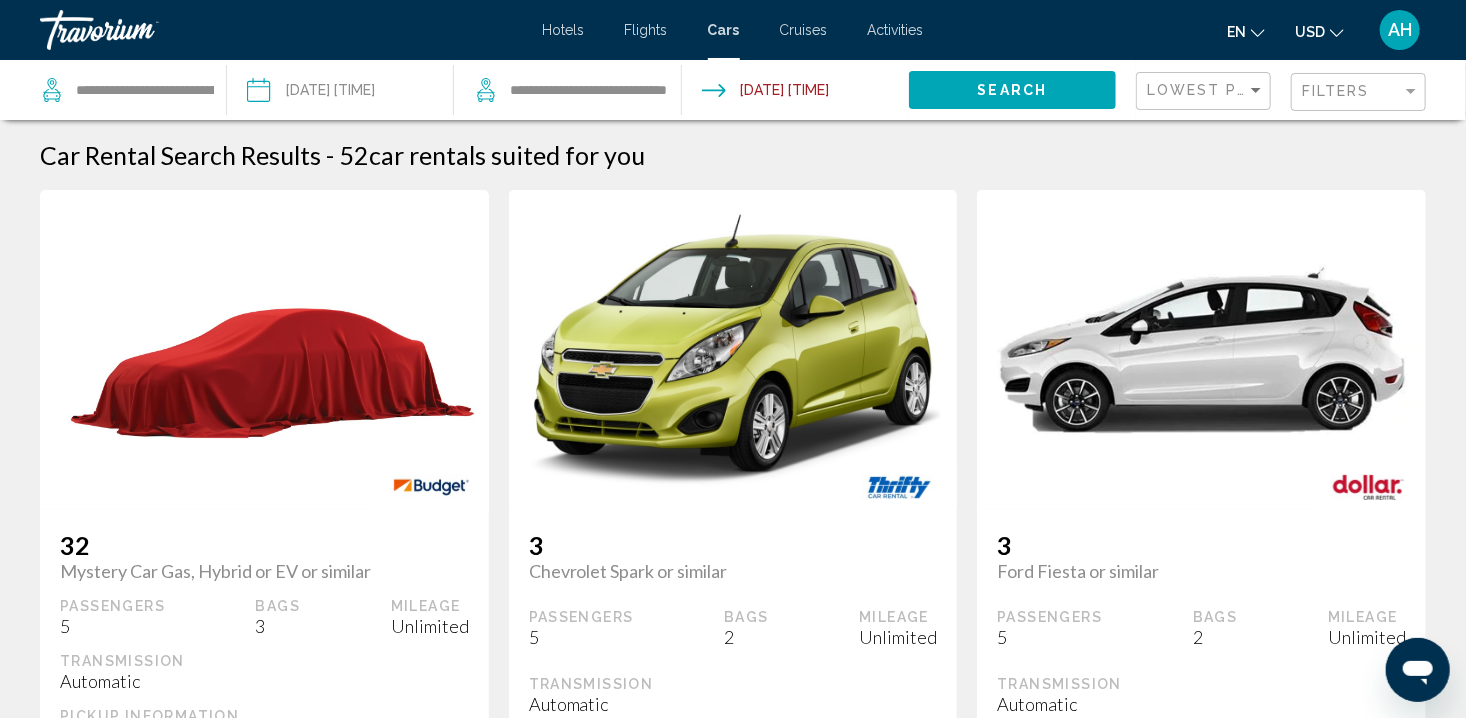click on "Search" 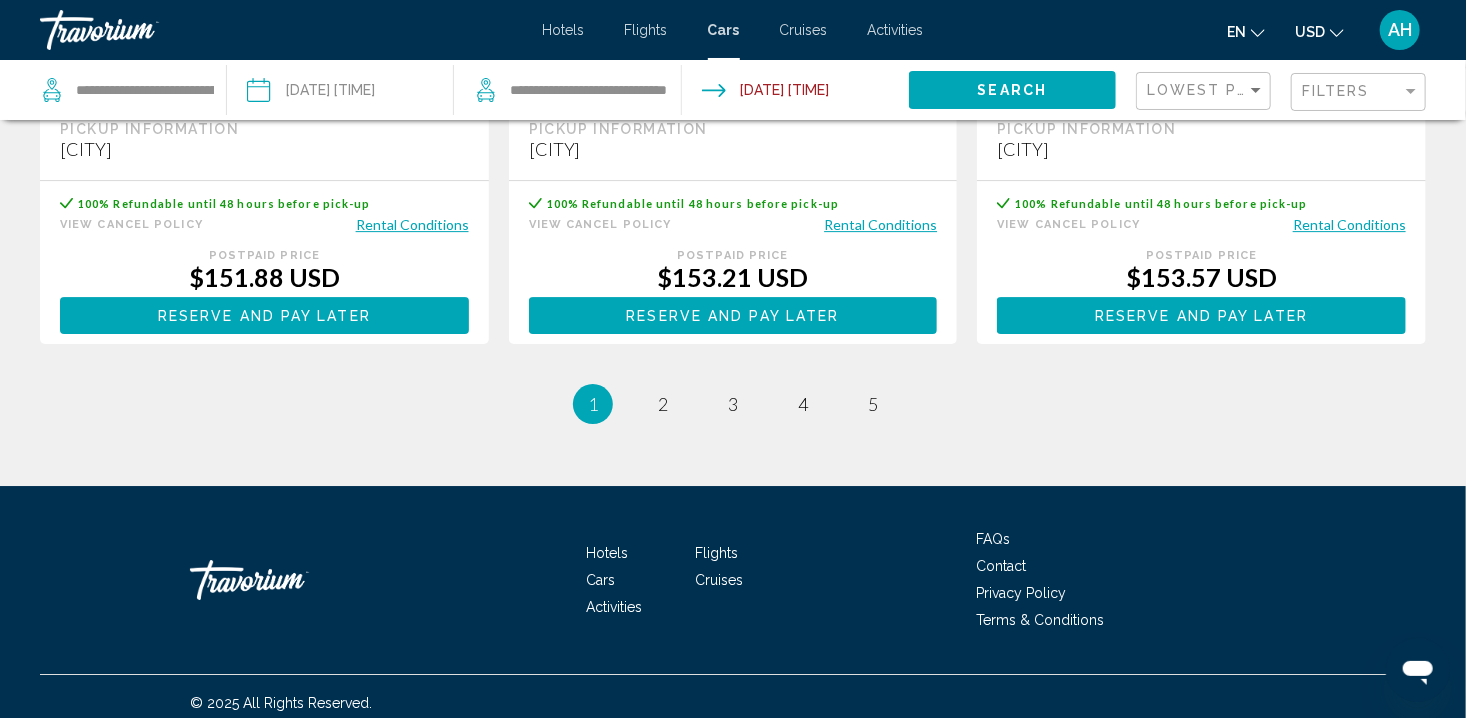 scroll, scrollTop: 3008, scrollLeft: 0, axis: vertical 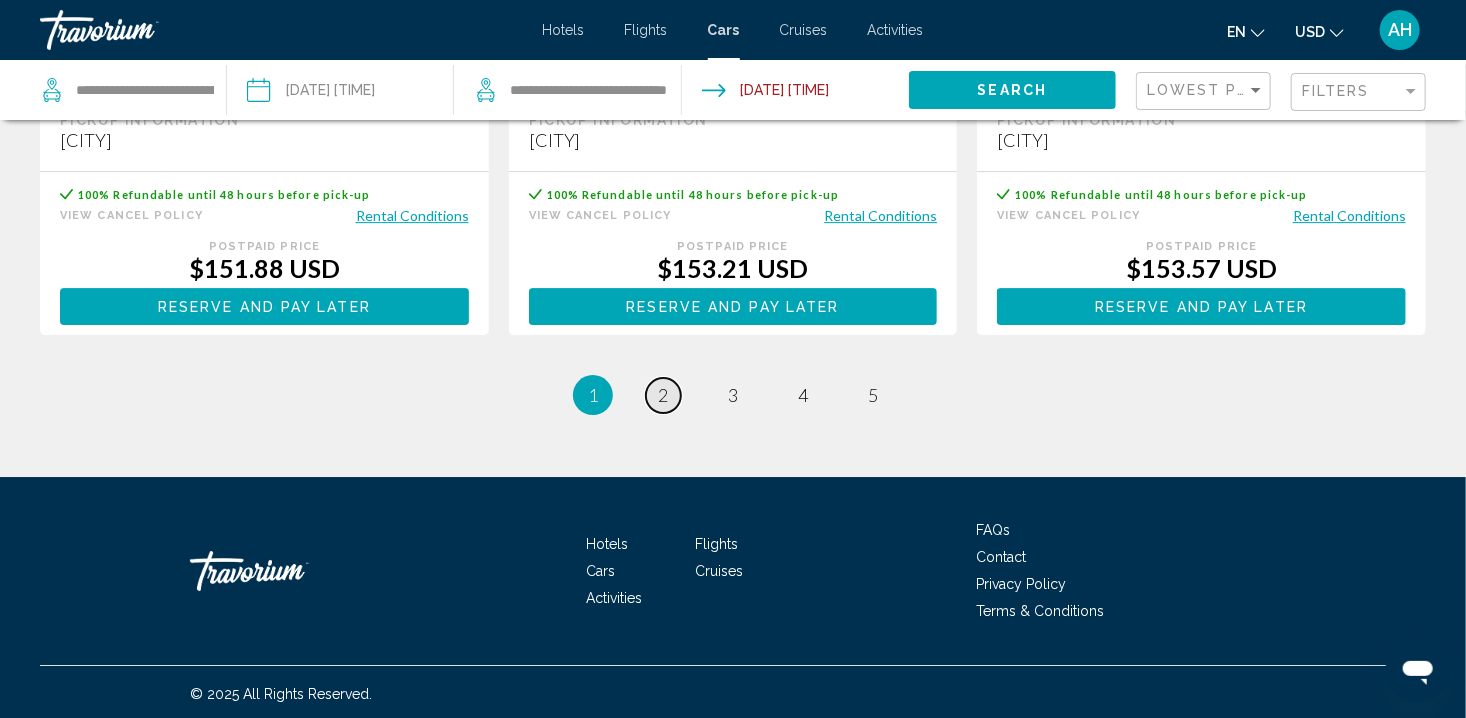 click on "2" at bounding box center [663, 395] 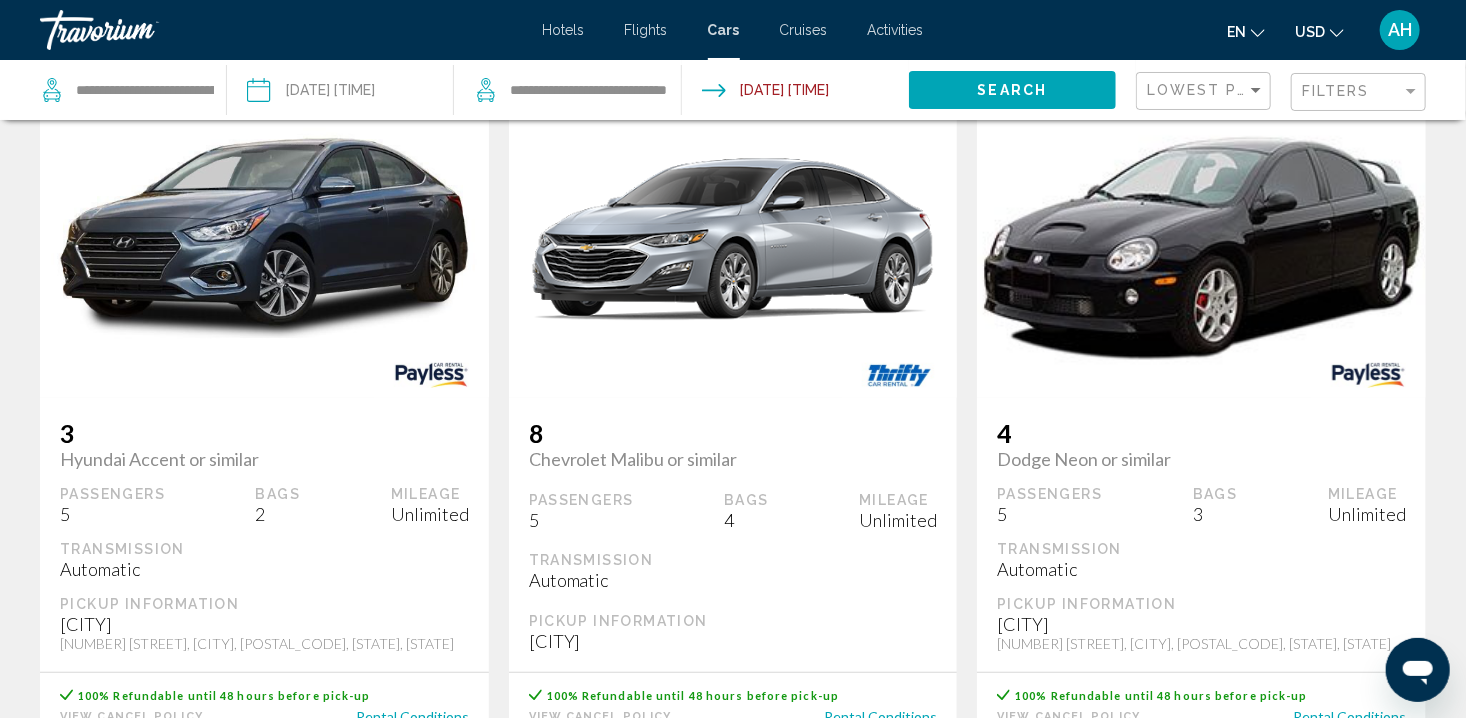 scroll, scrollTop: 0, scrollLeft: 0, axis: both 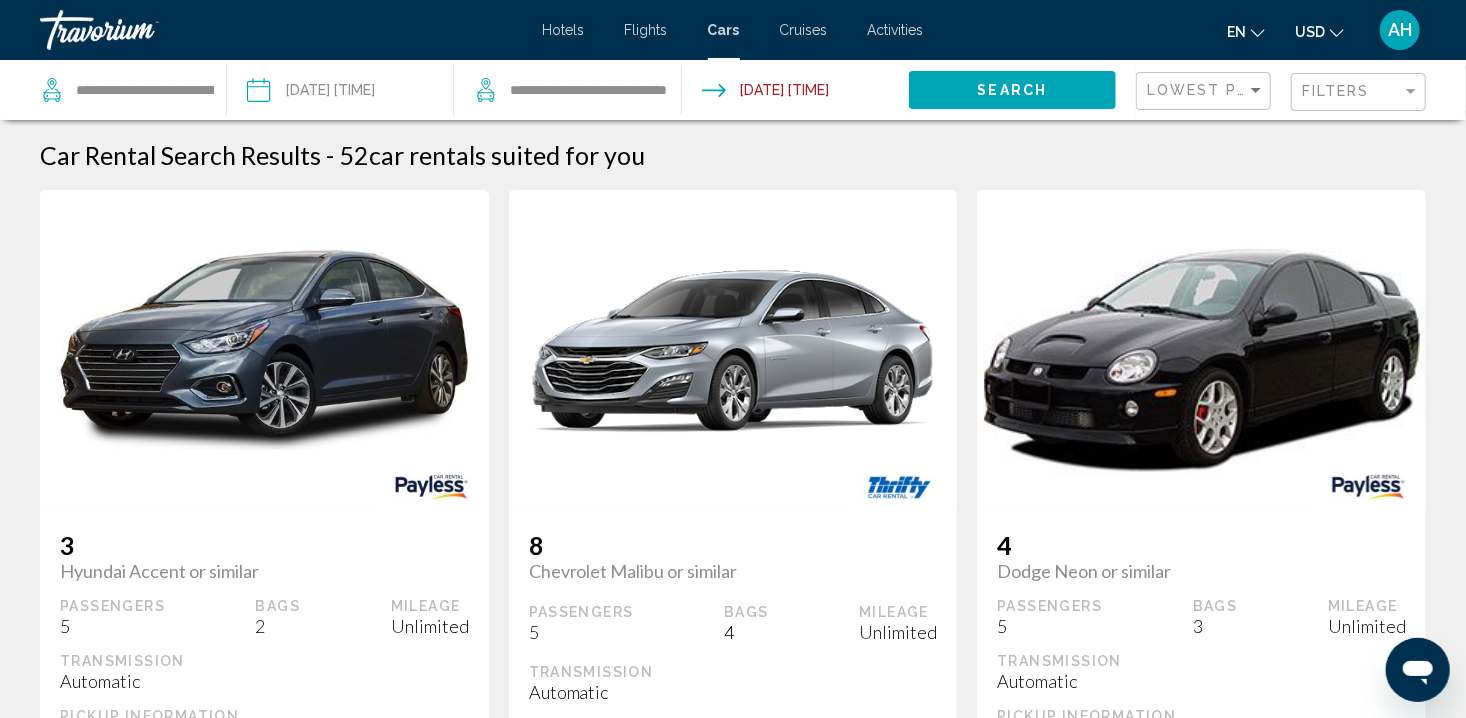 click on "Hotels" at bounding box center (564, 30) 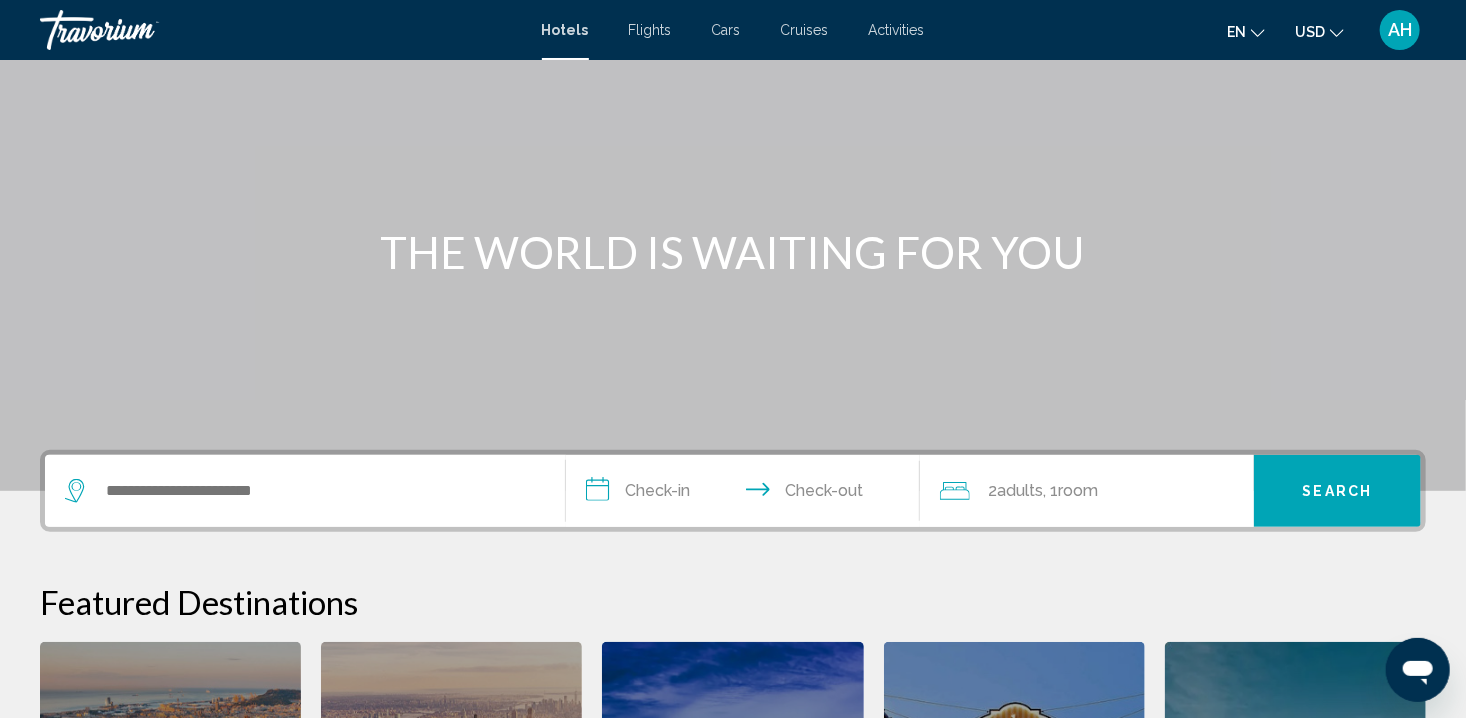 scroll, scrollTop: 38, scrollLeft: 0, axis: vertical 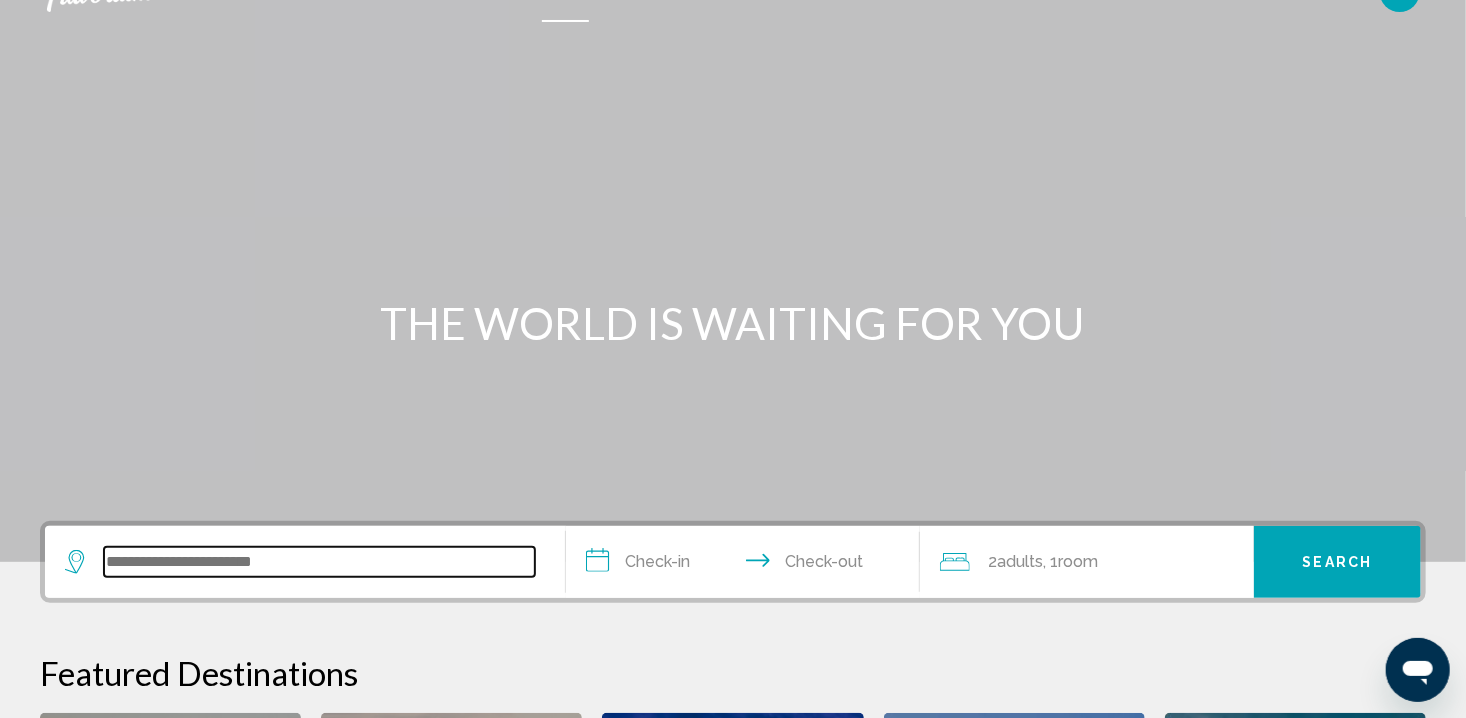 click at bounding box center (319, 562) 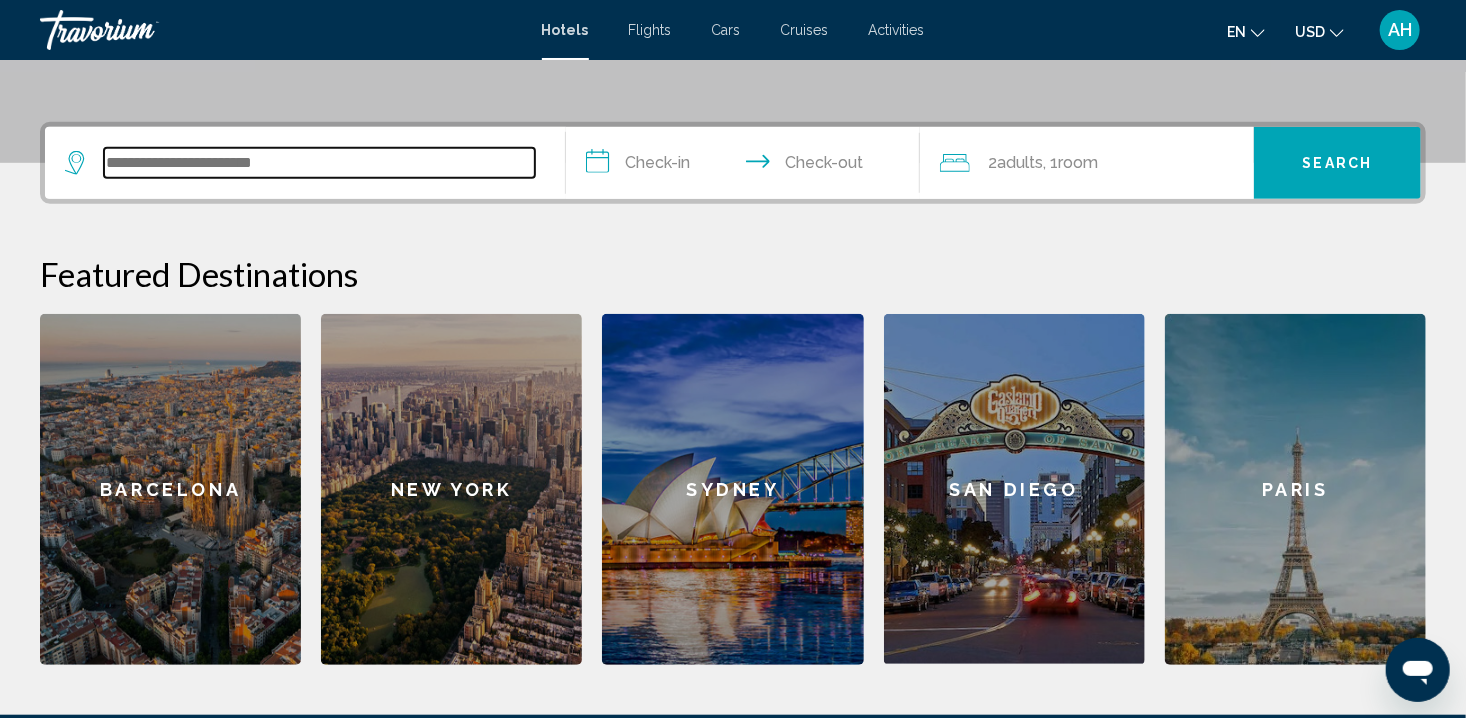 scroll, scrollTop: 493, scrollLeft: 0, axis: vertical 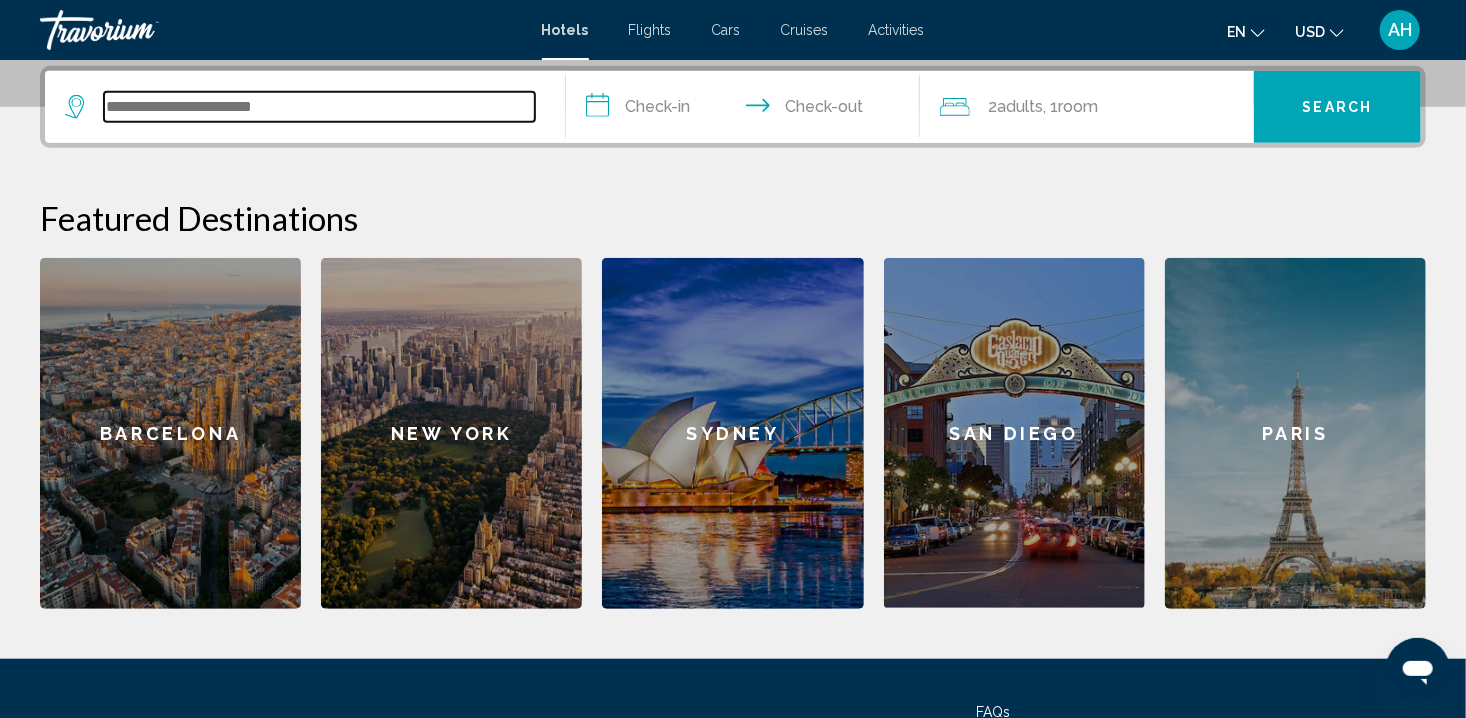 click at bounding box center [319, 107] 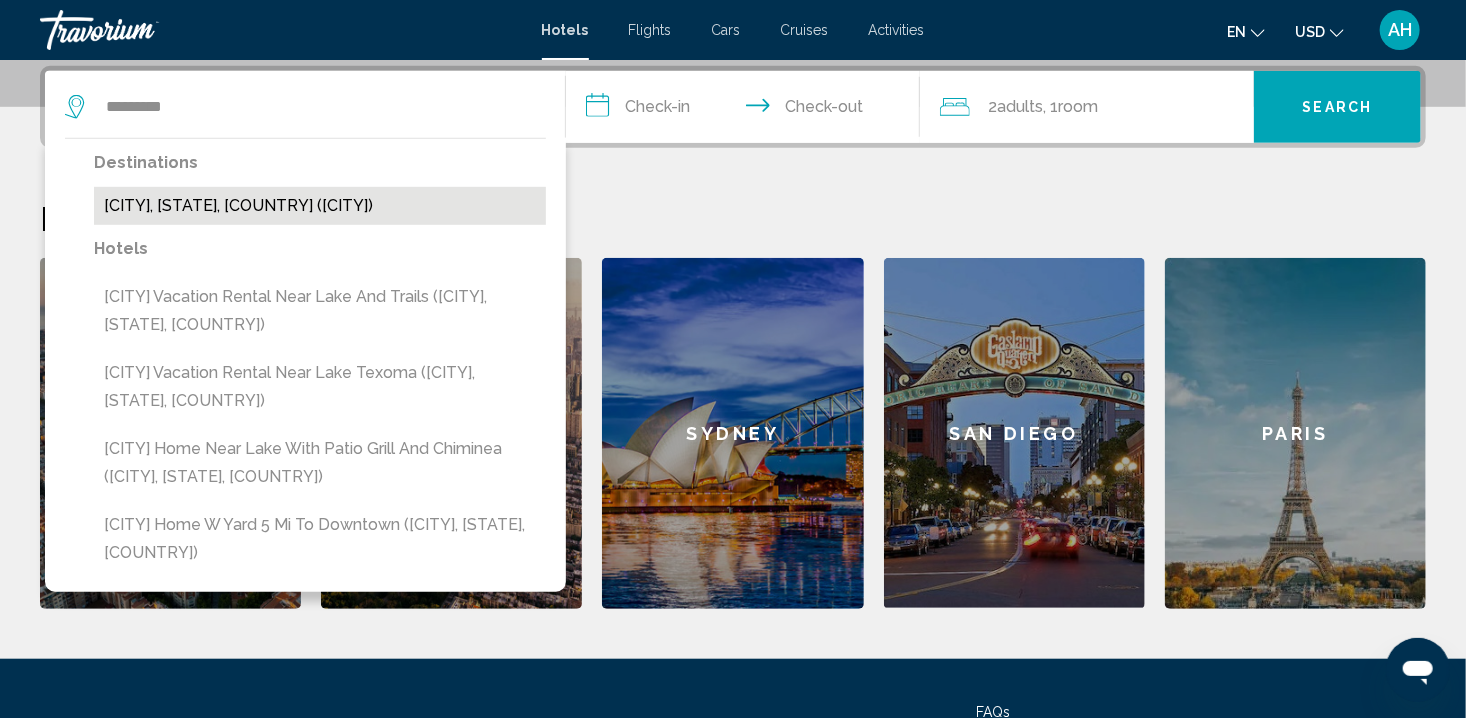 click on "[CITY], [STATE], [COUNTRY] ([CITY])" at bounding box center [320, 206] 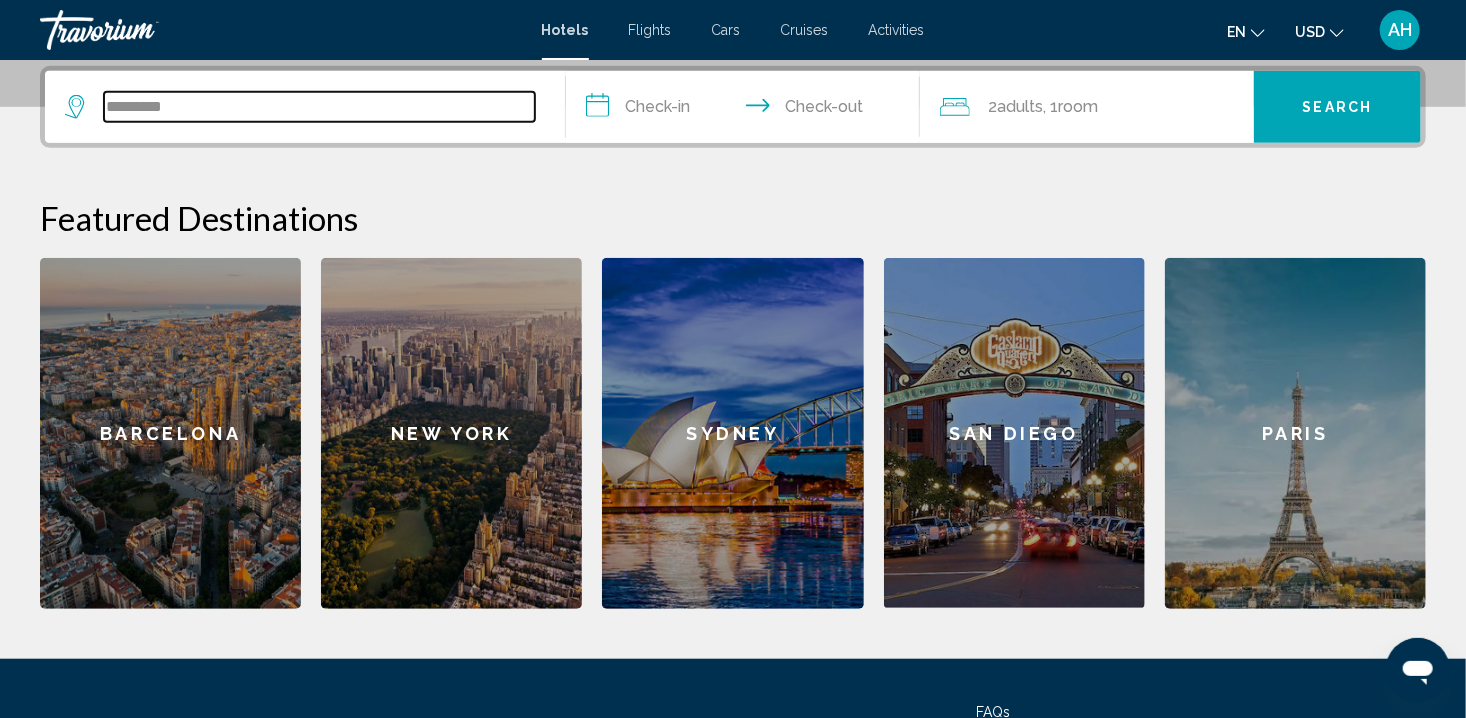 type on "**********" 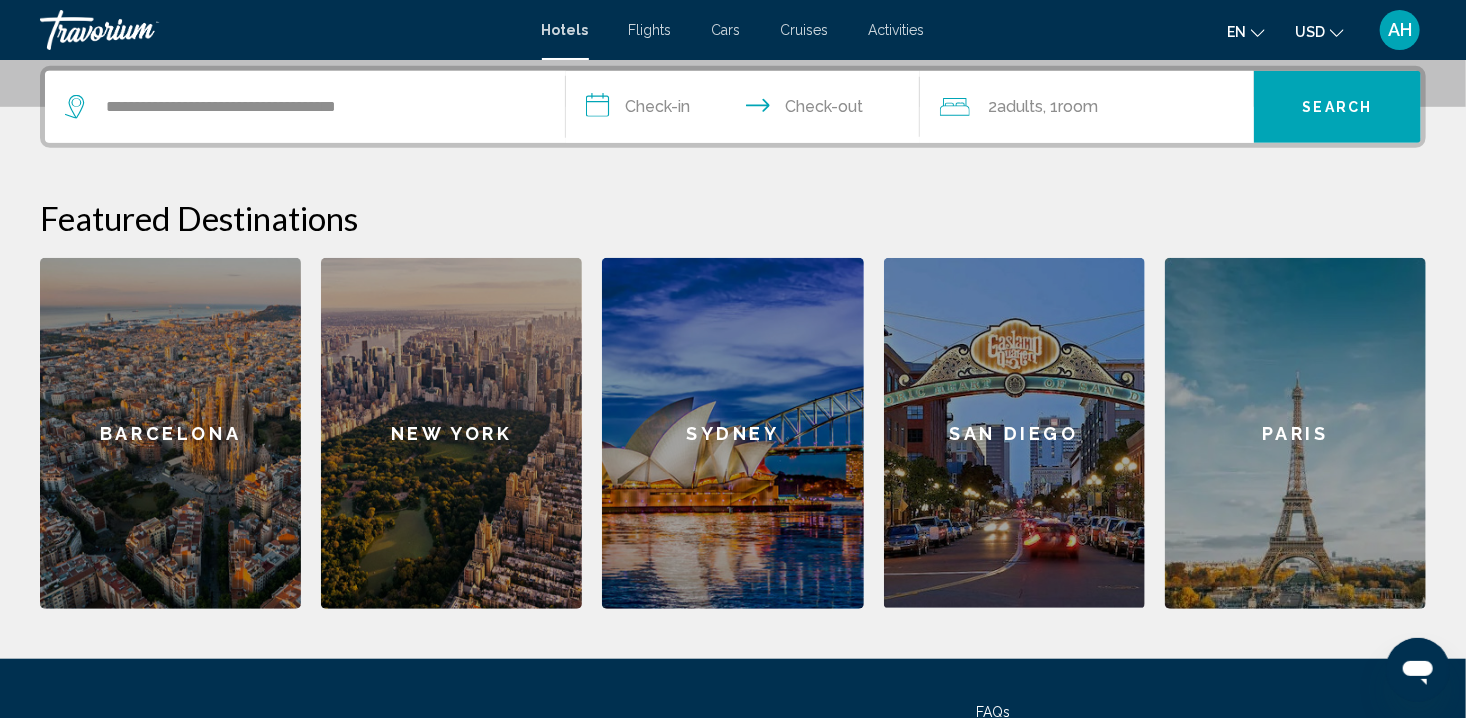 click on "**********" at bounding box center (747, 110) 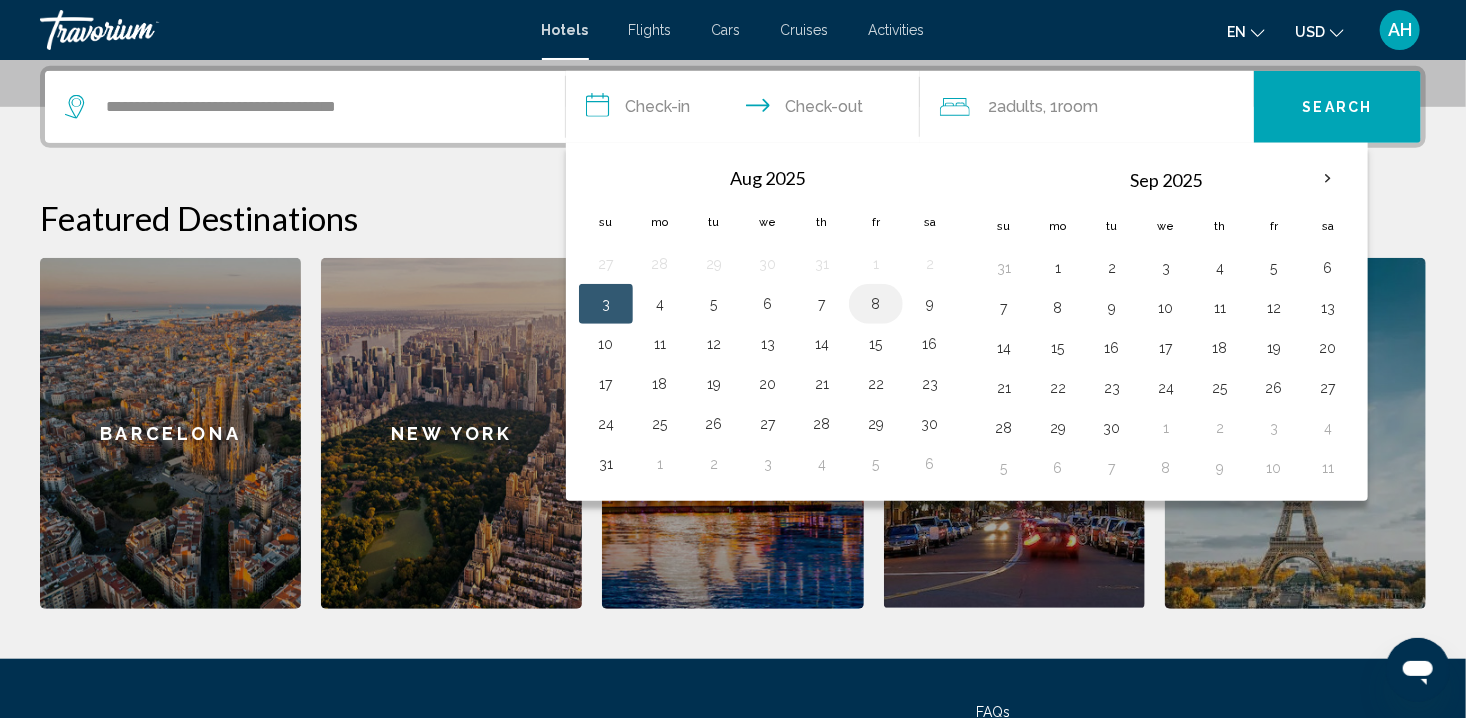 click on "8" at bounding box center (876, 304) 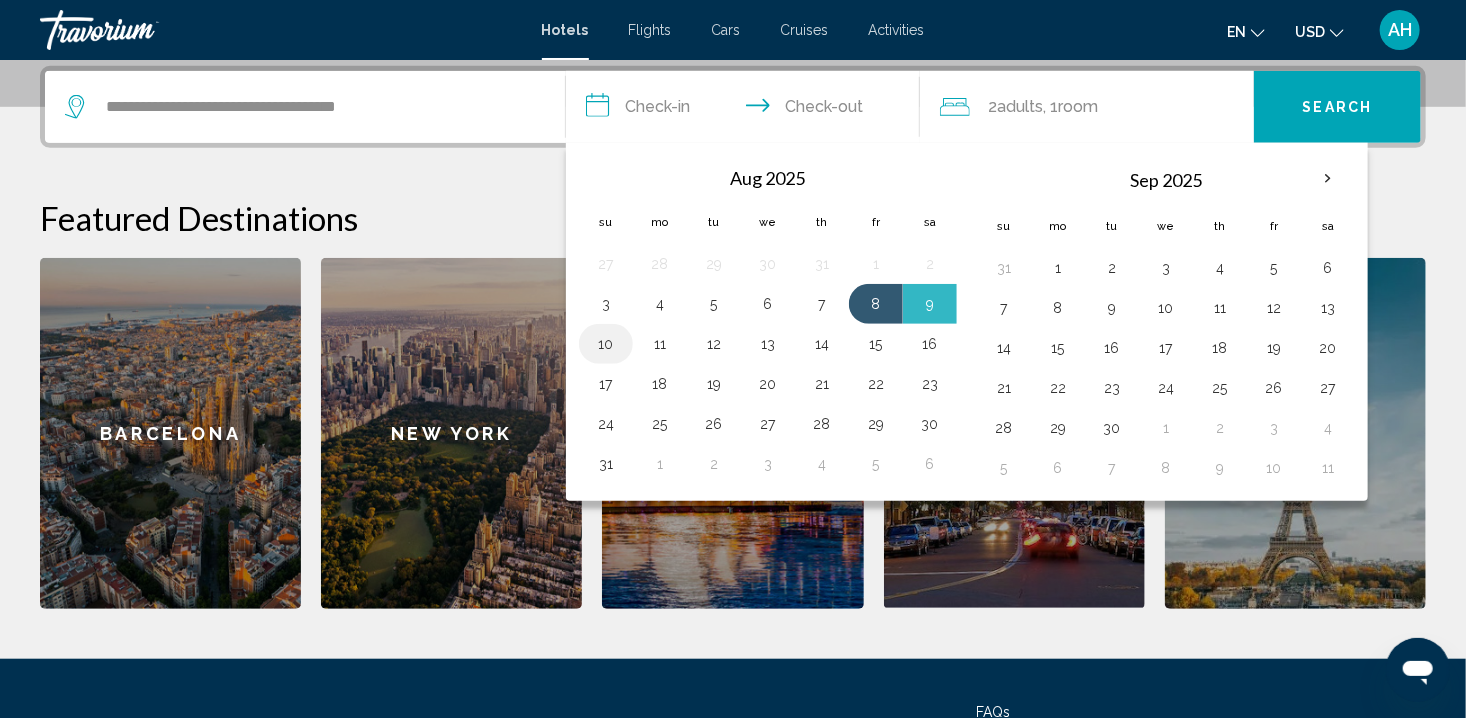 click on "10" at bounding box center [606, 344] 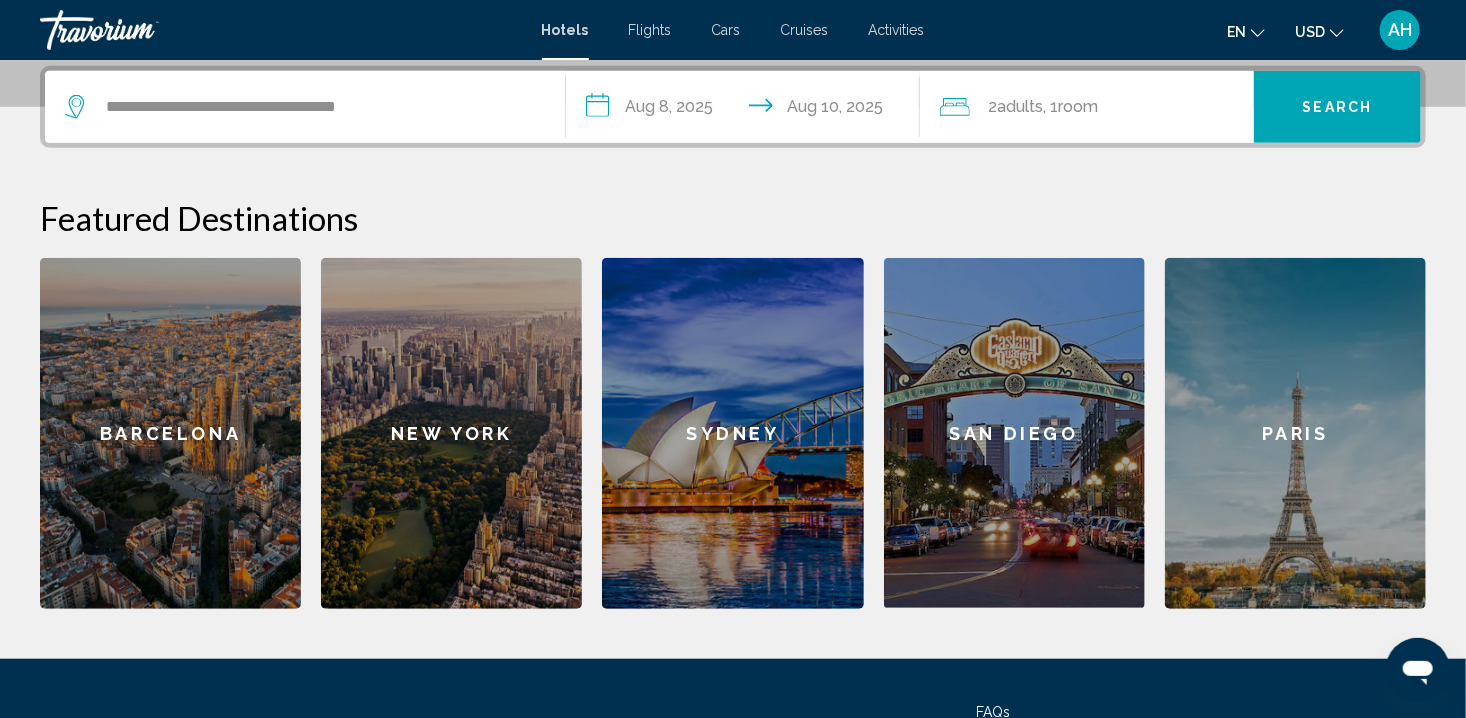 click on "Search" at bounding box center [1337, 107] 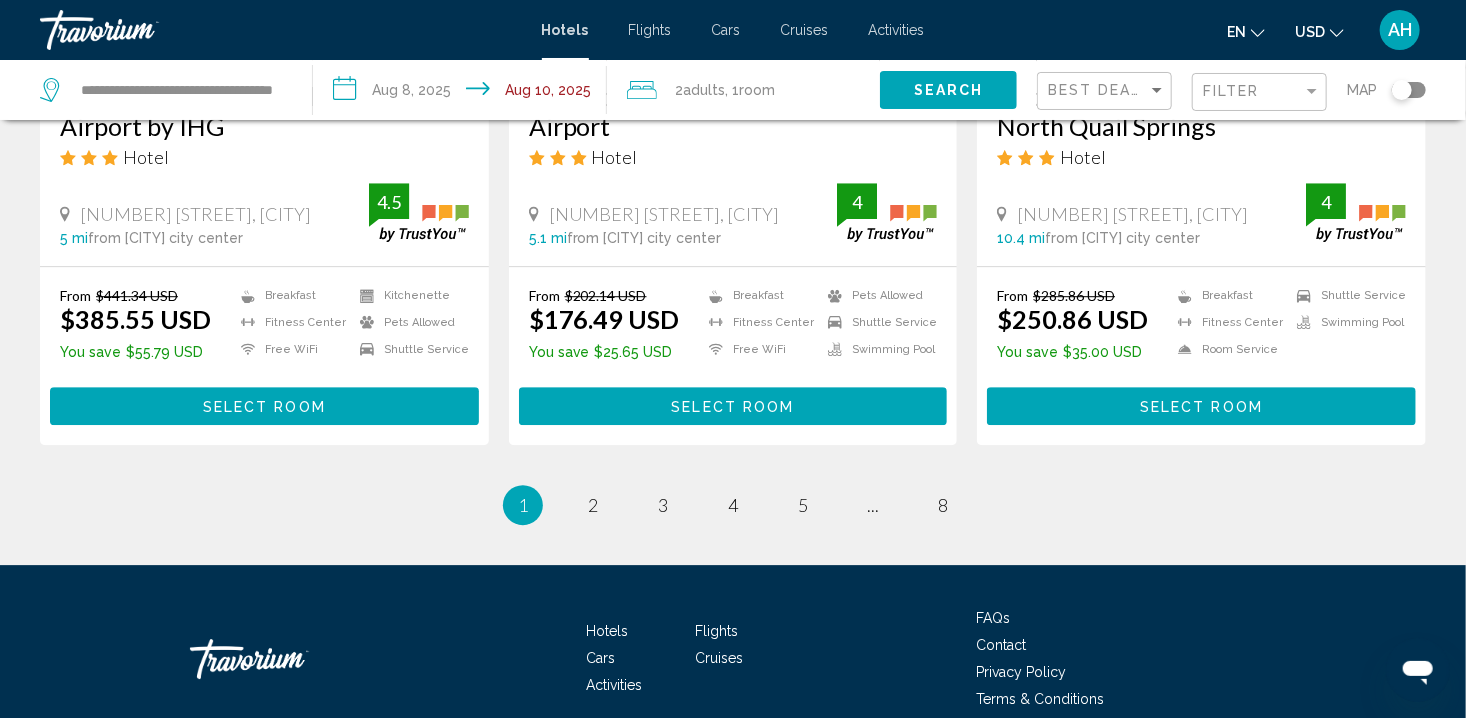 scroll, scrollTop: 2751, scrollLeft: 0, axis: vertical 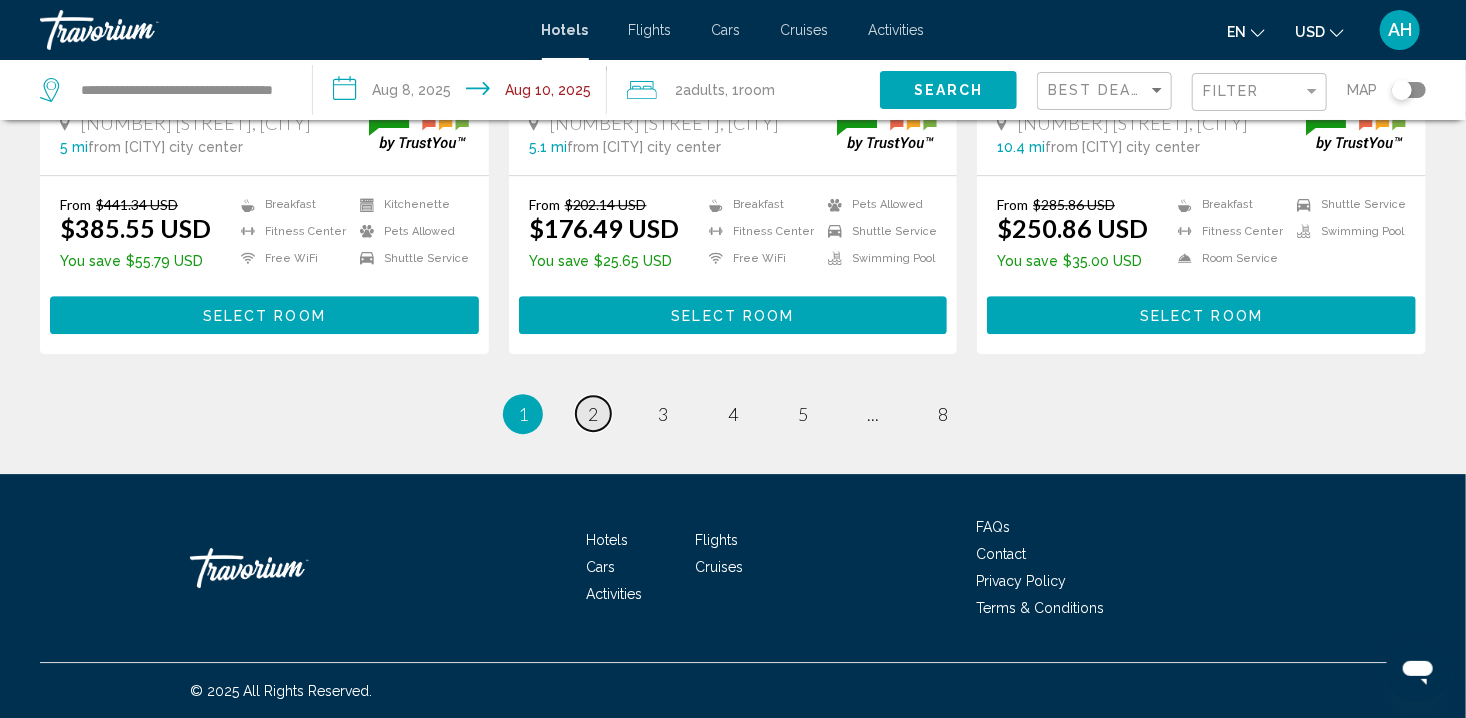 click on "2" at bounding box center (593, 414) 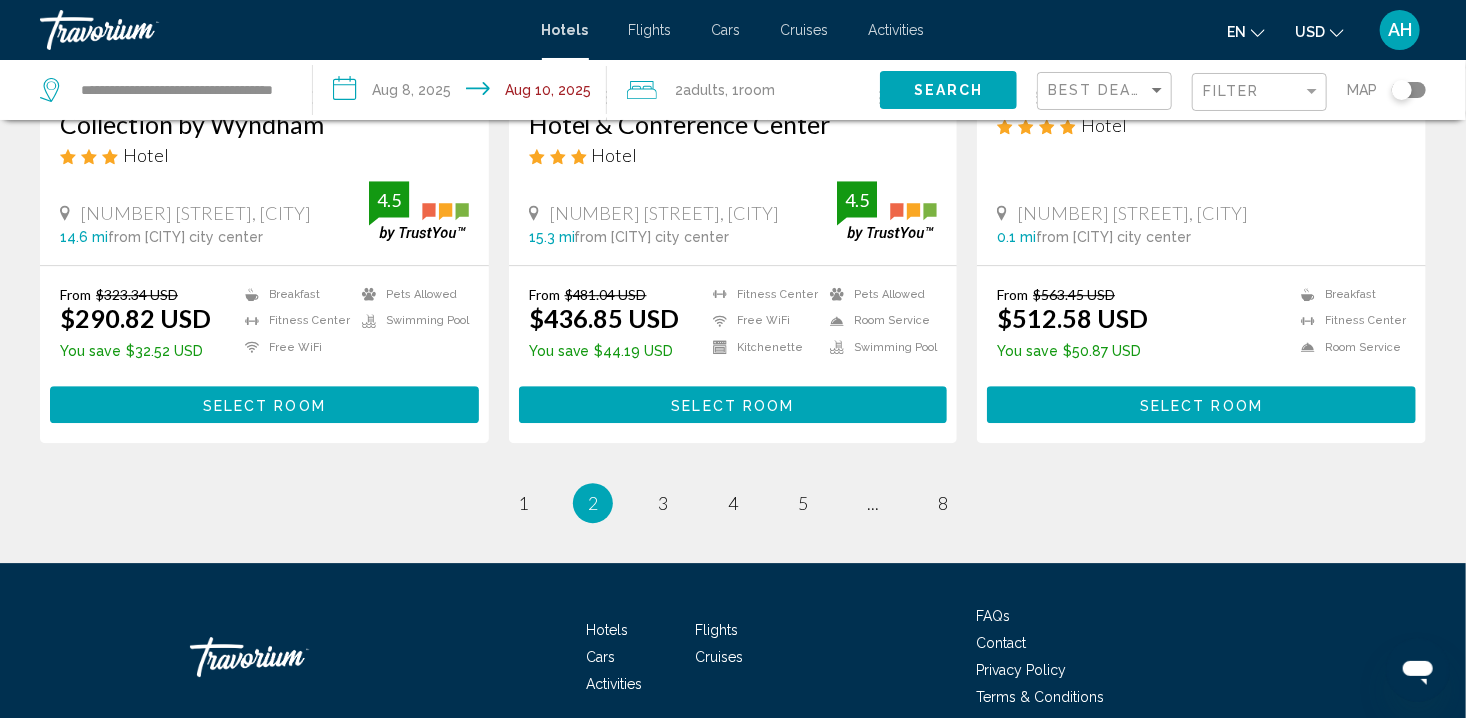 scroll, scrollTop: 2774, scrollLeft: 0, axis: vertical 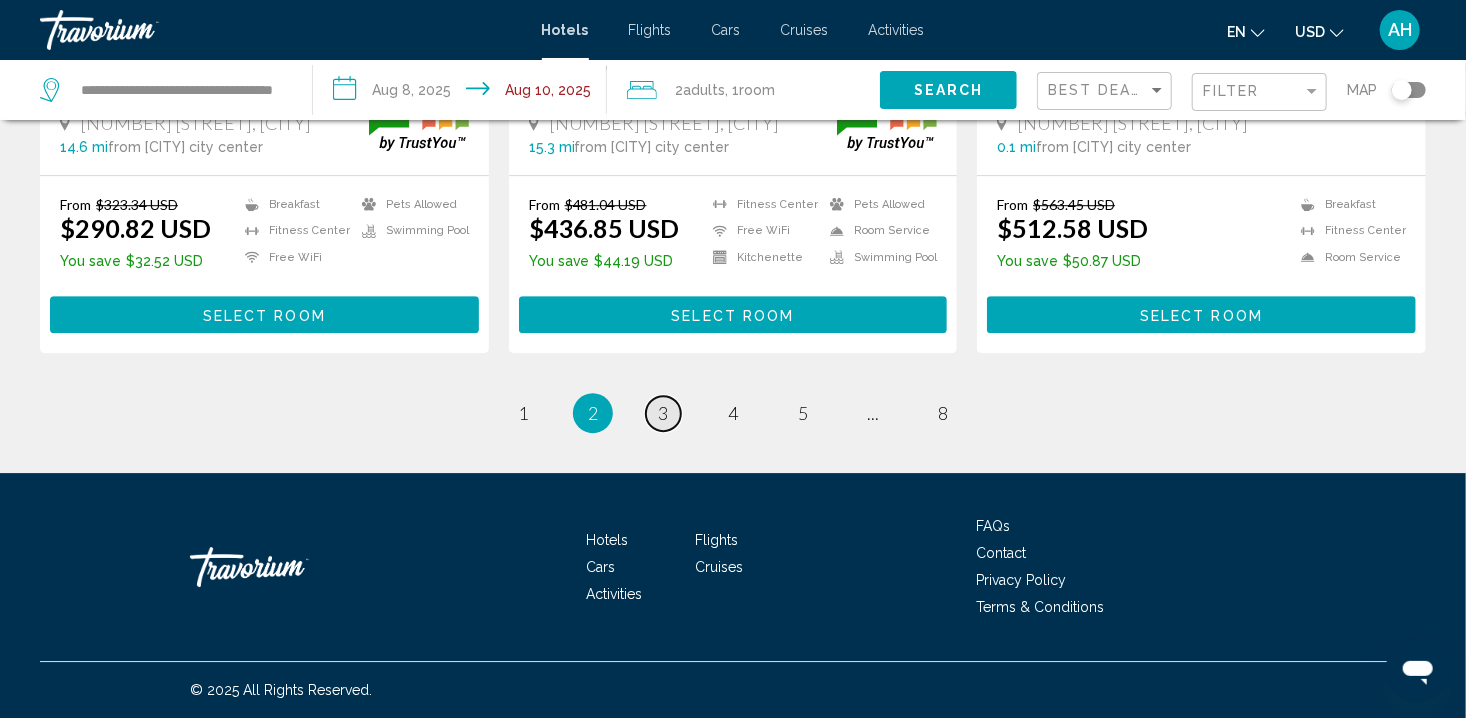 click on "3" at bounding box center (663, 413) 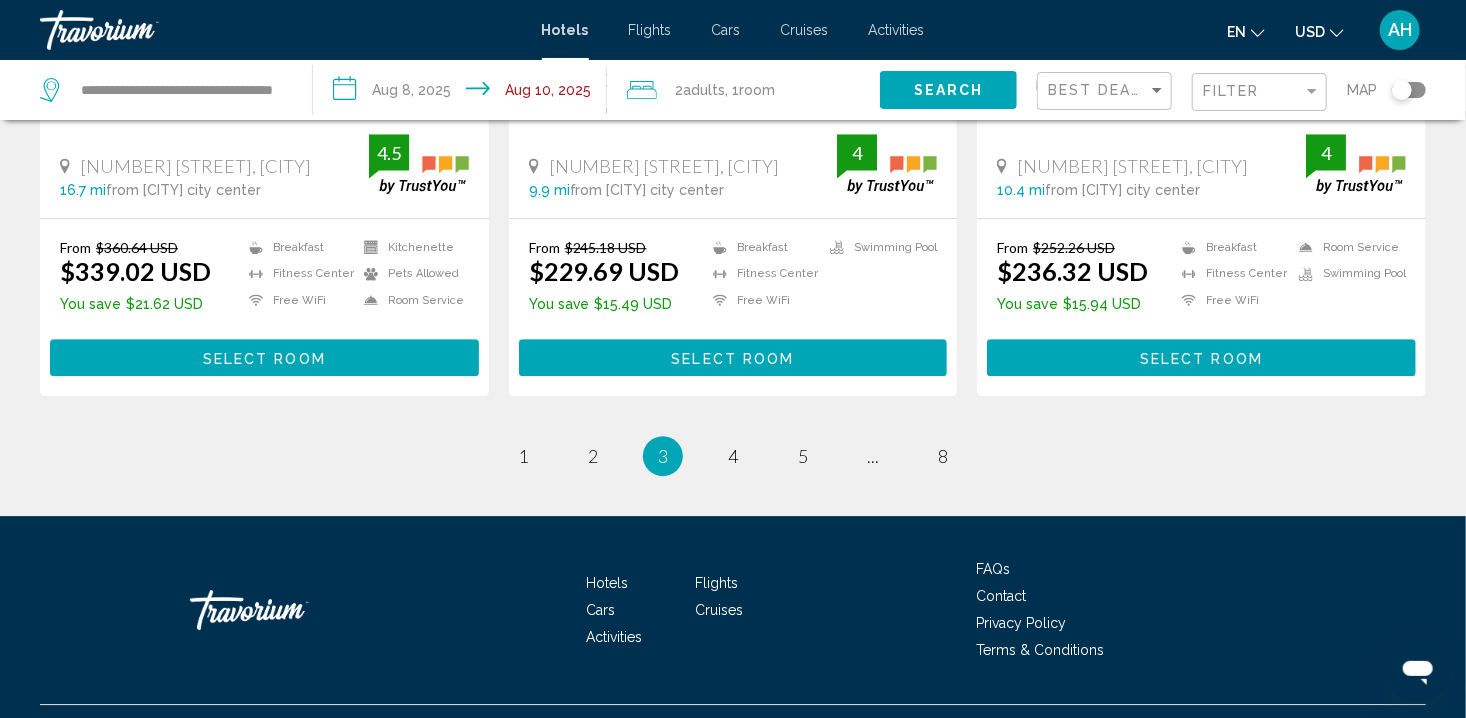 scroll, scrollTop: 2733, scrollLeft: 0, axis: vertical 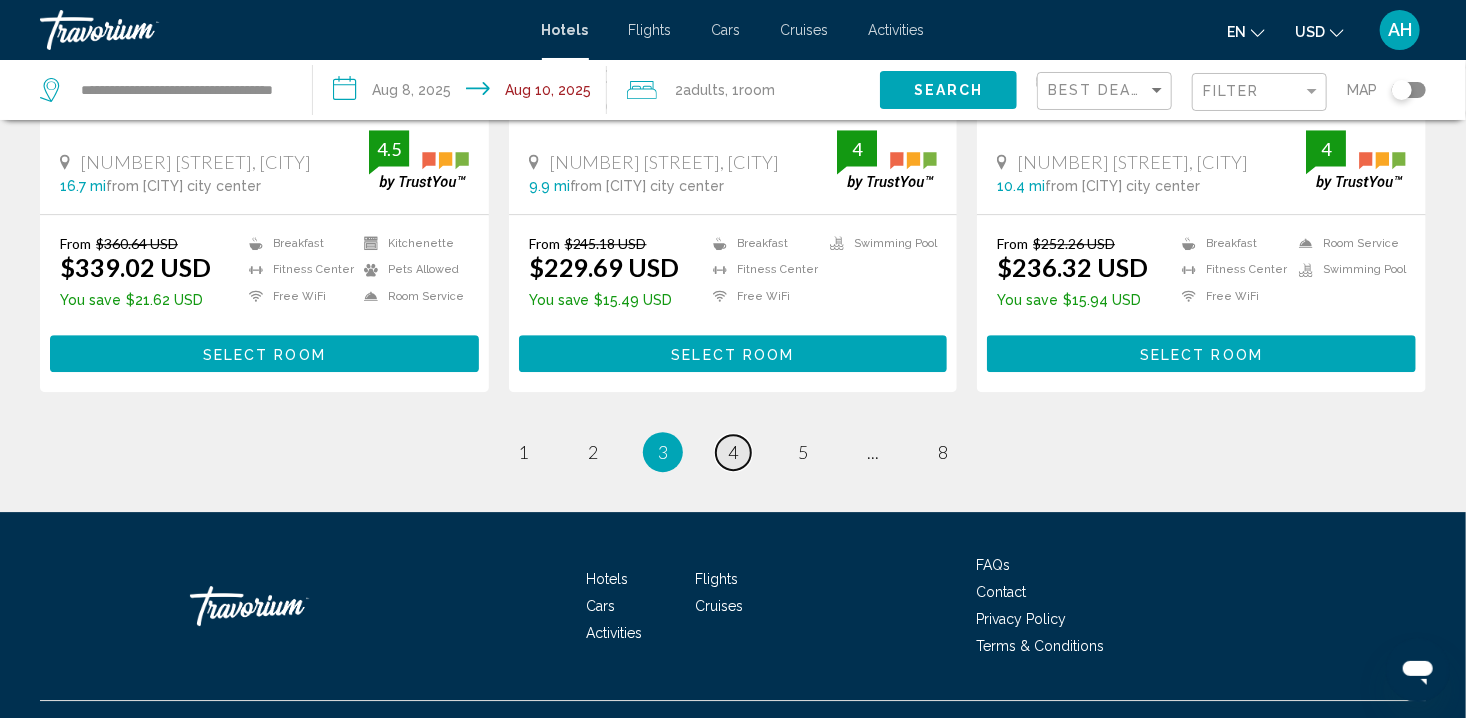 click on "4" at bounding box center (733, 452) 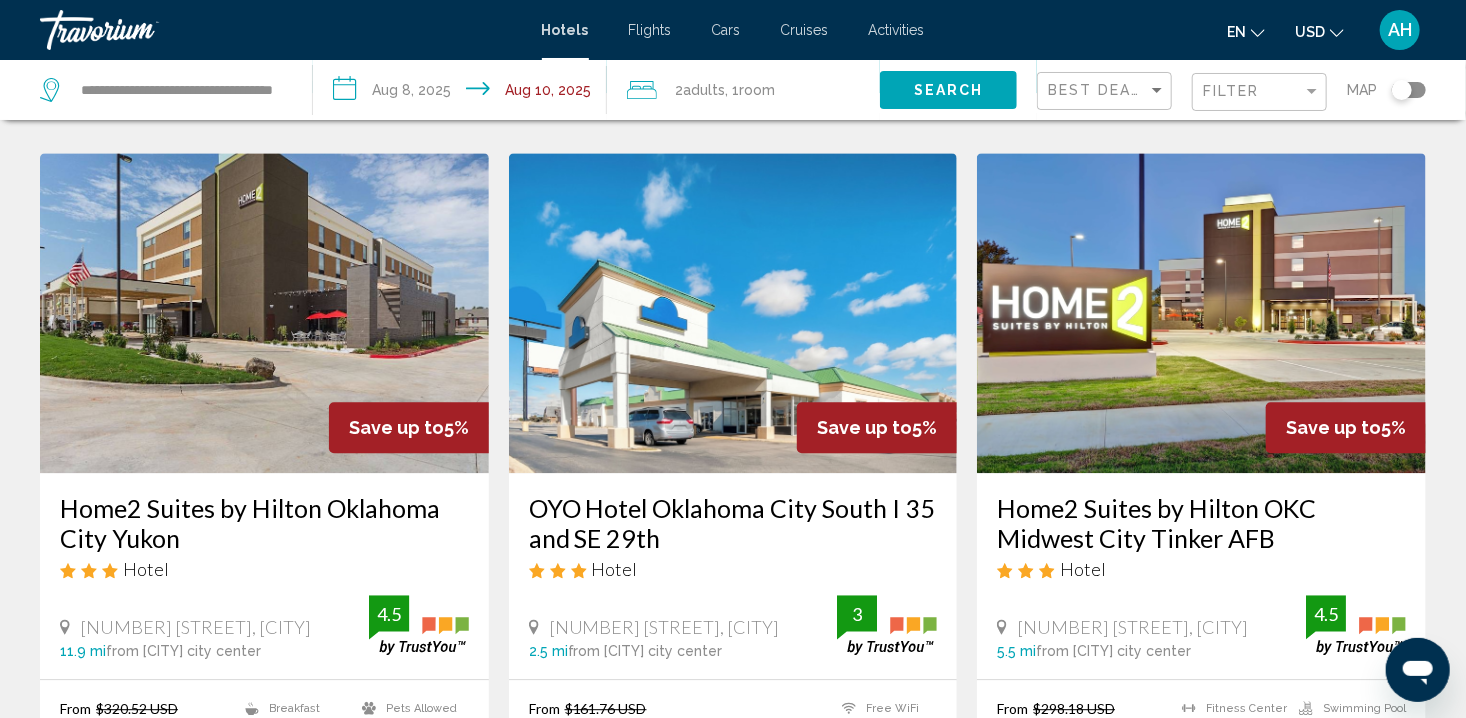 scroll, scrollTop: 2174, scrollLeft: 0, axis: vertical 